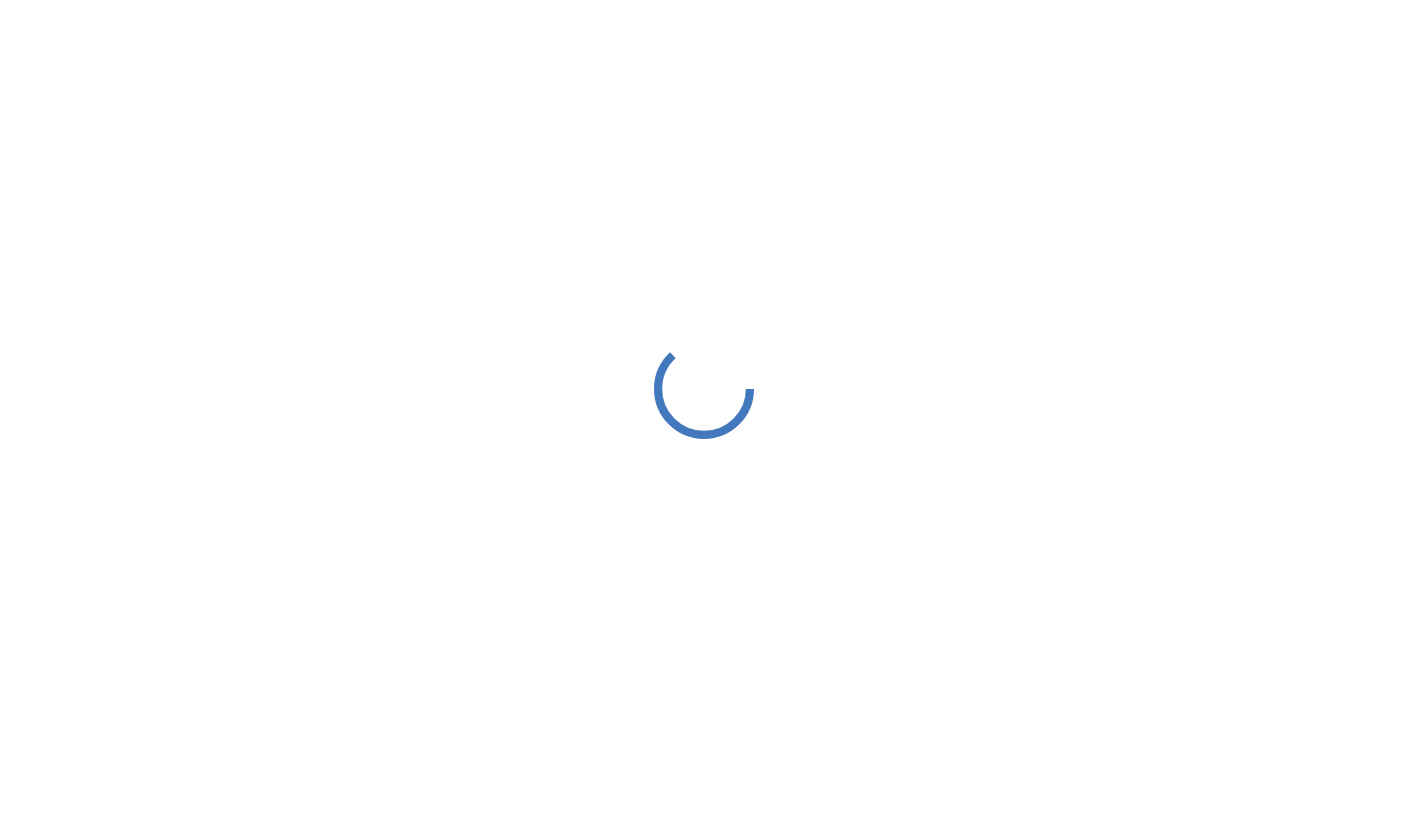 scroll, scrollTop: 0, scrollLeft: 0, axis: both 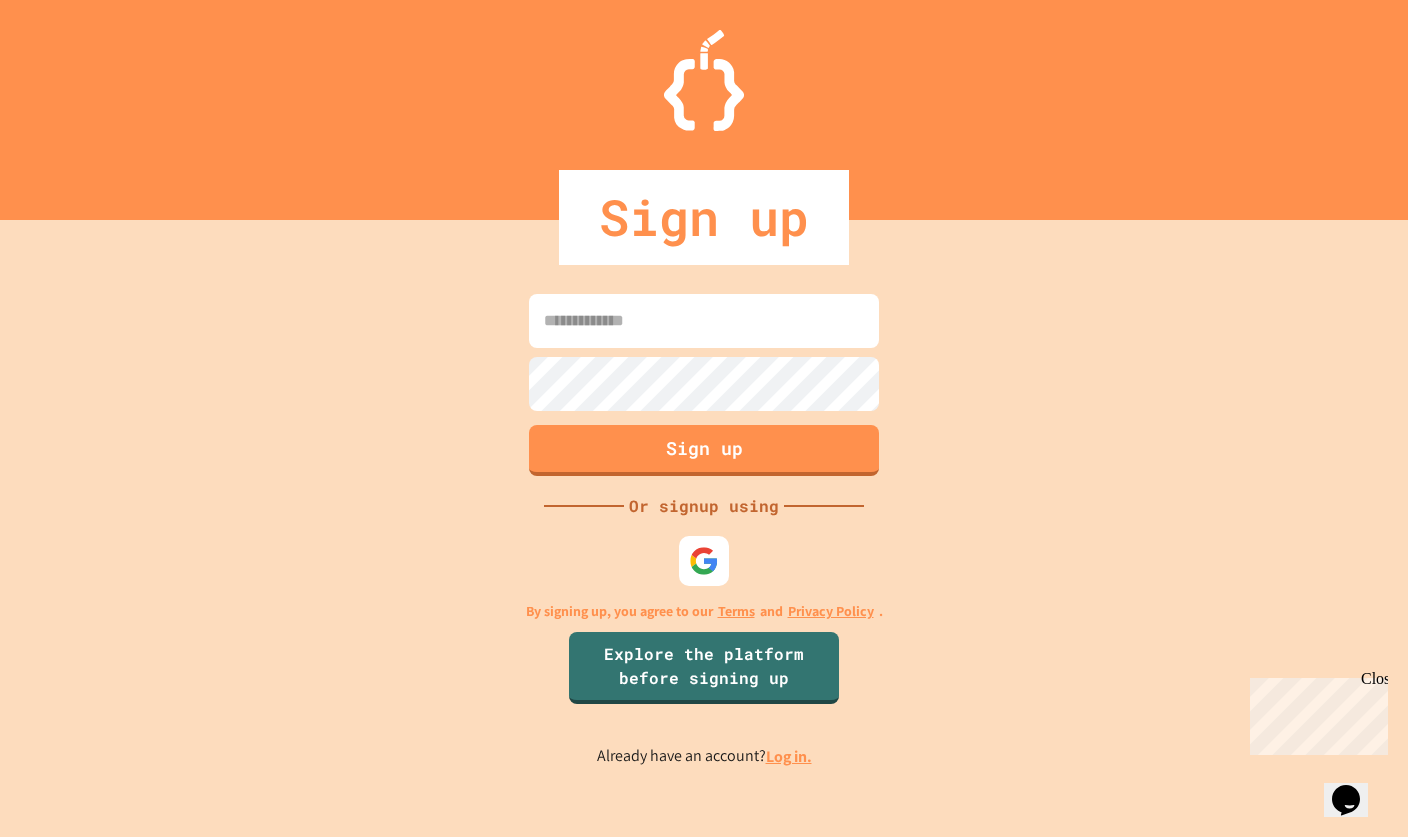 click on "Log in." at bounding box center [789, 756] 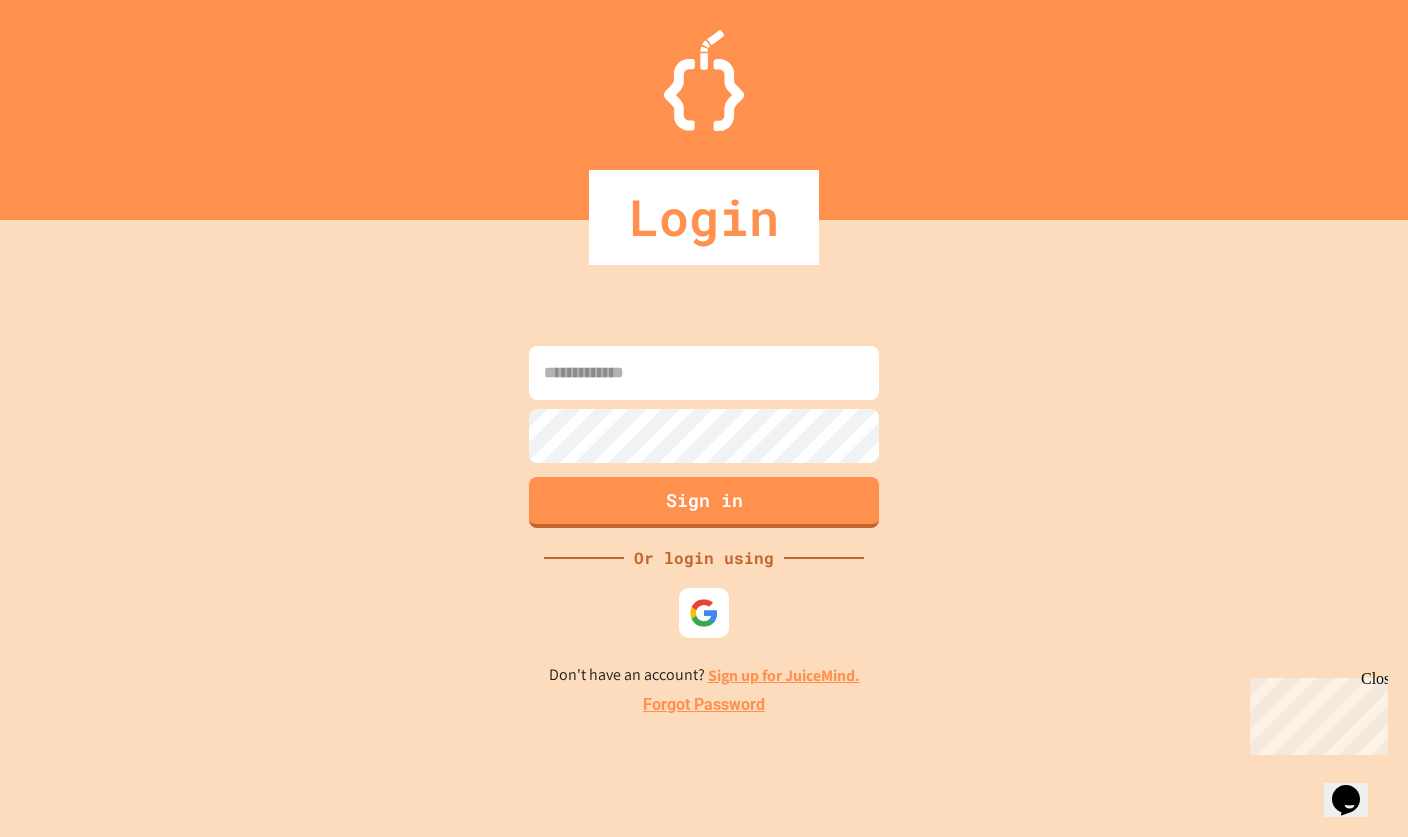 click at bounding box center (704, 373) 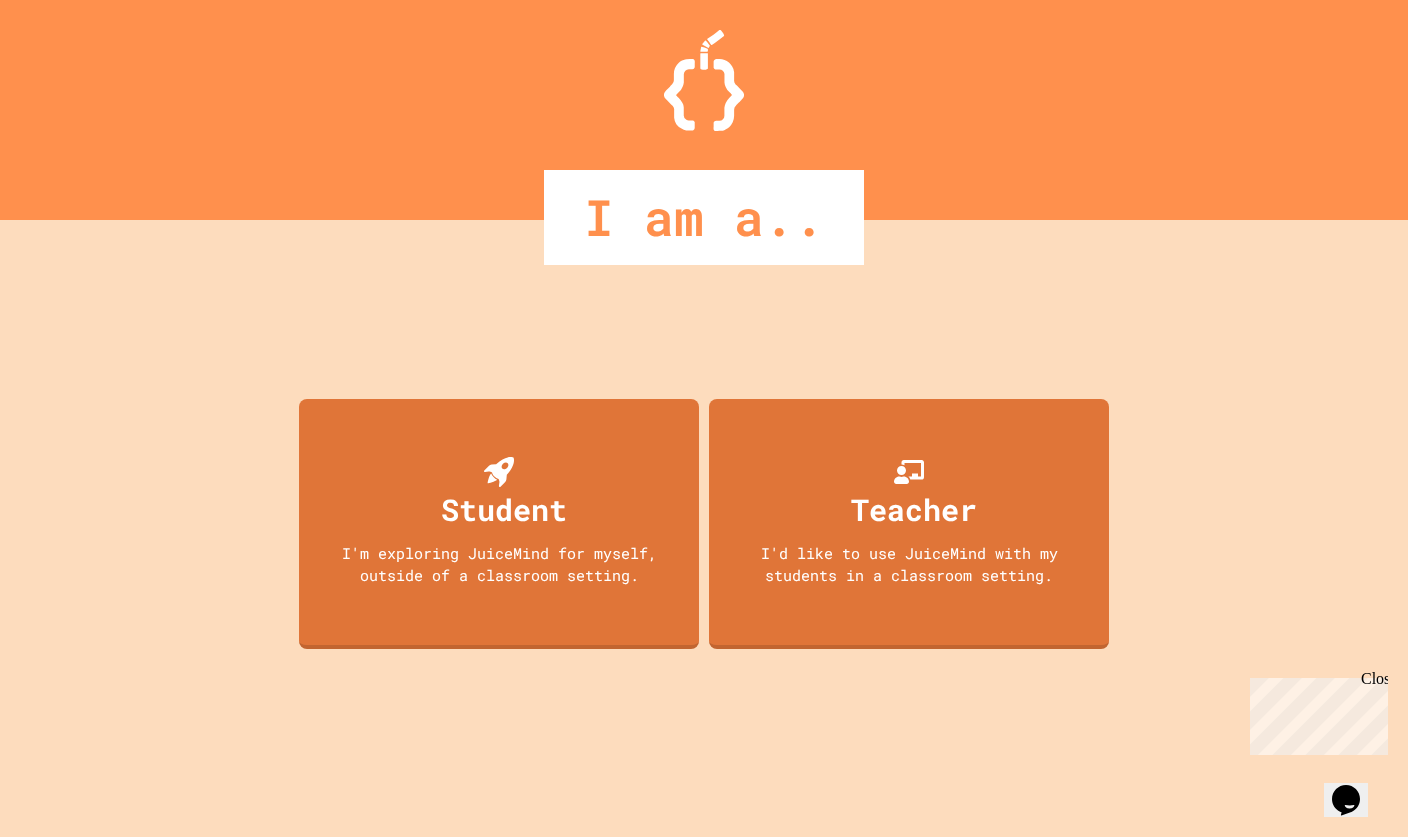 click on "Teacher" at bounding box center [914, 509] 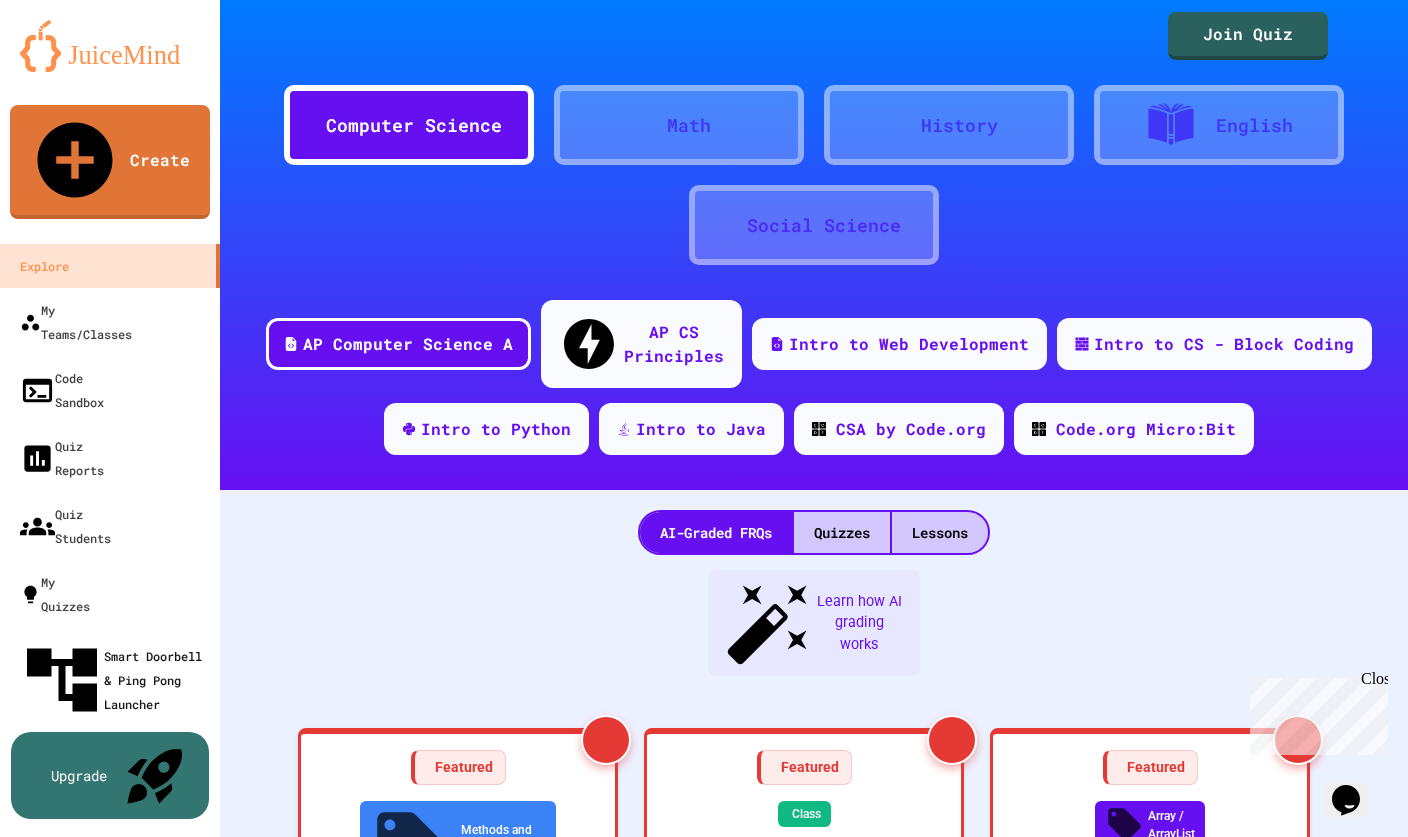 click on "Smart Doorbell & Ping Pong Launcher" at bounding box center [116, 680] 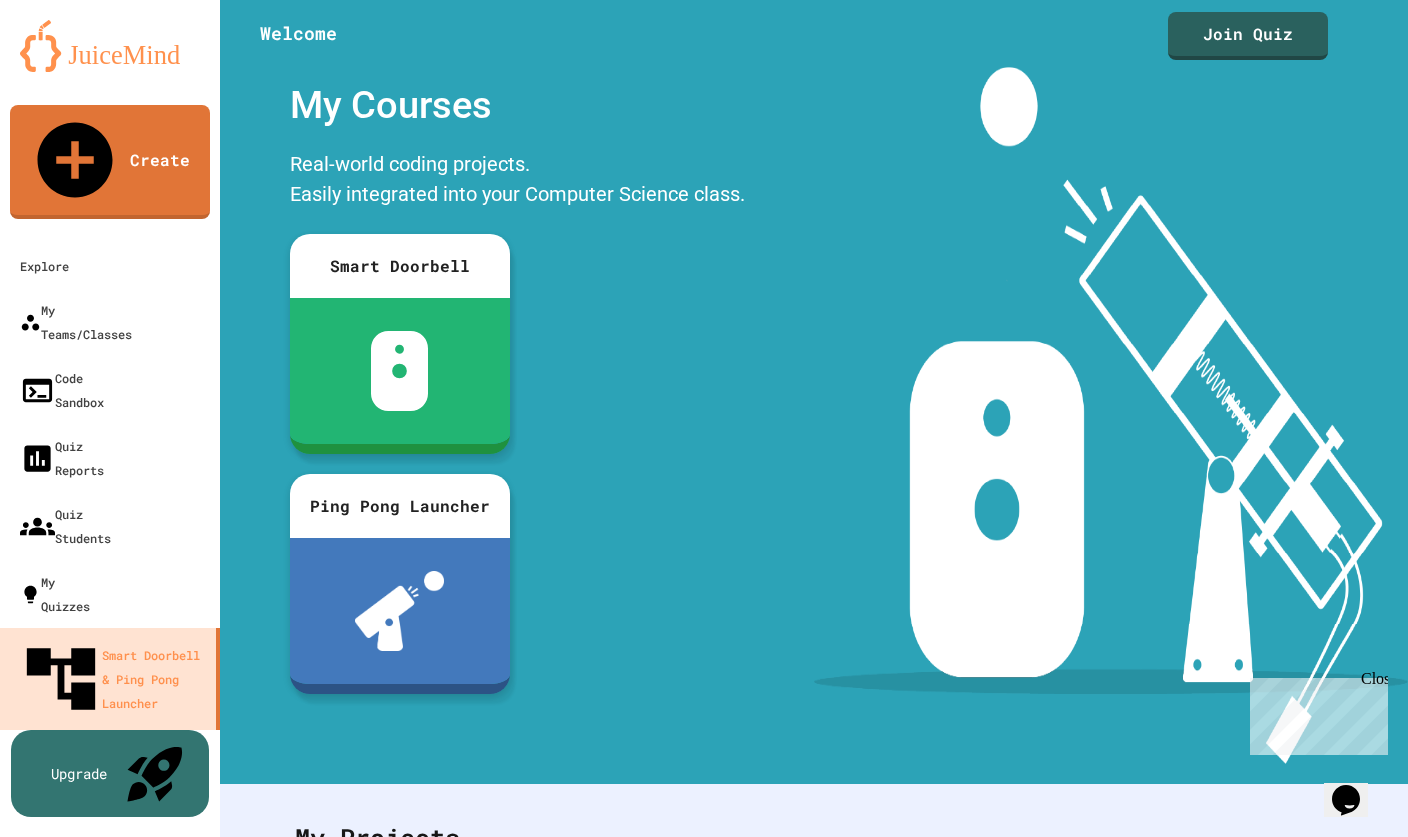 scroll, scrollTop: 0, scrollLeft: 0, axis: both 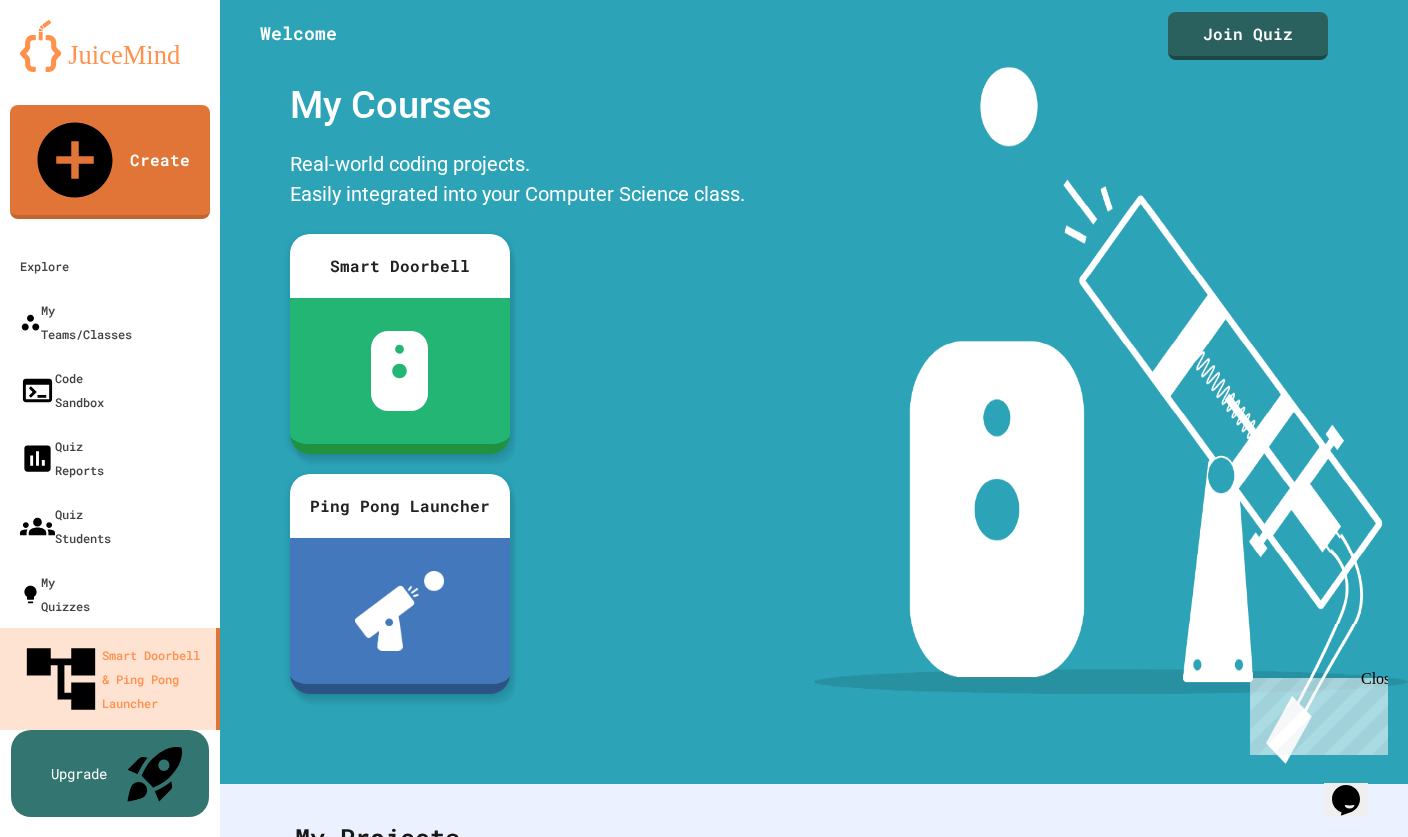click on "Start Tutorials" at bounding box center (877, 1477) 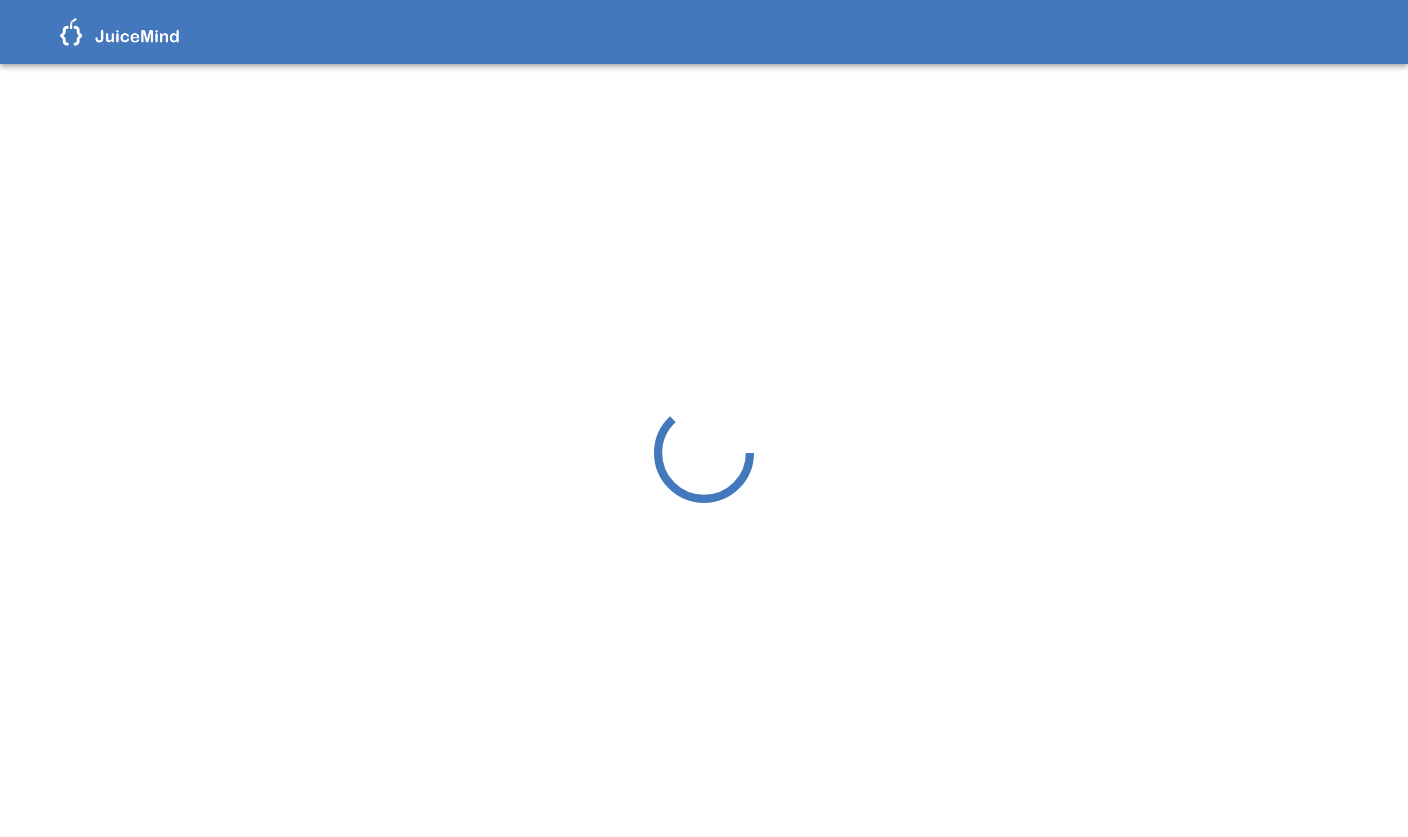 scroll, scrollTop: 0, scrollLeft: 0, axis: both 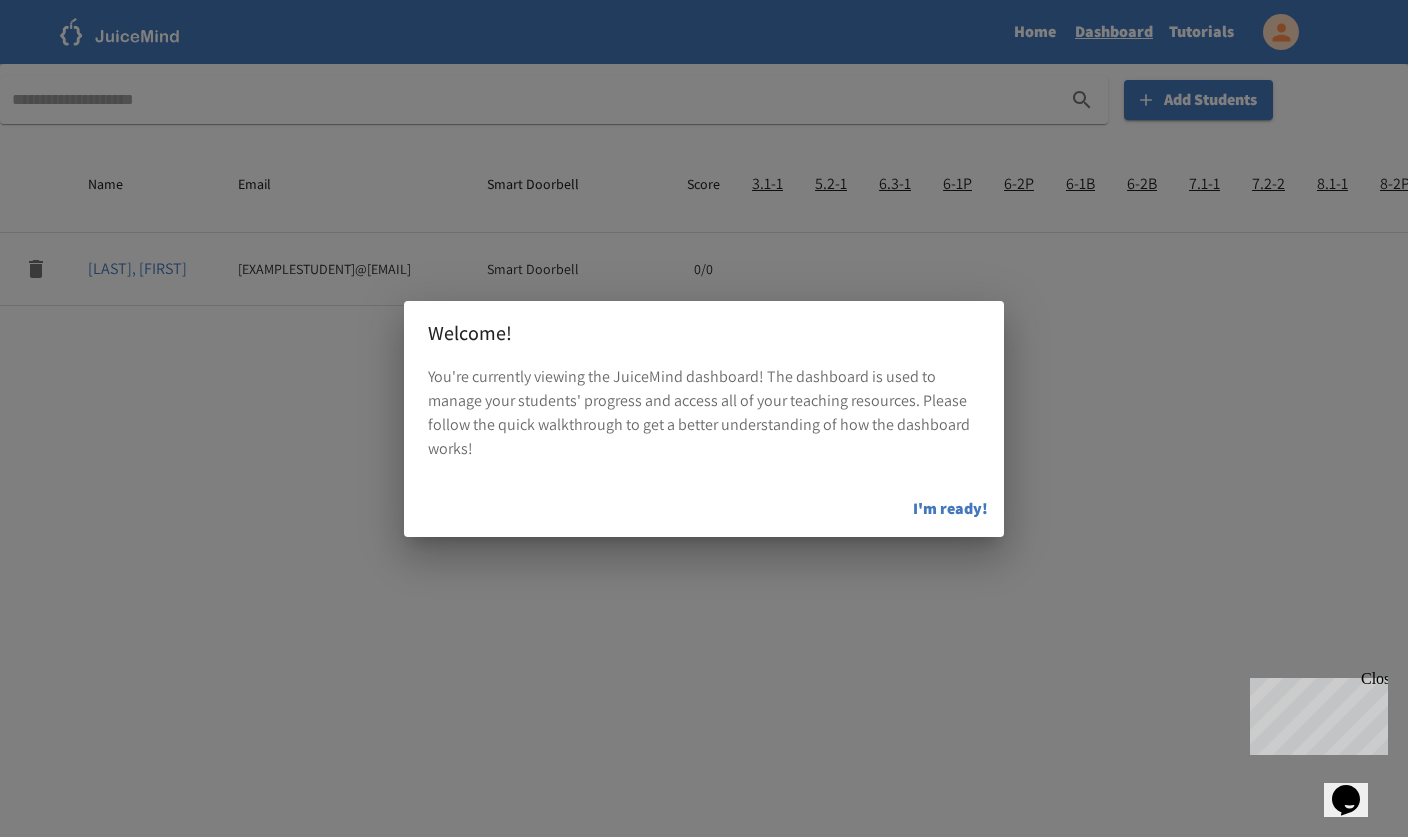 click on "I'm ready!" at bounding box center [950, 509] 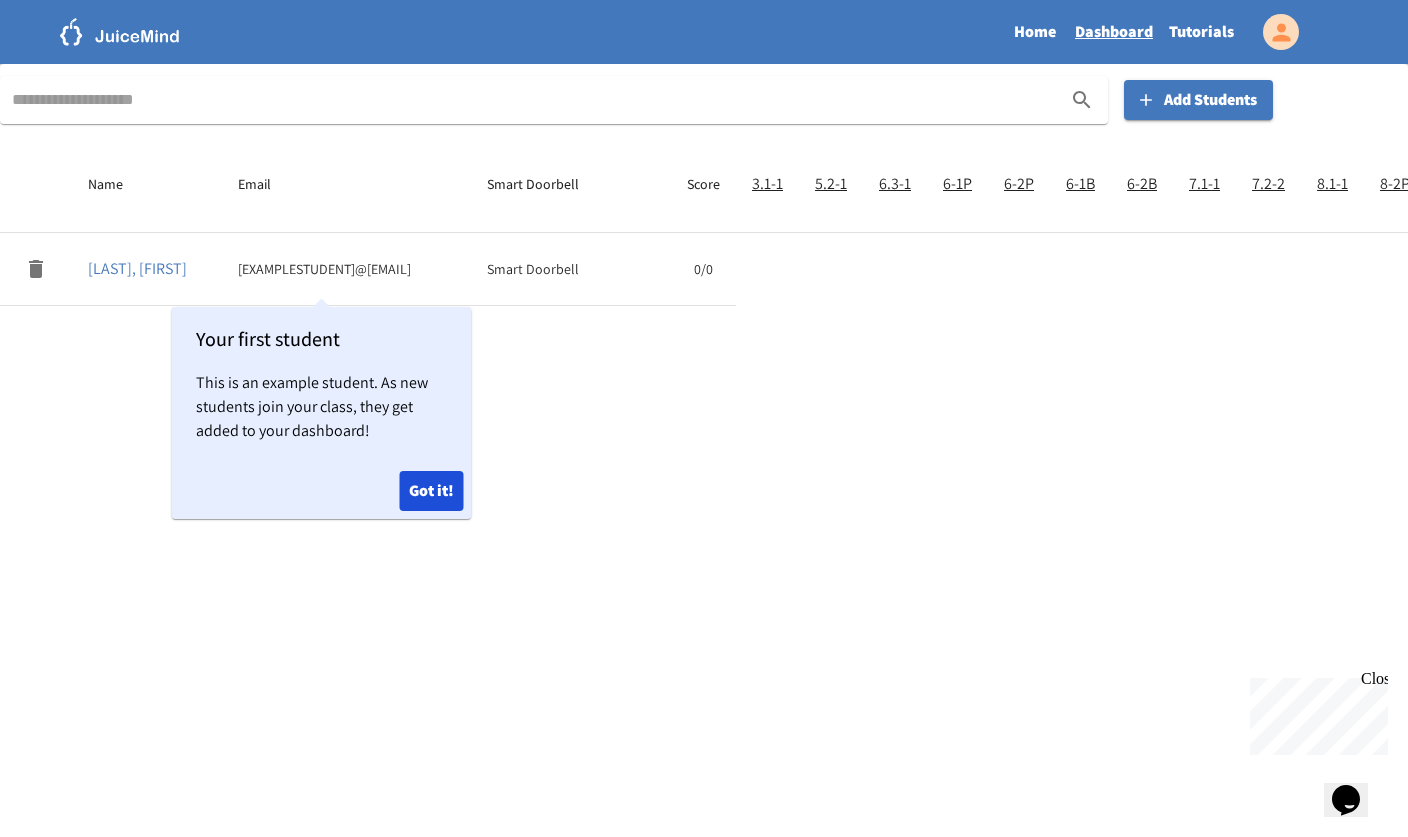 click on "Got it!" at bounding box center [432, 491] 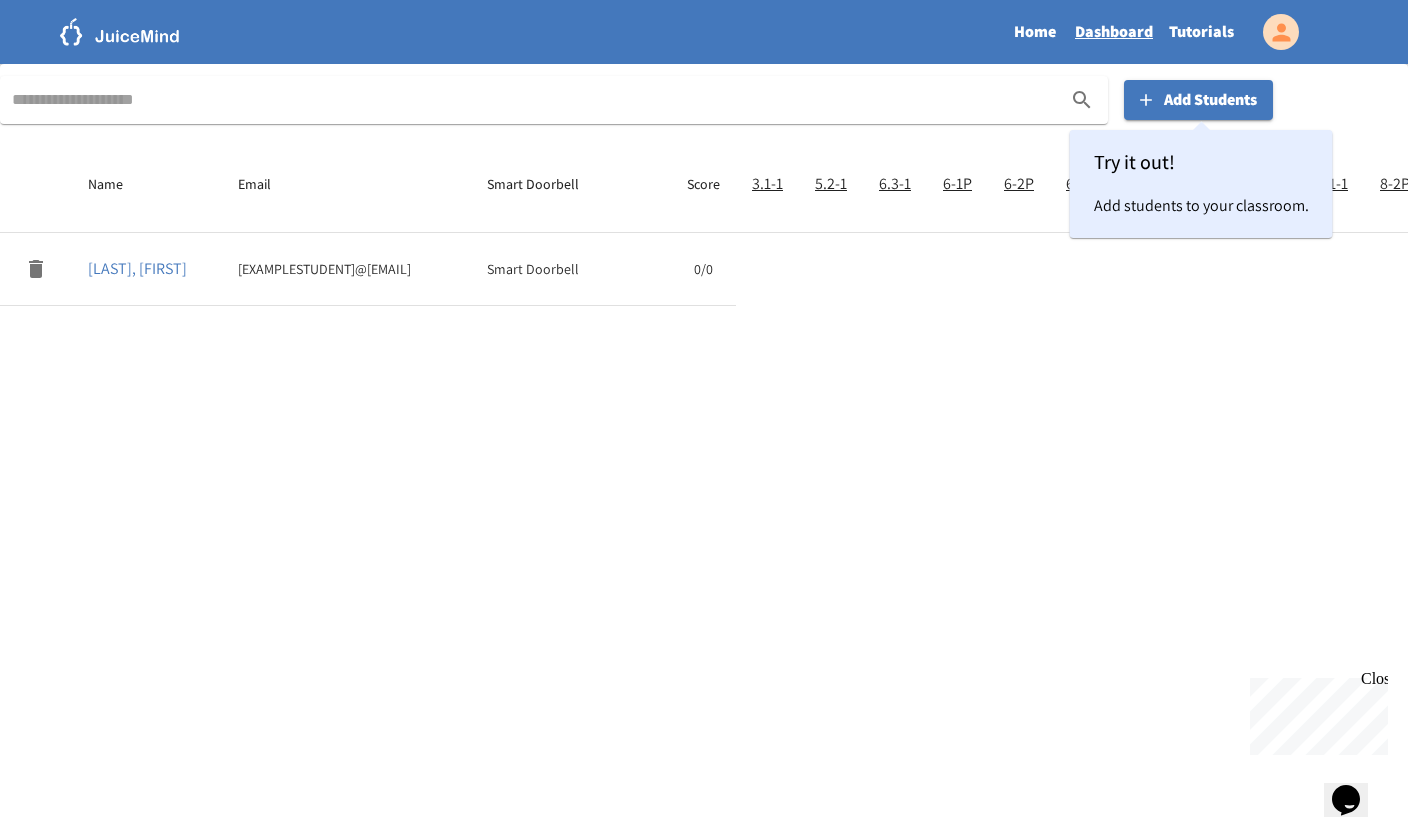 click on "Tutorials" at bounding box center (1201, 32) 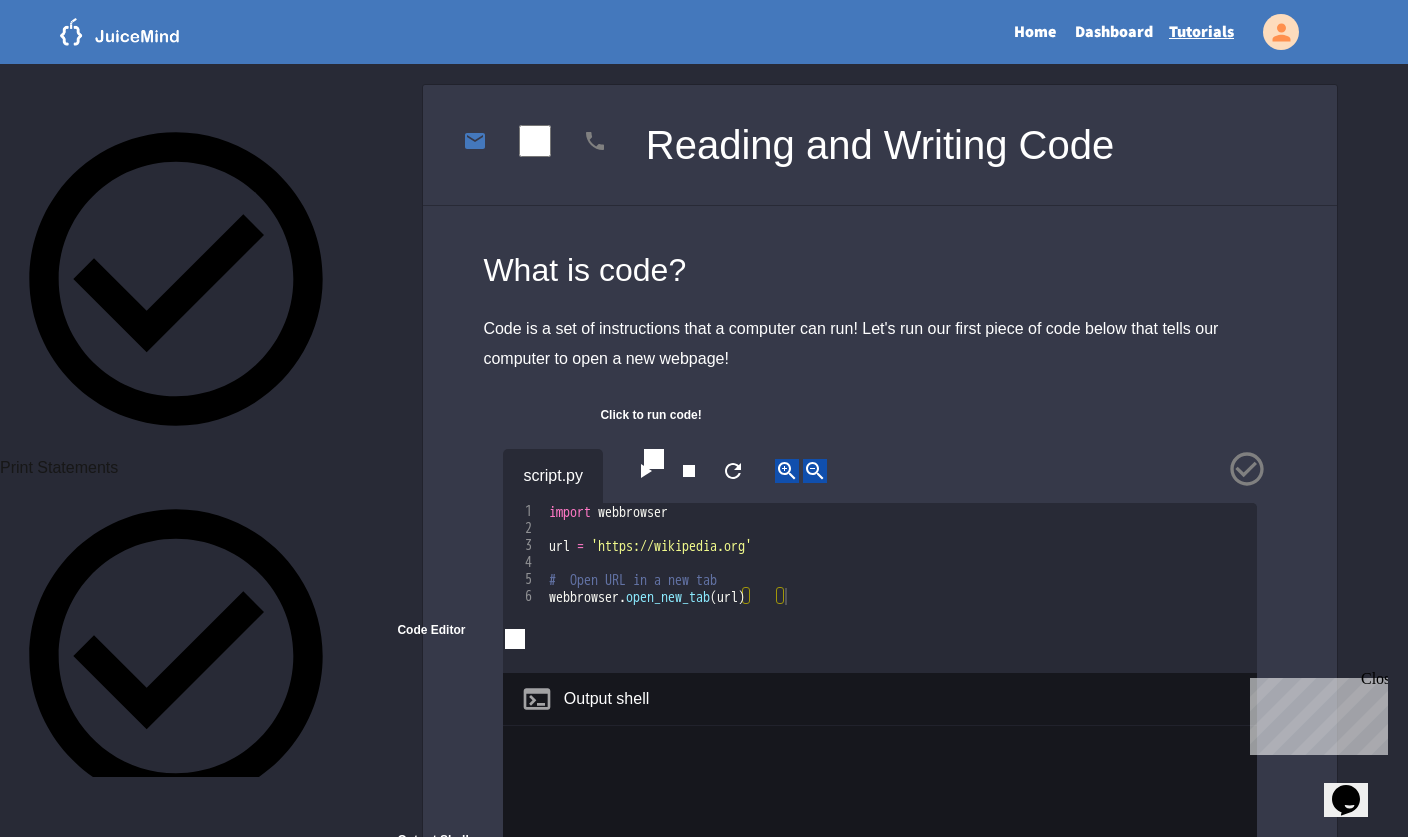 scroll, scrollTop: 943, scrollLeft: 0, axis: vertical 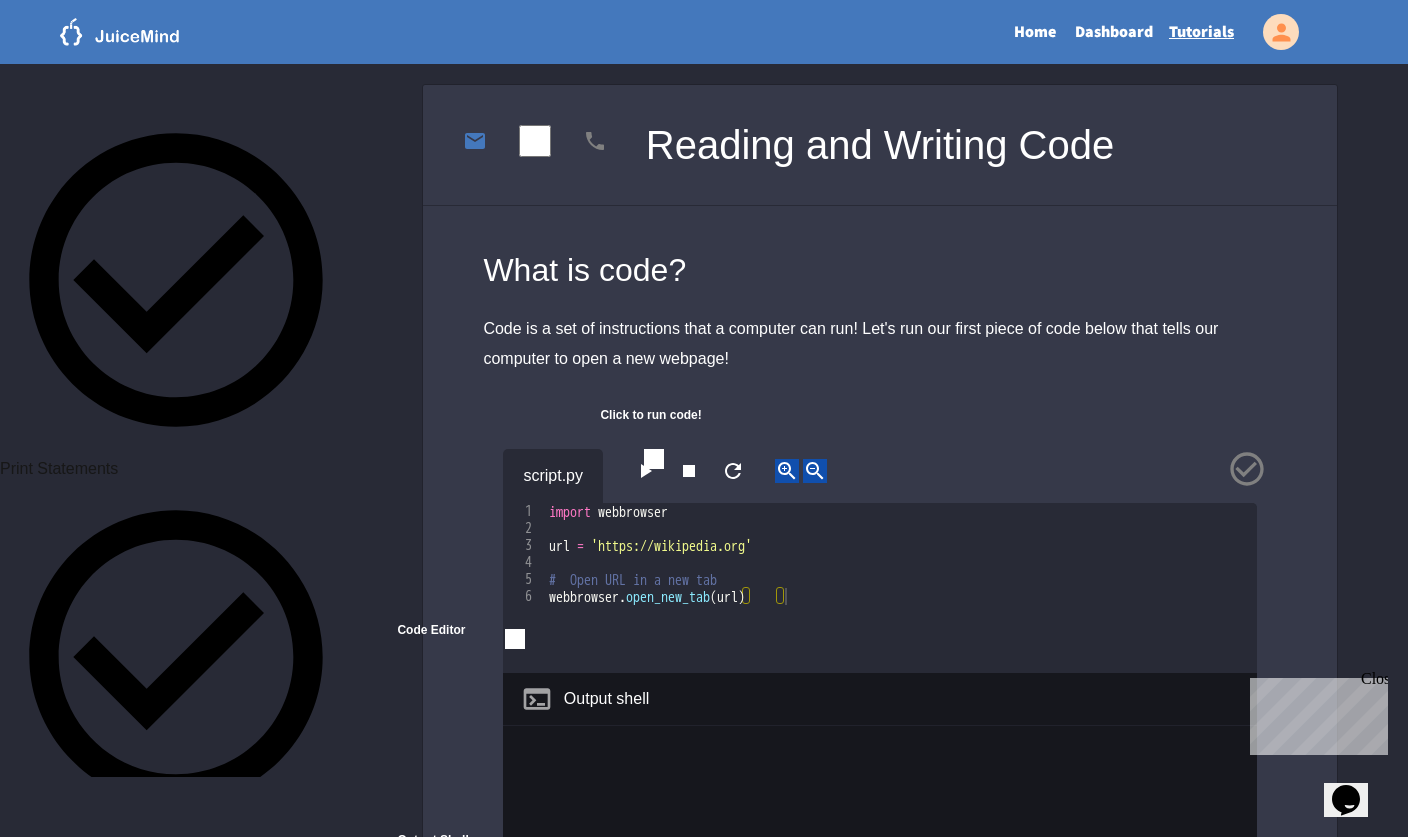 click on "Unit 11: Taking the doorbell home (Bonus)!" at bounding box center [151, 3036] 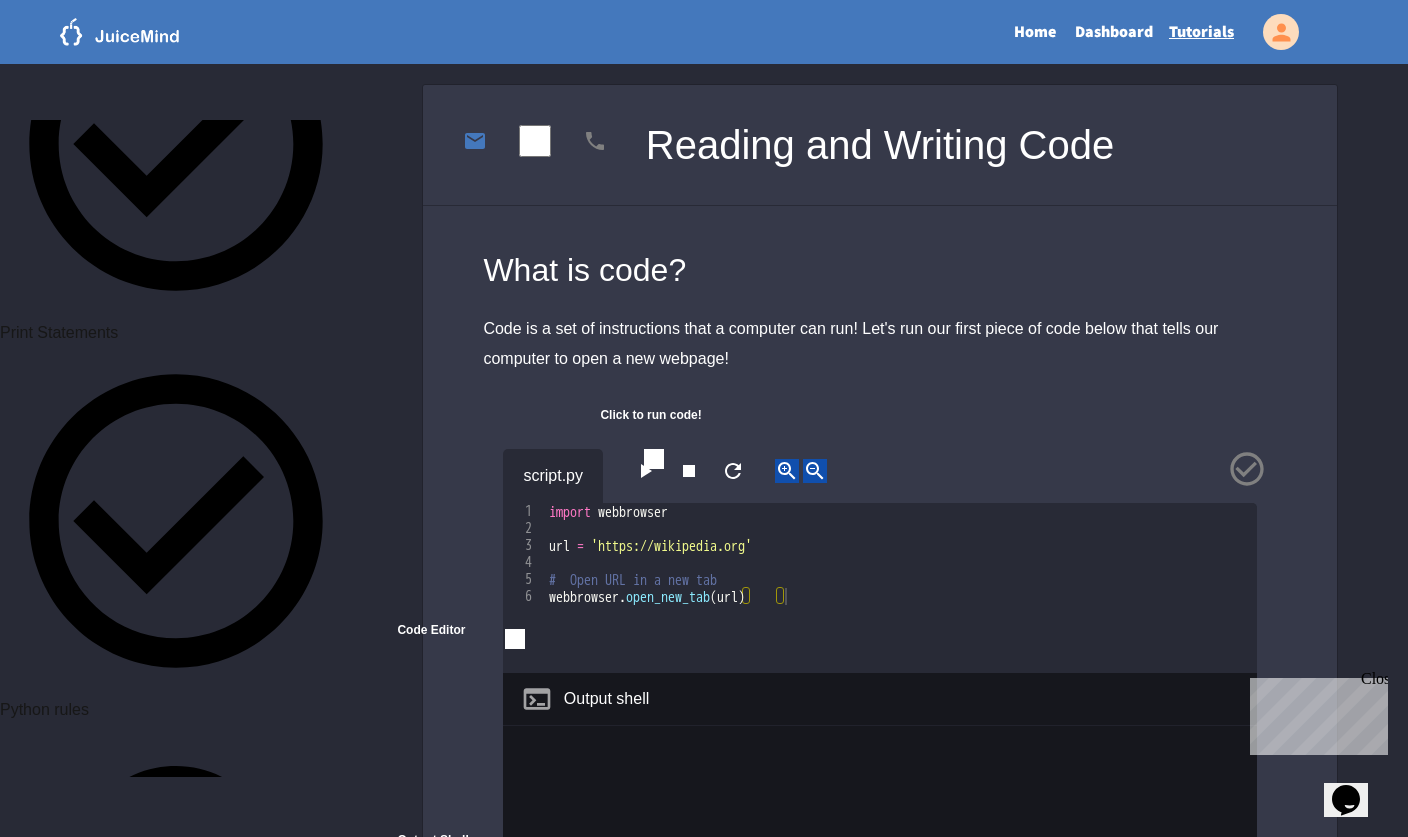 scroll, scrollTop: 1073, scrollLeft: 0, axis: vertical 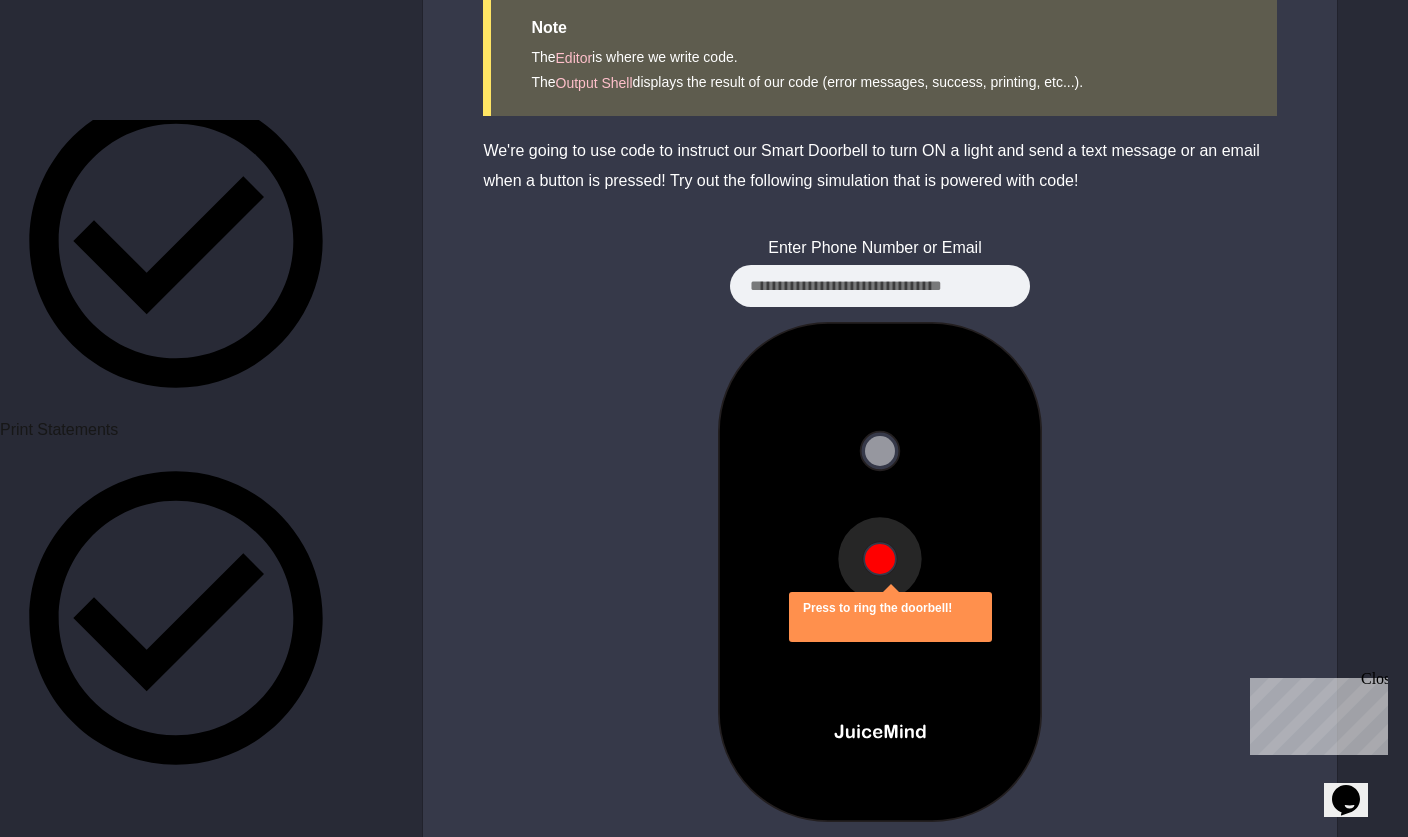 click on "Going wireless" at bounding box center [52, 3447] 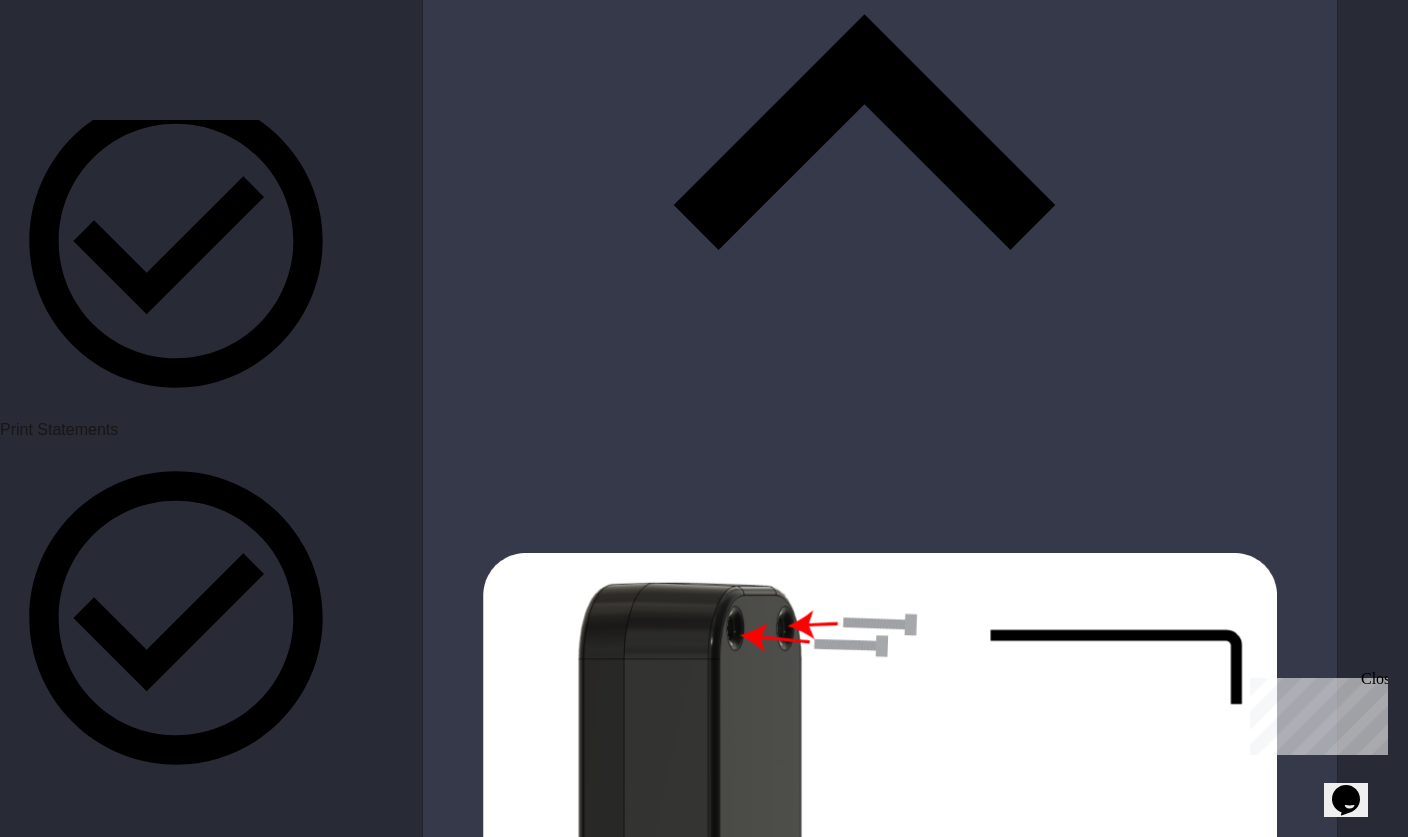 scroll, scrollTop: 13216, scrollLeft: 0, axis: vertical 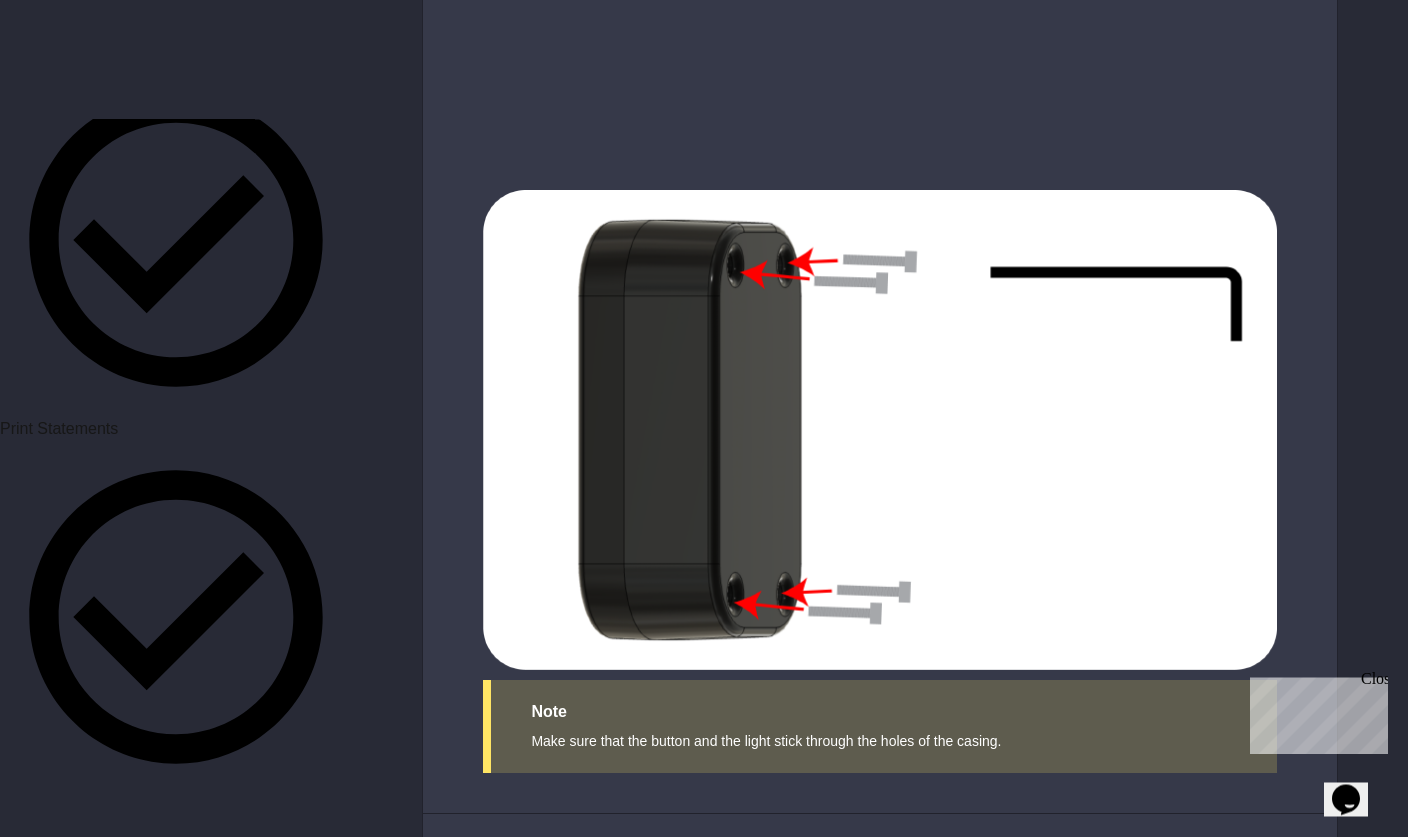 click on "Unit 10: Texts, lights, and buttons!" at bounding box center (120, 2848) 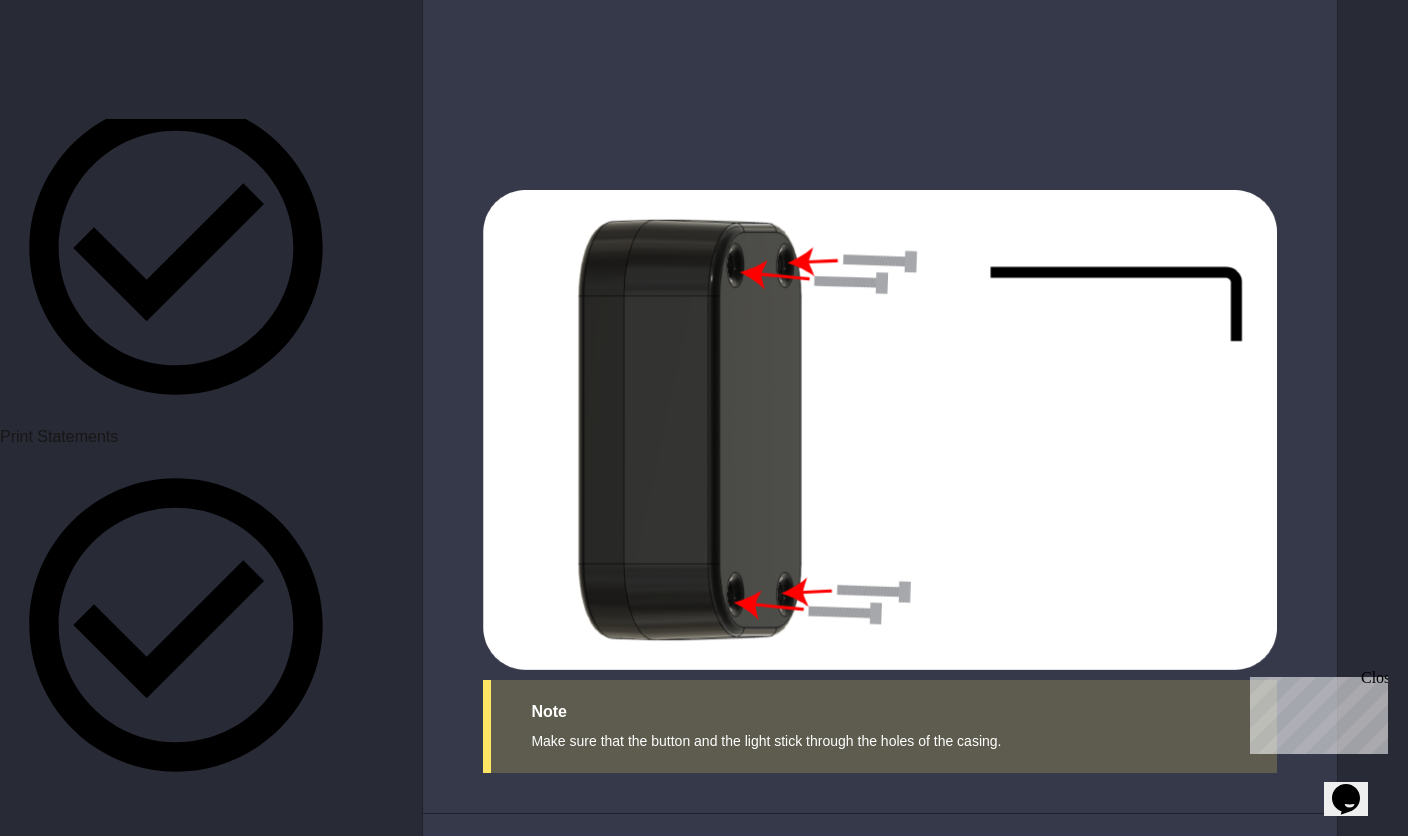 scroll, scrollTop: 981, scrollLeft: 0, axis: vertical 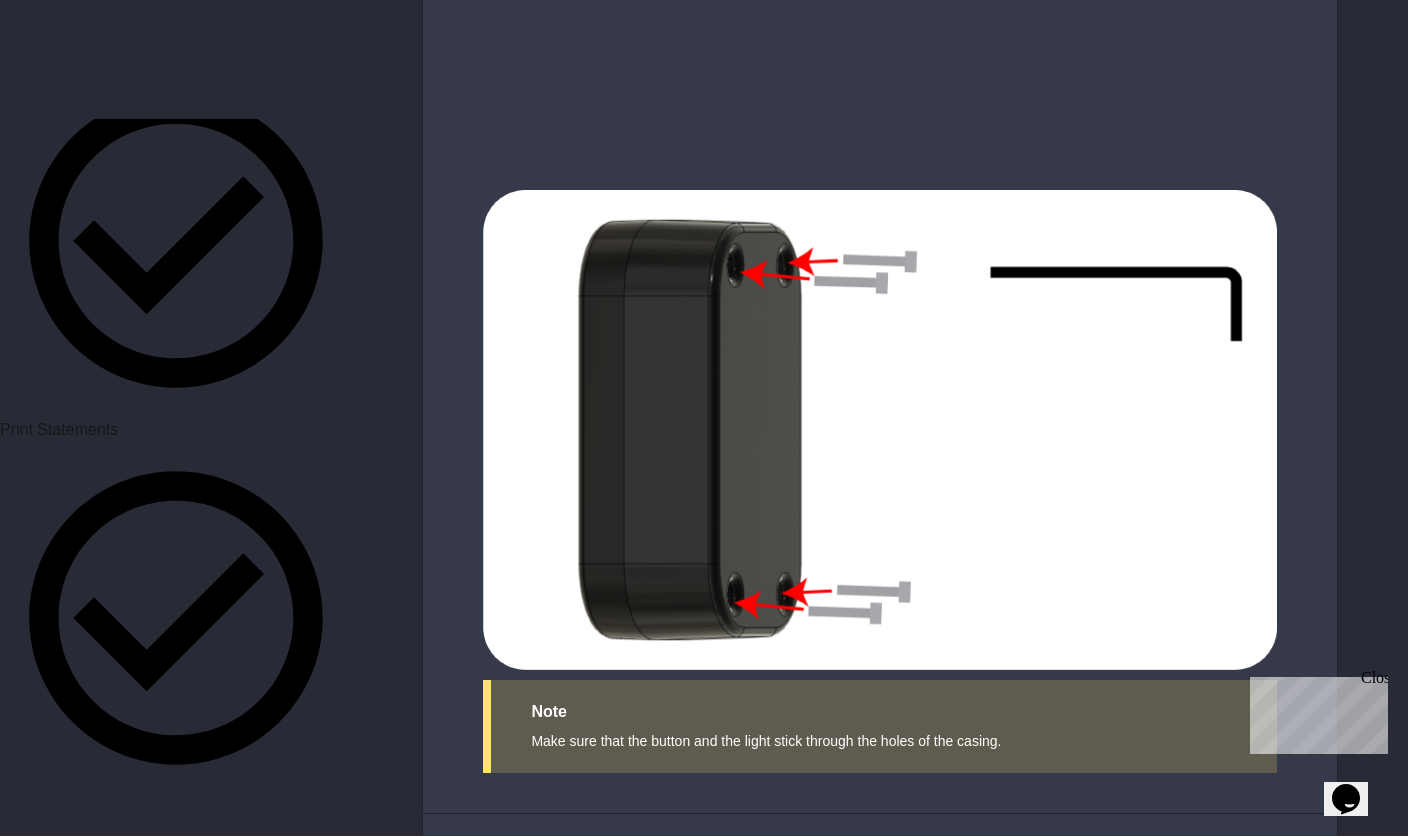 click 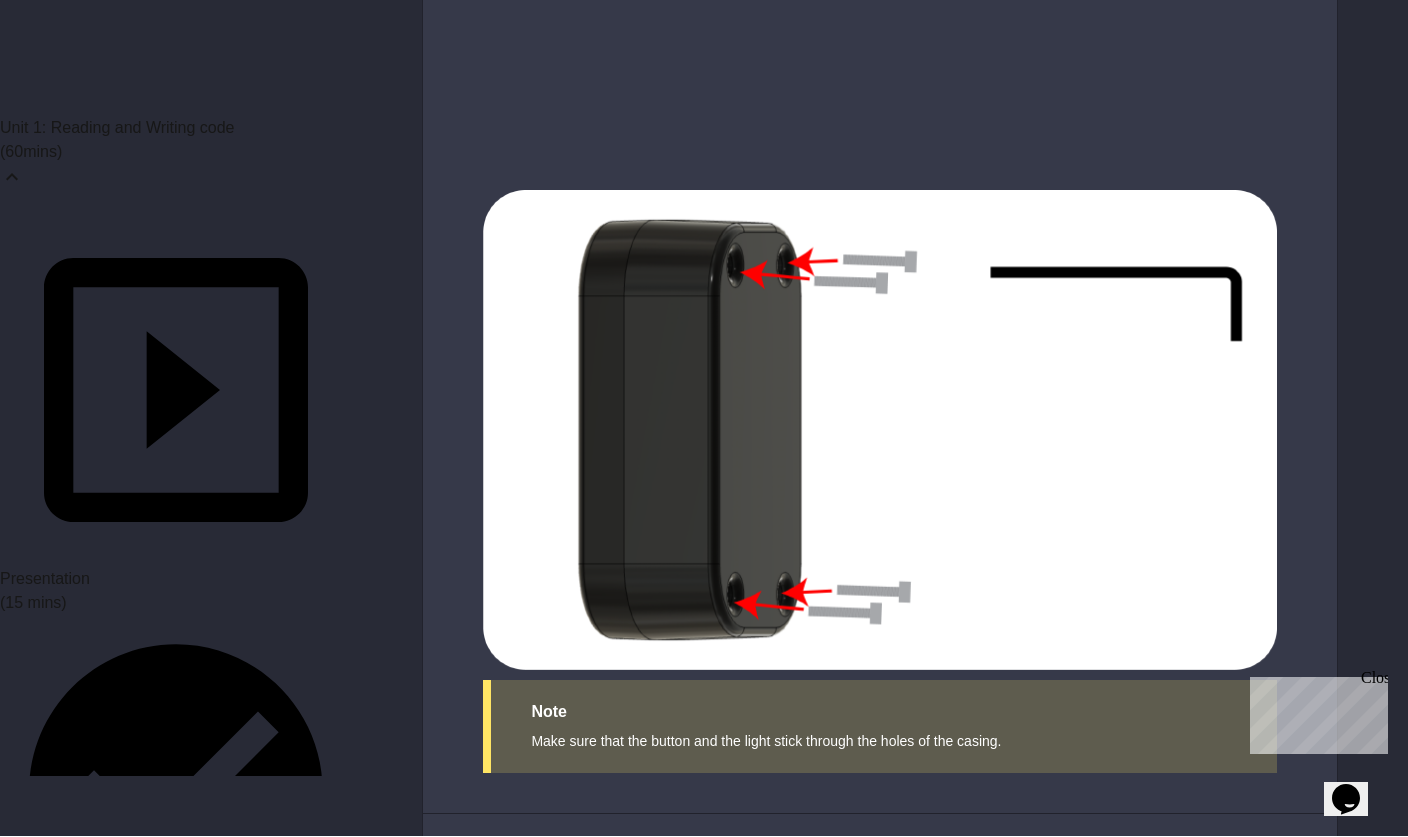 scroll, scrollTop: 55, scrollLeft: 0, axis: vertical 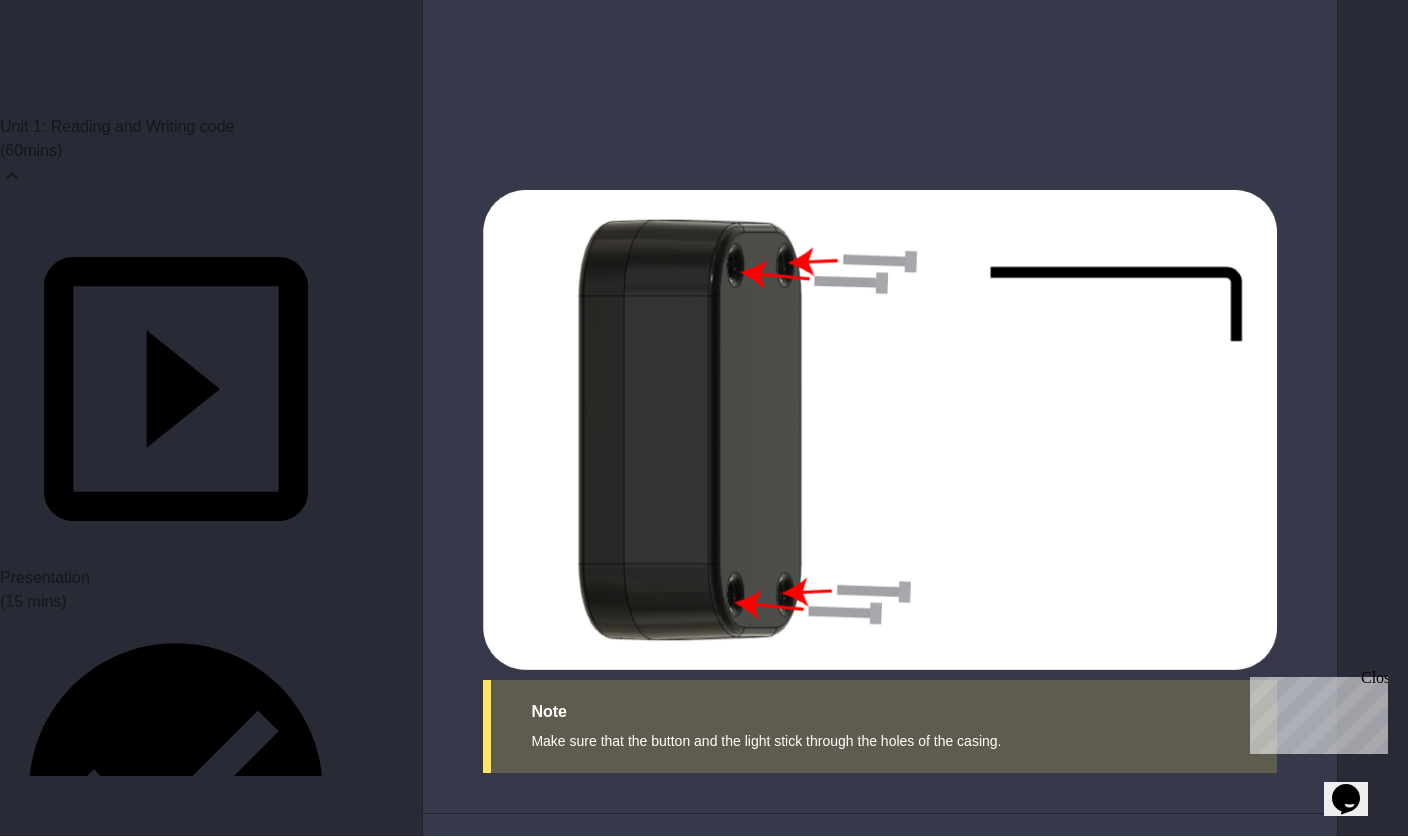 click on "( 60  mins)" at bounding box center [176, 2759] 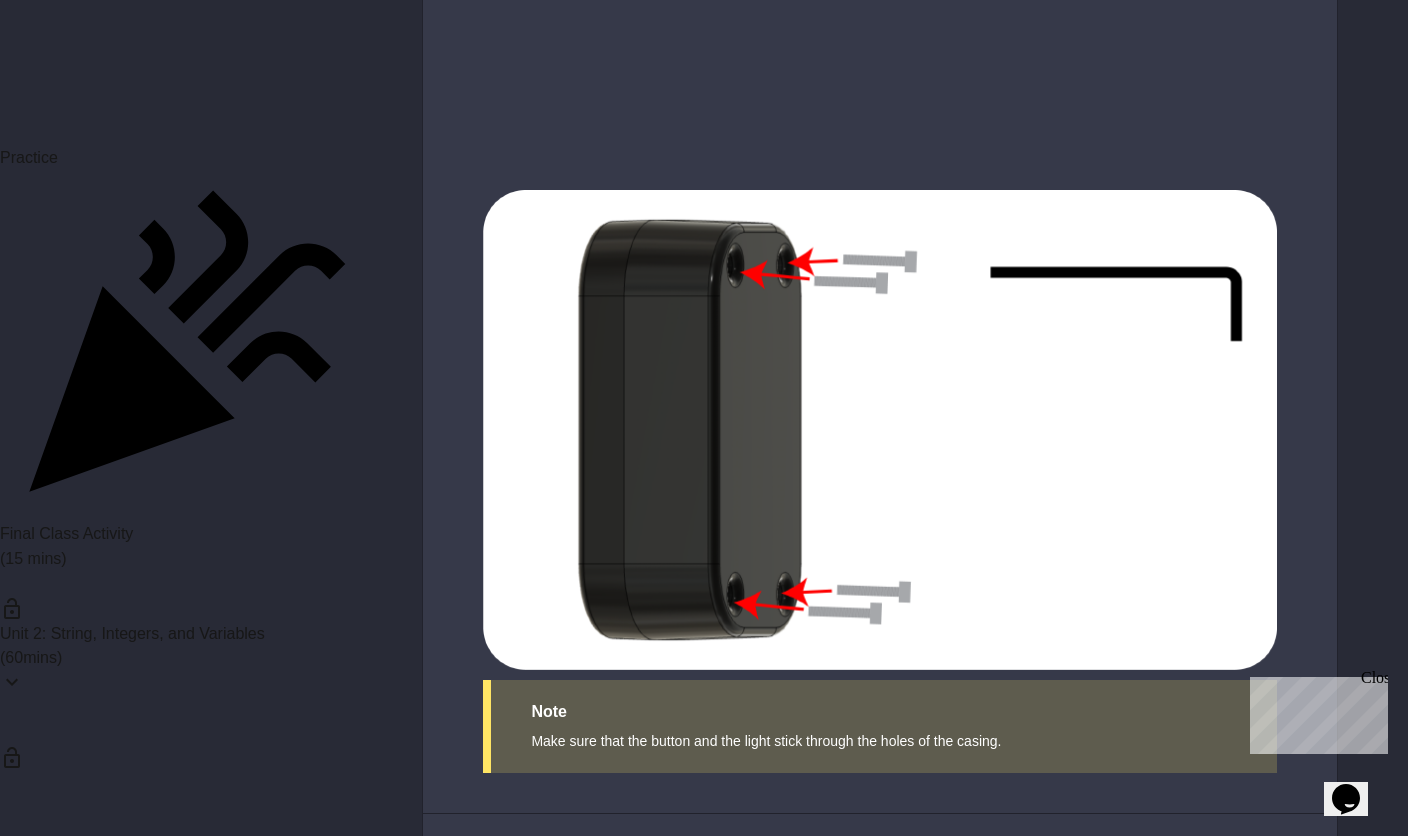 scroll, scrollTop: 2006, scrollLeft: 0, axis: vertical 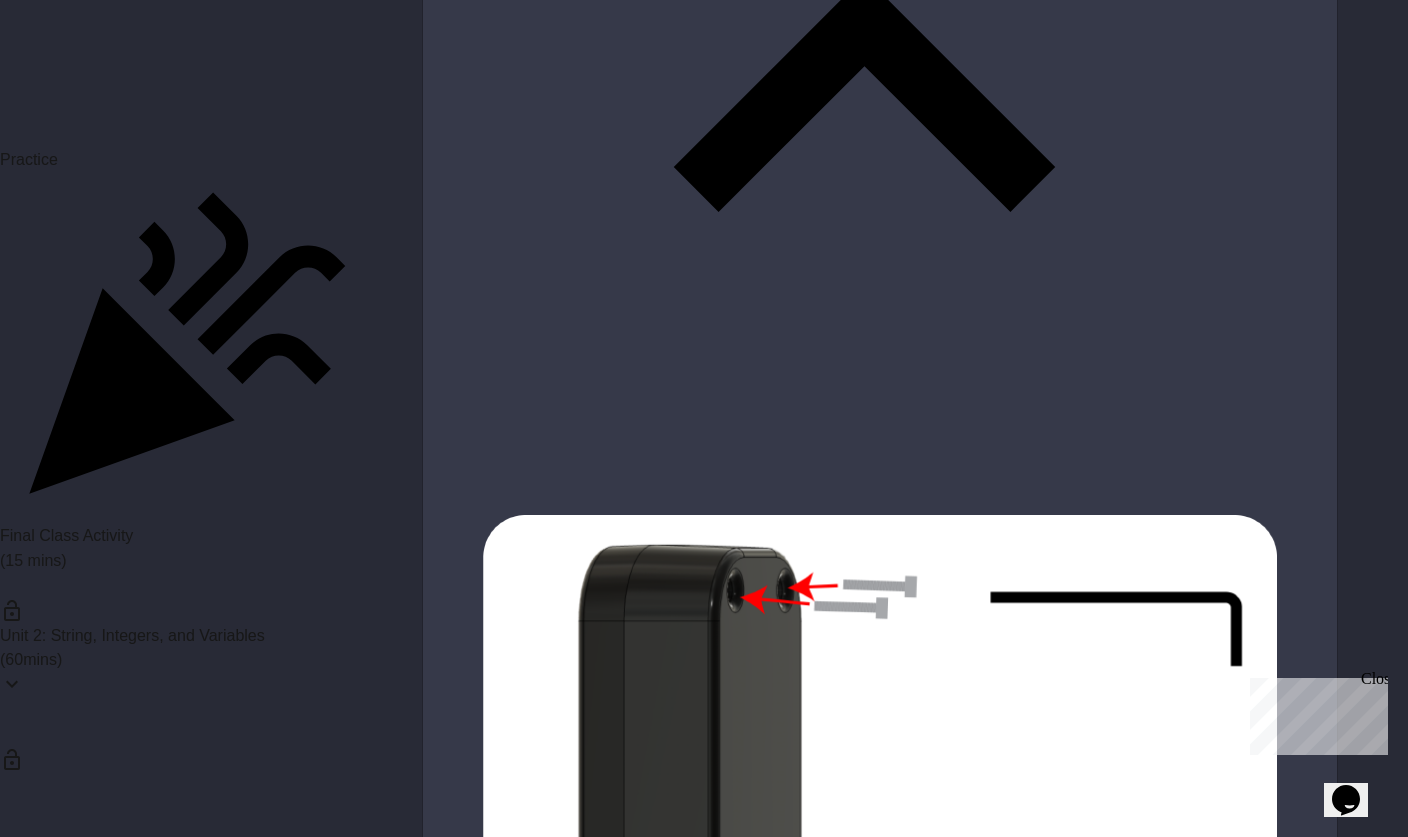 click on "#Import libraries import   machine import   time import   wifi import   messaging #Initialize Pin 12 as an Input pin button   =   machine . Pin ( 12 ,   "Input" ) #Initialize Pin 19 as an Output pin light   =   machine . Pin ( 19 ,   'Output' ) wifi . connect ( 'USERNAME' ,   'PASSWORD' ) while   True :          if   button . value ( )   ==   1 :                   light . value ( 1 )          messaging . send_email ( 'test@gmail.com' ,   'Message' )          light . value ( 0 )                   time . sleep ( 1 )" at bounding box center (901, 4025) 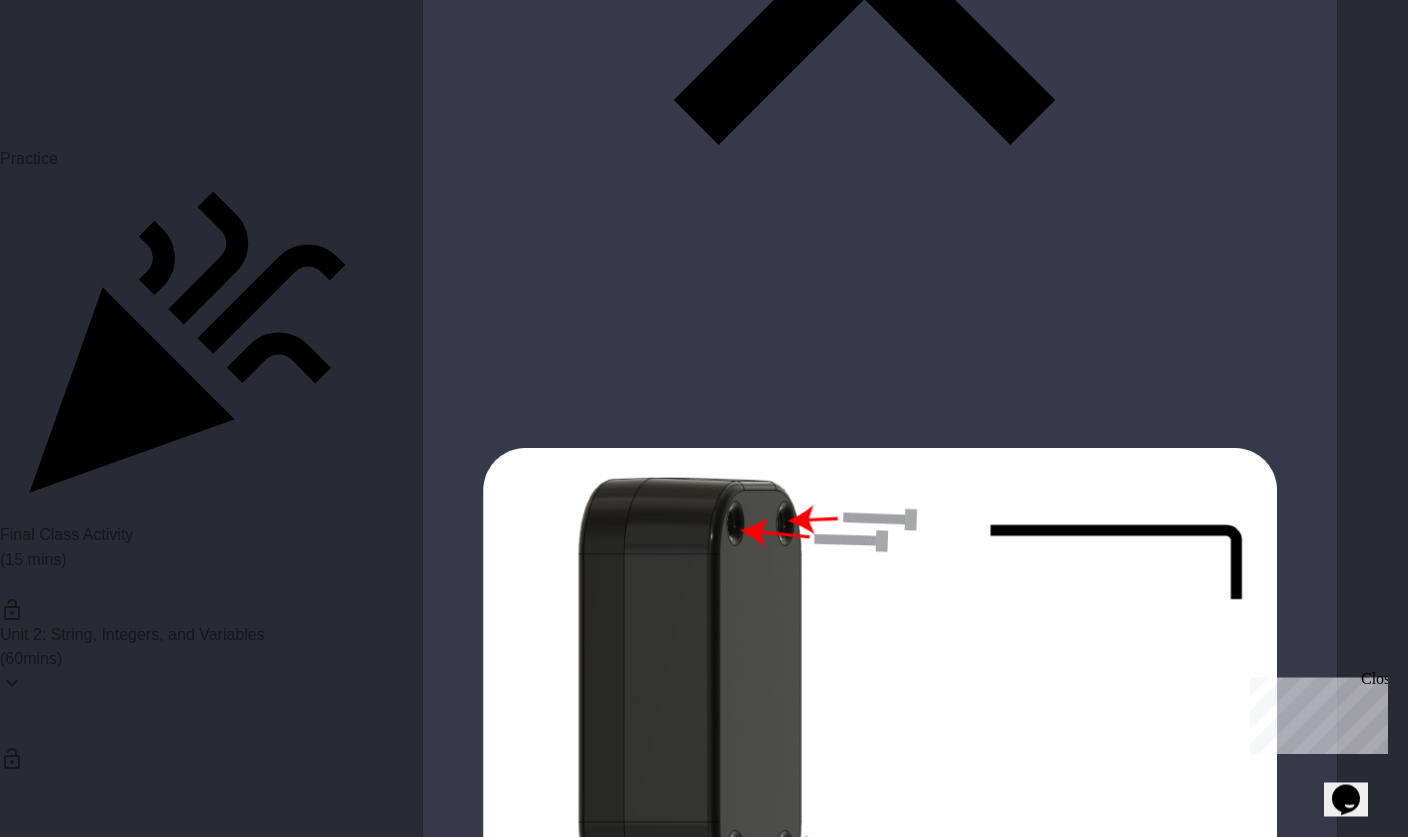 scroll, scrollTop: 12959, scrollLeft: 0, axis: vertical 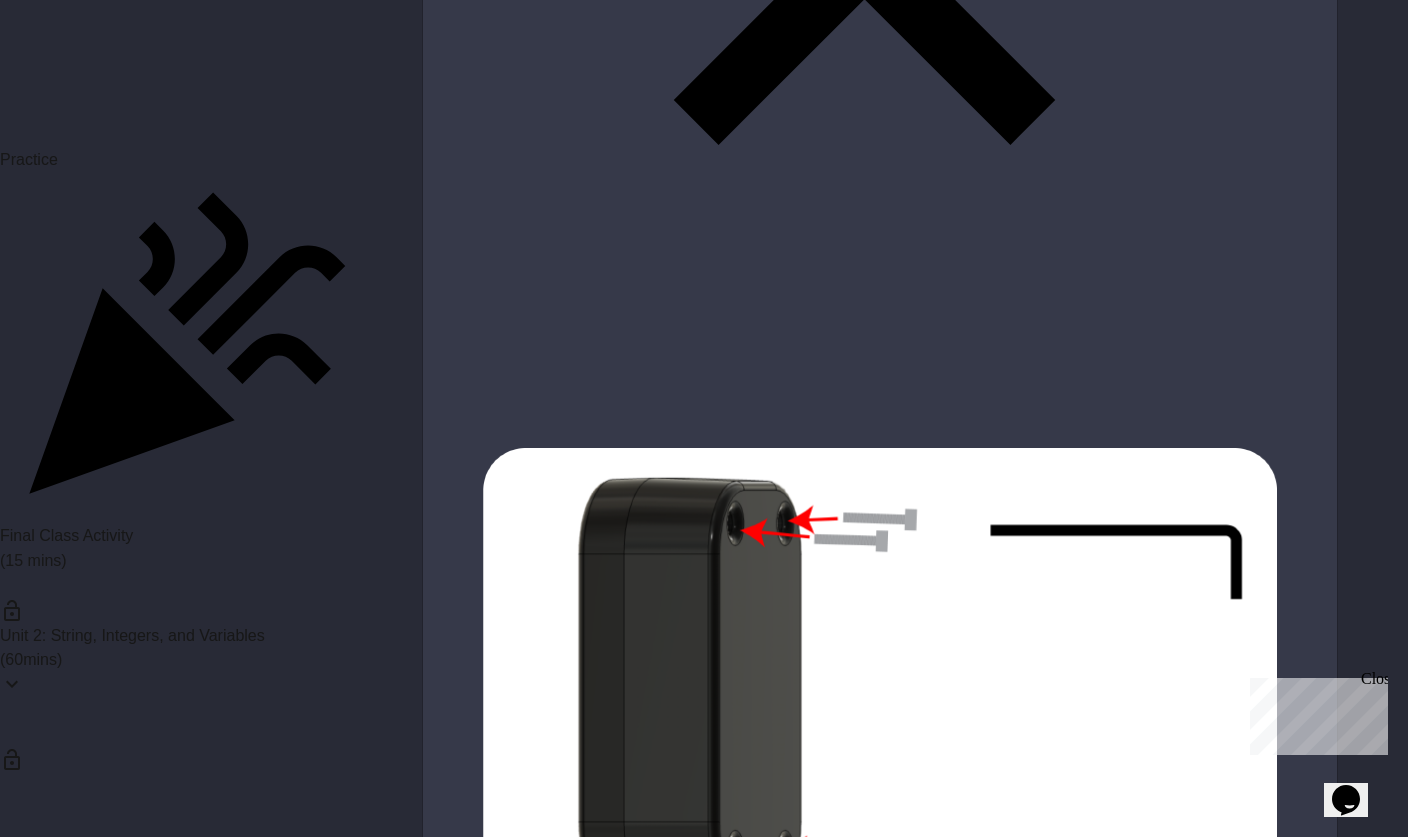 click 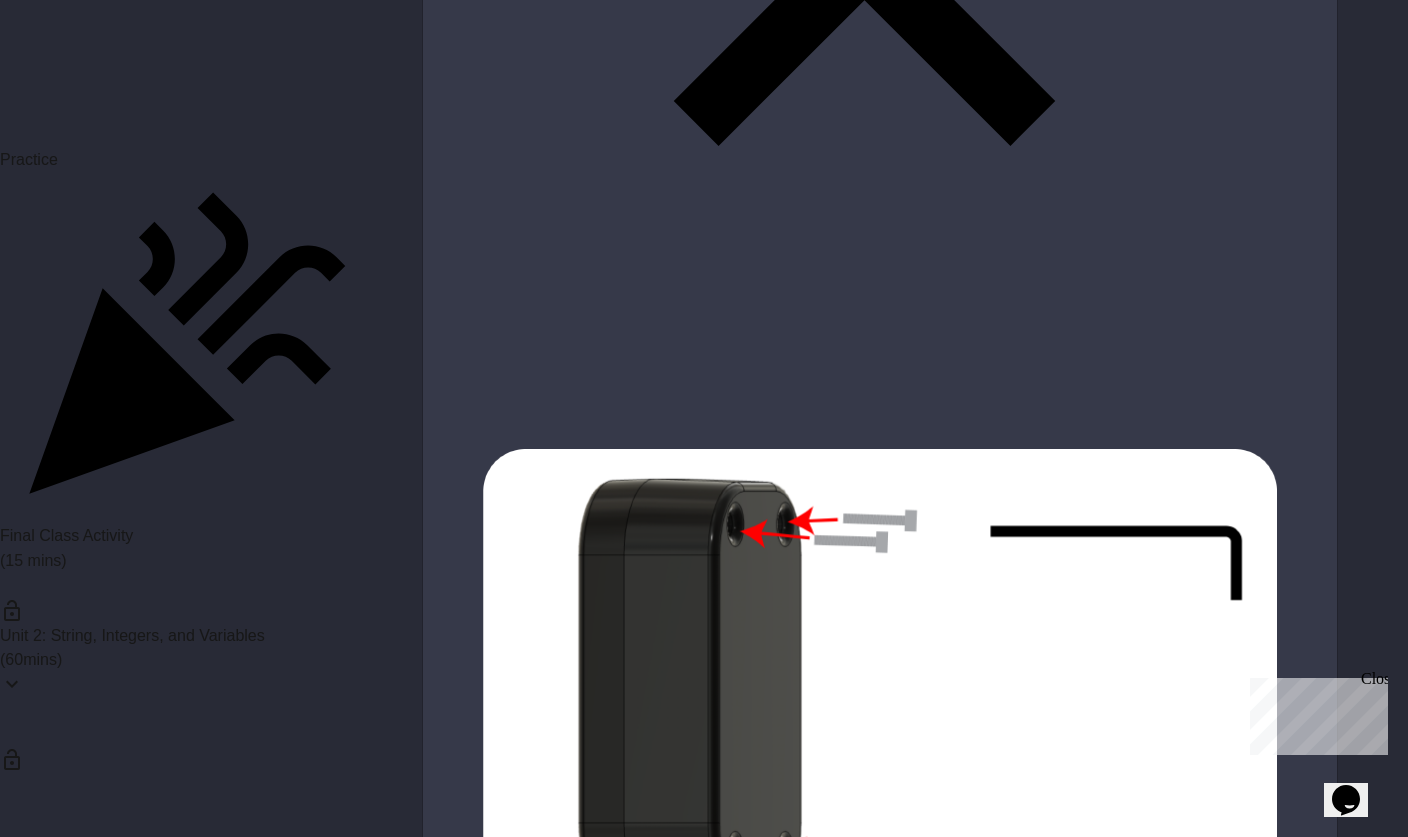 click on "Change to your phone number" at bounding box center (1054, 7515) 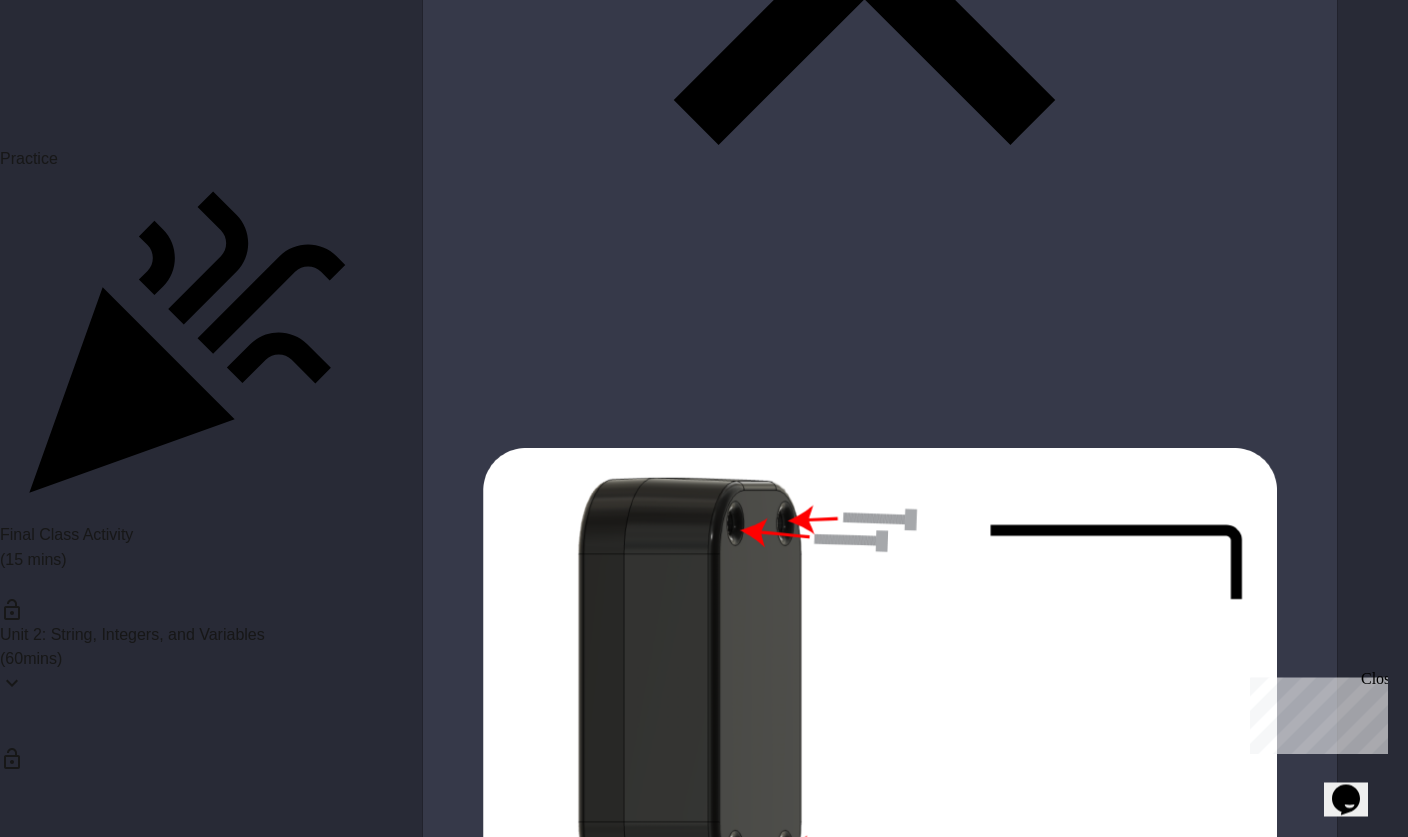 click on "Change to your phone number" at bounding box center (1054, 7515) 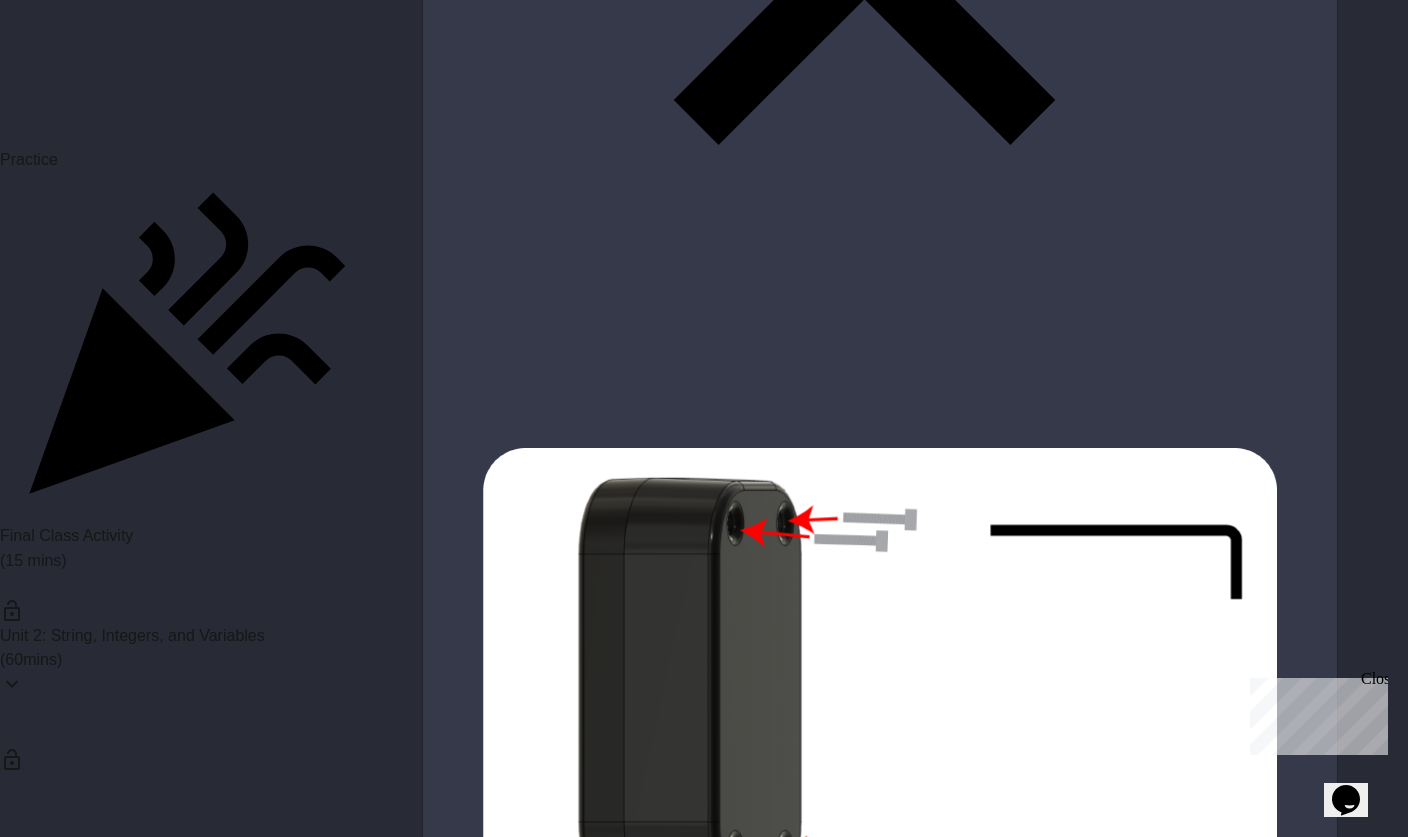 click on "#Import libraries import   machine import   time import   wifi import   messaging #Initialize Pin 12 as an Input pin button   =   machine . Pin ( 12 ,   "Input" ) #Initialize Pin 19 as an Output pin light   =   machine . Pin ( 19 ,   'Output' ) wifi . connect ( 'USERNAME' ,   'PASSWORD' ) while   True :          if   button . value ( )   ==   1 :                   light . value ( 1 )          messaging . send_email ( 'test@gmail.com' ,   'Message' )          light . value ( 0 )                   time . sleep ( 1 )" at bounding box center [901, 3958] 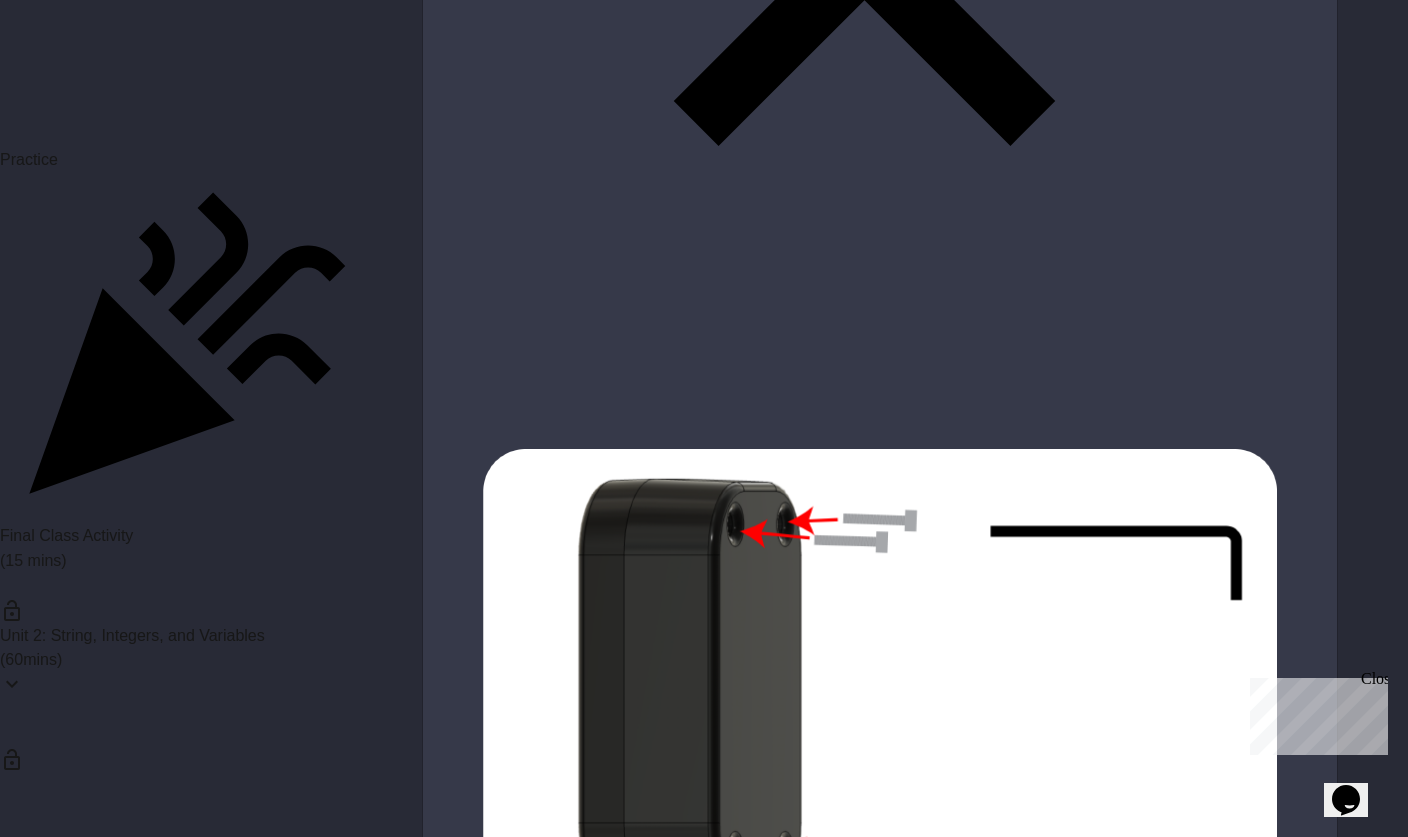 click on "View Solution script.py Microcontroller 1 2 3 4 5 6 7 8 9 10 11 12 13 14 15 16 17 18 19 20 21 22 23 24 #Import libraries import   machine import   time import   wifi import   messaging #Initialize Pin 12 as an Input pin button   =   machine . Pin ( 12 ,   "Input" ) #Initialize Pin 19 as an Output pin light   =   machine . Pin ( 19 ,   'Output' ) wifi . connect ( 'USERNAME' ,   'PASSWORD' ) while   True :          if   button . value ( )   ==   1 :                   light . value ( 1 )          messaging . send_email ( 'test@gmail.com' ,   'Message' )          light . value ( 0 )                   time . sleep ( 1 )     Select All Paste Find Palette ...   Output shell 1" at bounding box center (879, 7405) 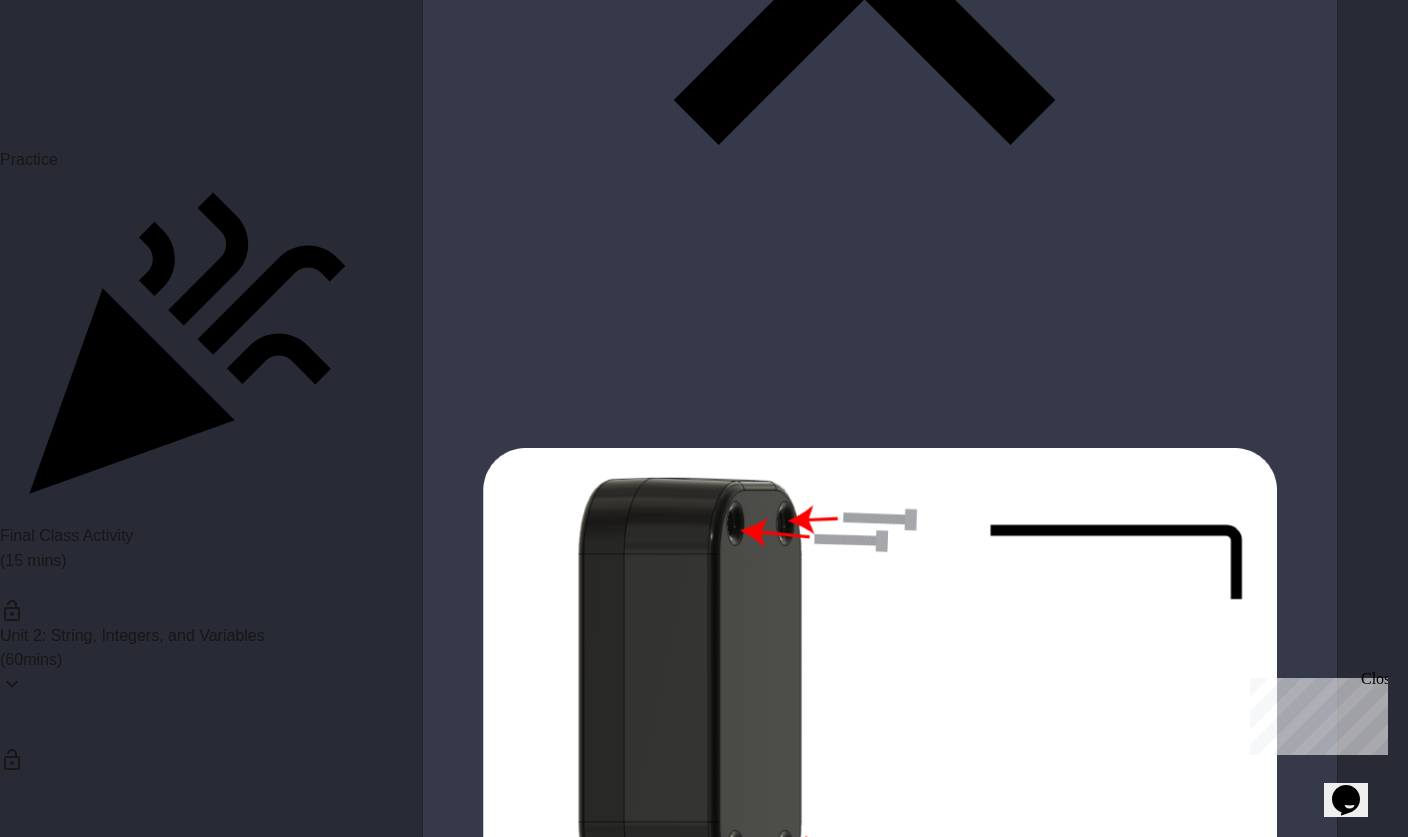 click on "#Import libraries import   machine import   time import   wifi import   messaging #Initialize Pin 12 as an Input pin button   =   machine . Pin ( 12 ,   "Input" ) #Initialize Pin 19 as an Output pin light   =   machine . Pin ( 19 ,   'Output' ) wifi . connect ( 'USERNAME' ,   'PASSWORD' ) while   True :          if   button . value ( )   ==   1 :                   light . value ( 1 )          messaging . send_email ( 'test@gmail.com' ,   'Message' )          light . value ( 0 )                   time . sleep ( 1 )" at bounding box center [901, 3958] 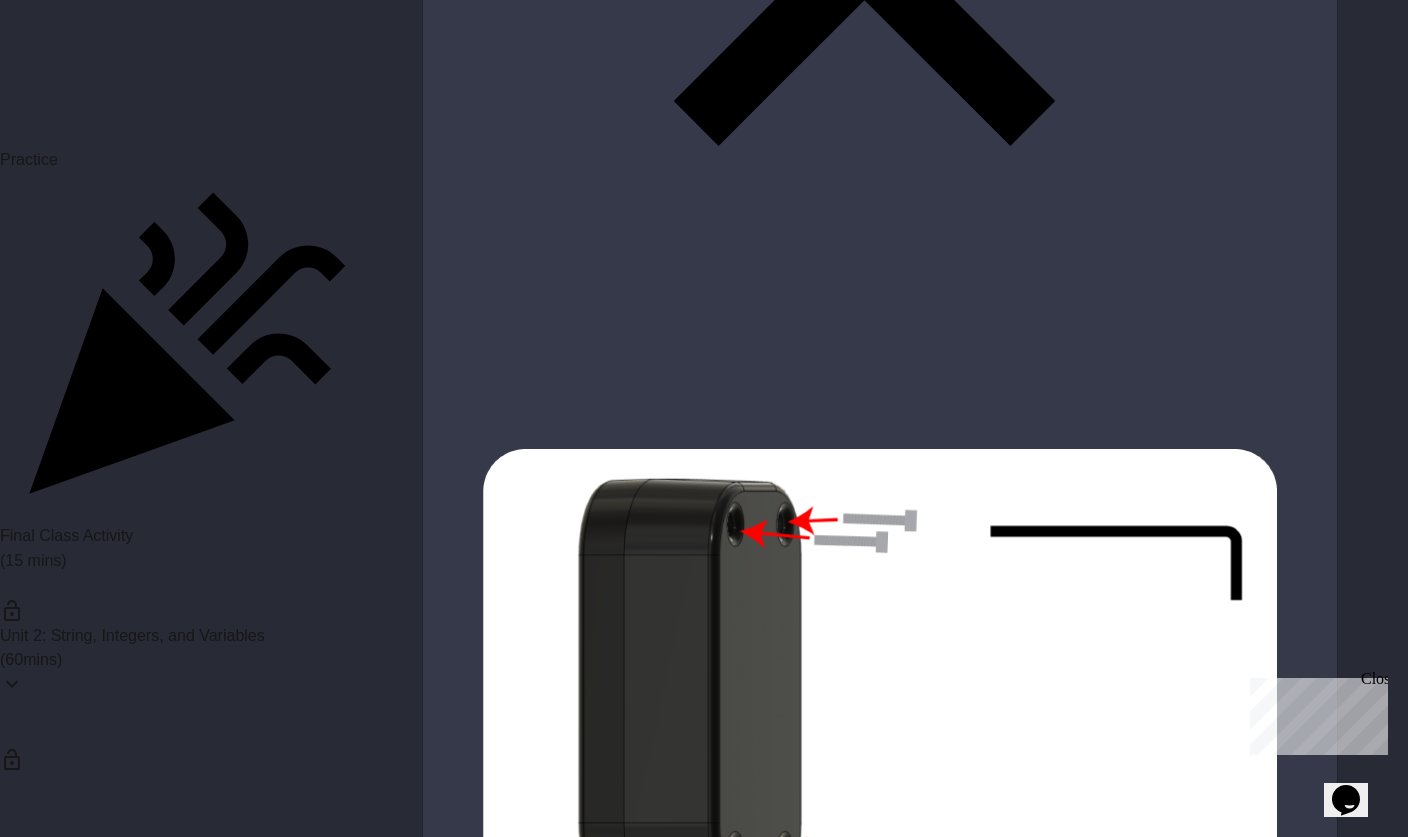 click on "#Import libraries import   machine import   time import   wifi import   messaging #Initialize Pin 12 as an Input pin button   =   machine . Pin ( 12 ,   "Input" ) #Initialize Pin 19 as an Output pin light   =   machine . Pin ( 19 ,   'Output' ) wifi . connect ( 'USERNAME' ,   'PASSWORD' ) while   True :          if   button . value ( )   ==   1 :                   light . value ( 1 )          messaging . send_email ( 'test@gmail.com' ,   'Message' )          light . value ( 0 )                   time . sleep ( 1 )" at bounding box center (904, 7382) 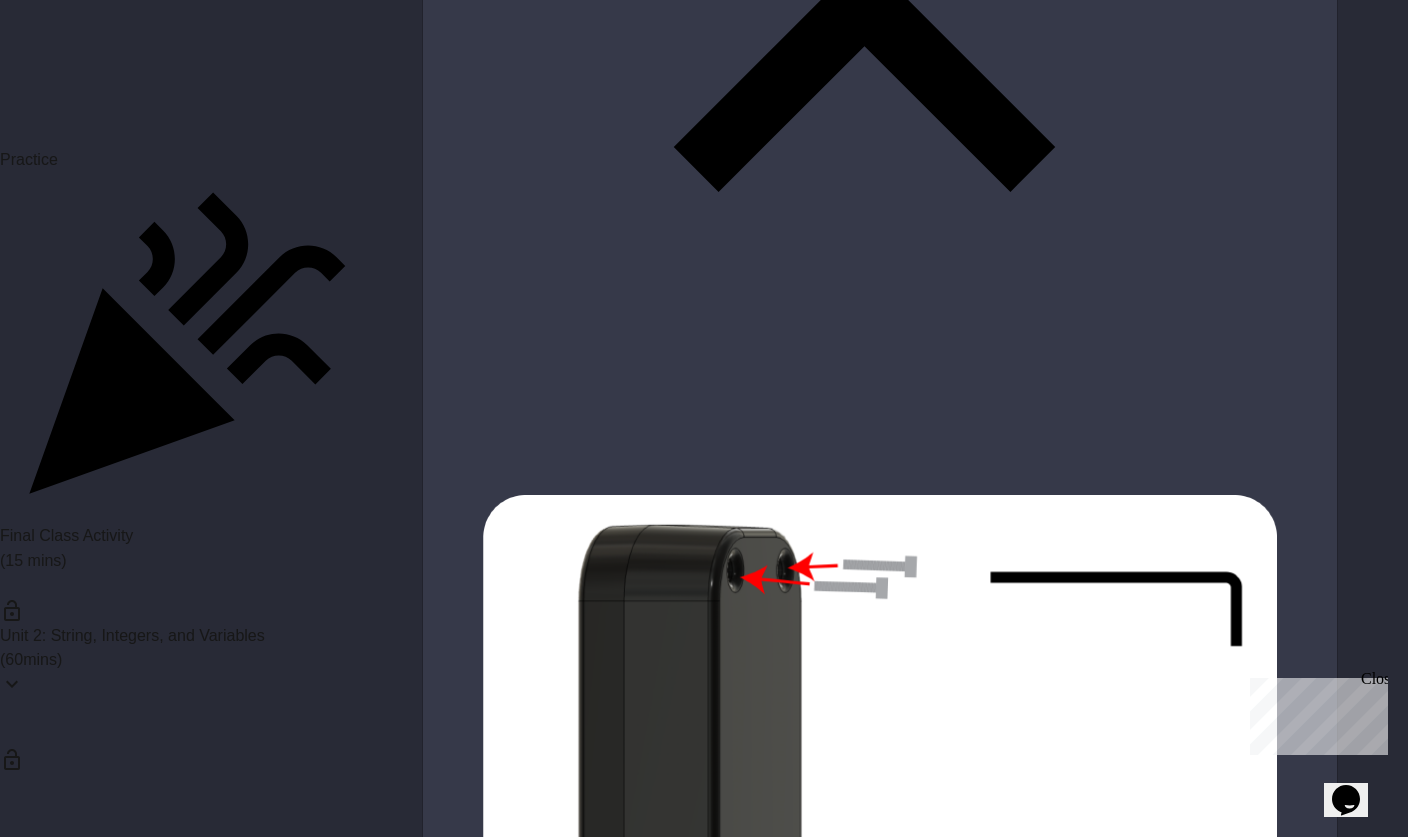 scroll, scrollTop: 12912, scrollLeft: 0, axis: vertical 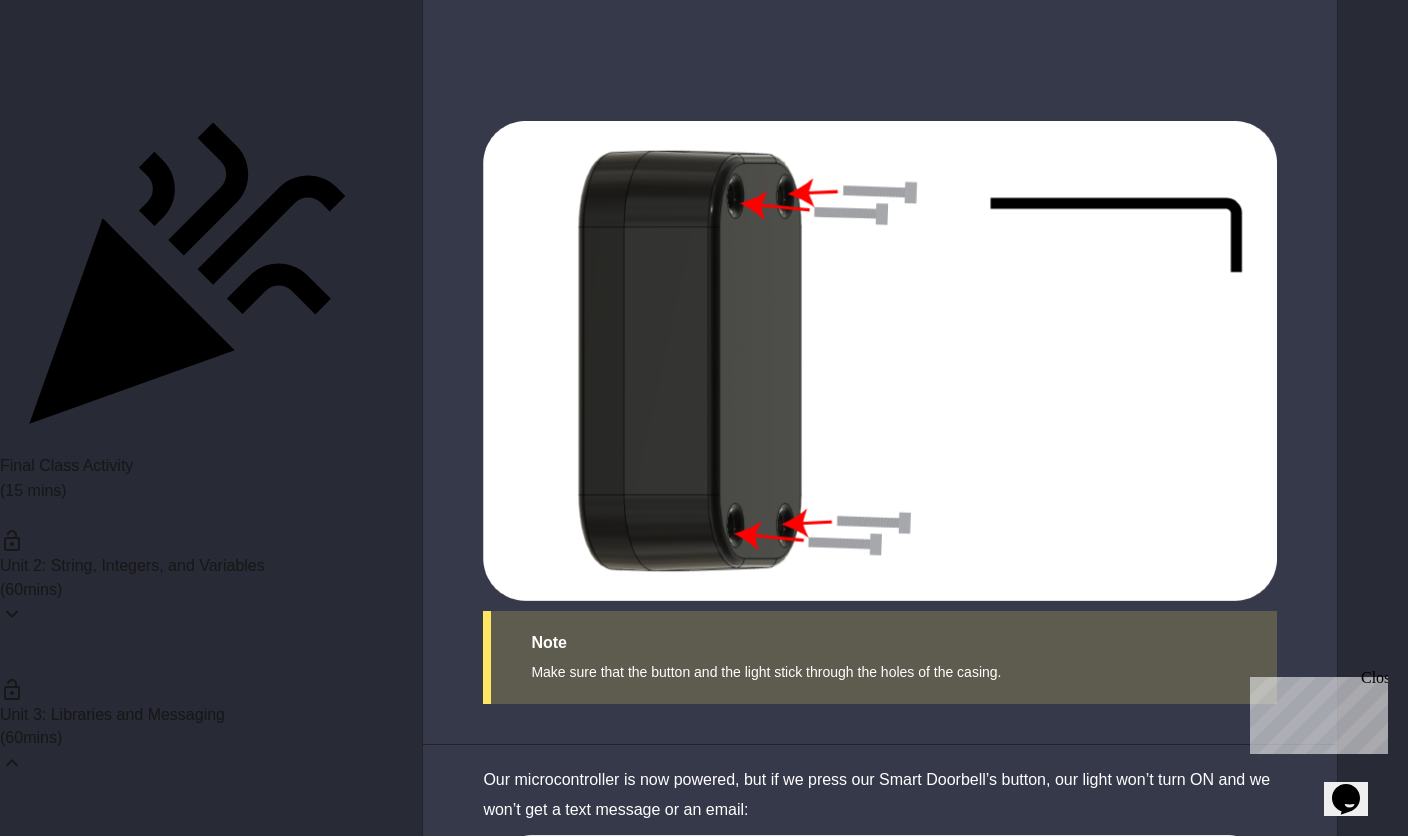 click on "Going wireless" at bounding box center (176, 7954) 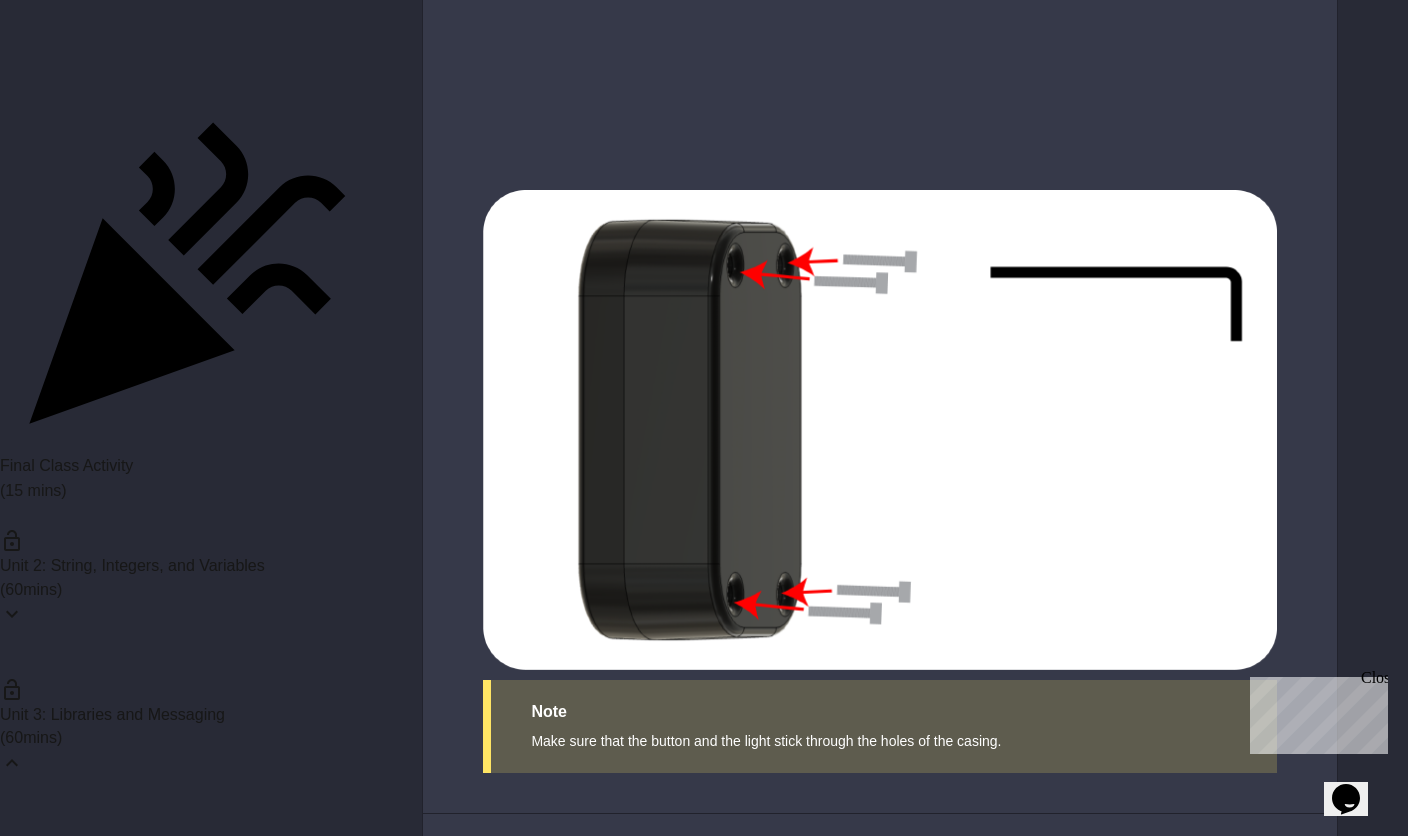 scroll, scrollTop: 2006, scrollLeft: 0, axis: vertical 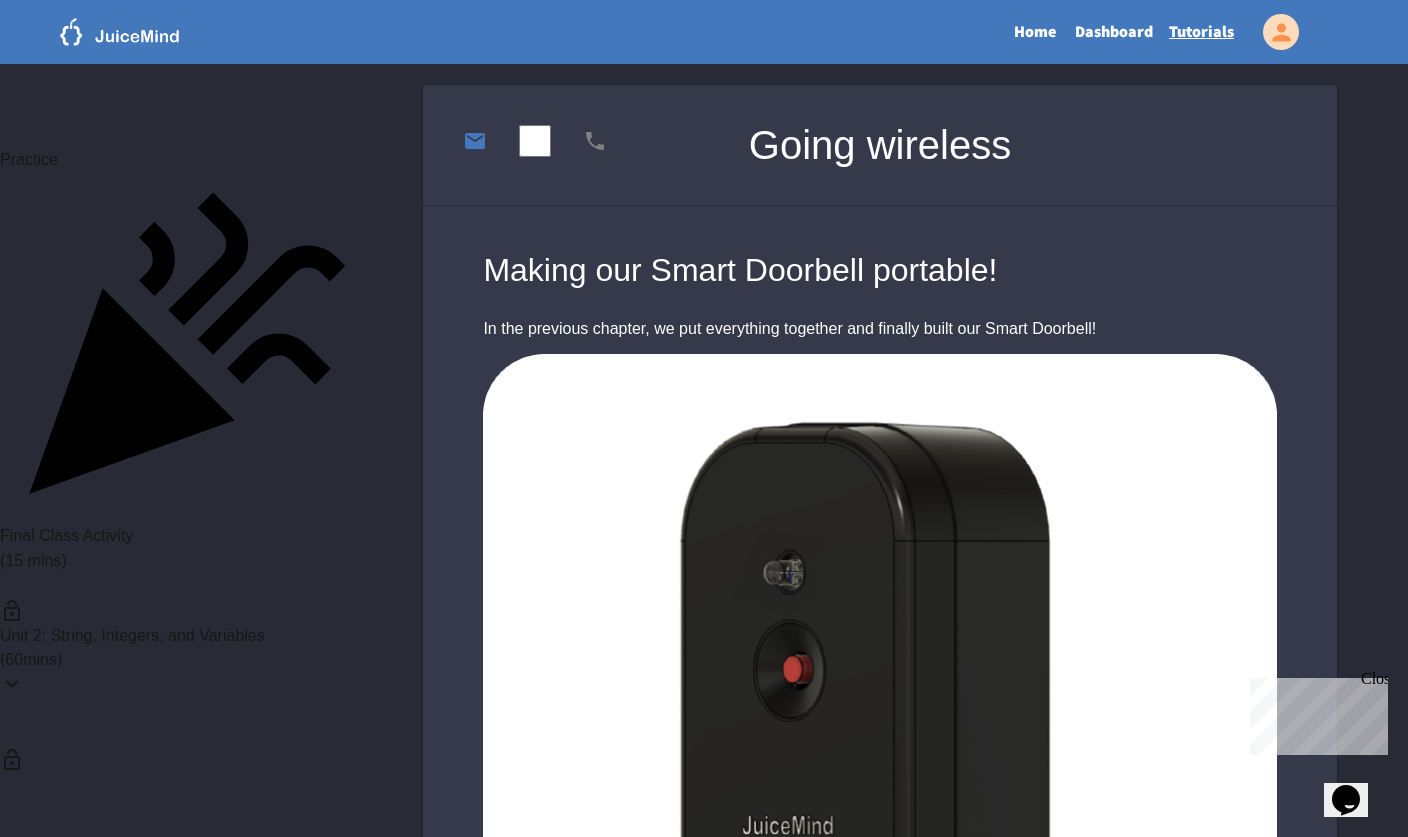 click on "Home" at bounding box center [1035, 32] 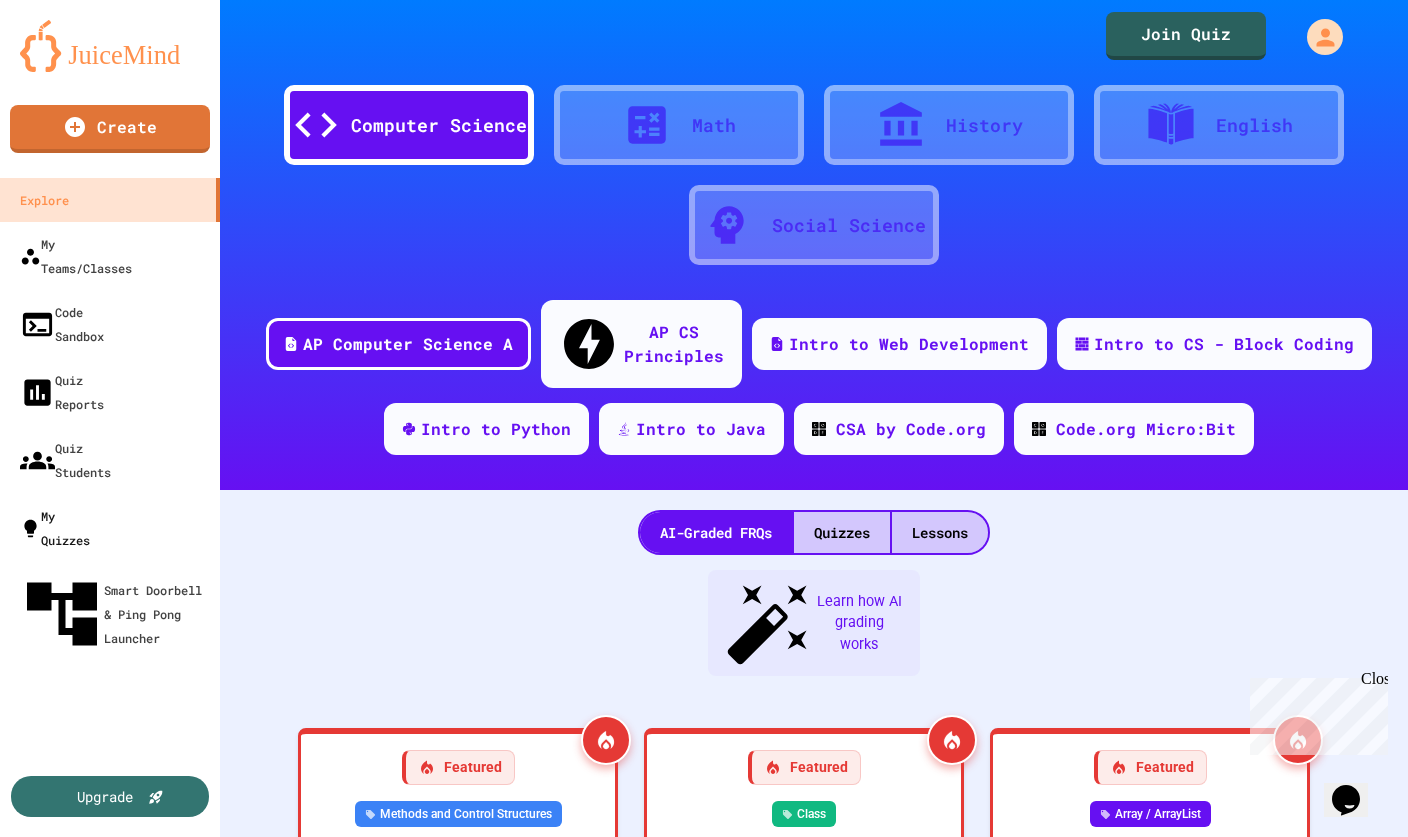 click on "My Quizzes" at bounding box center (55, 528) 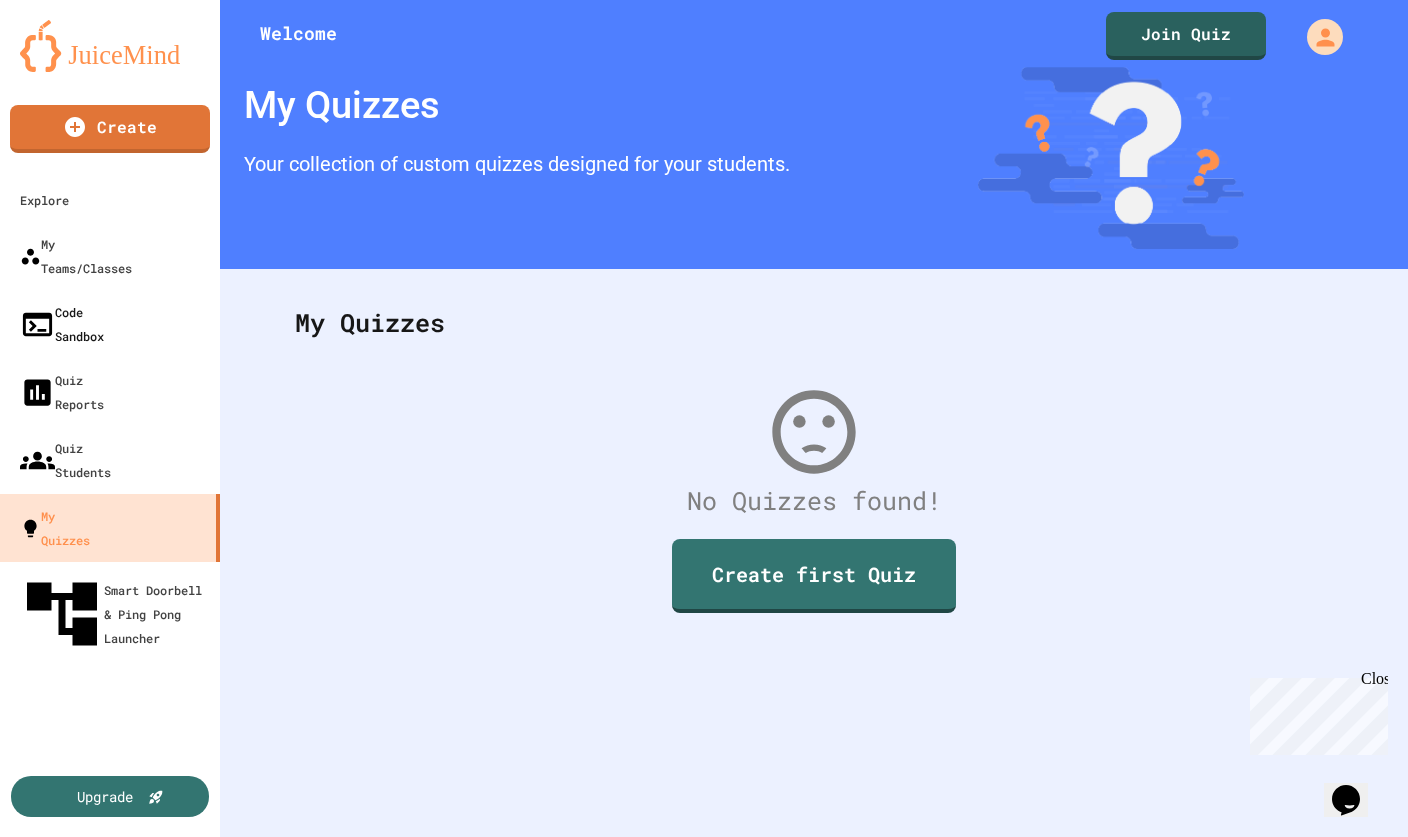 click on "Code Sandbox" at bounding box center (110, 324) 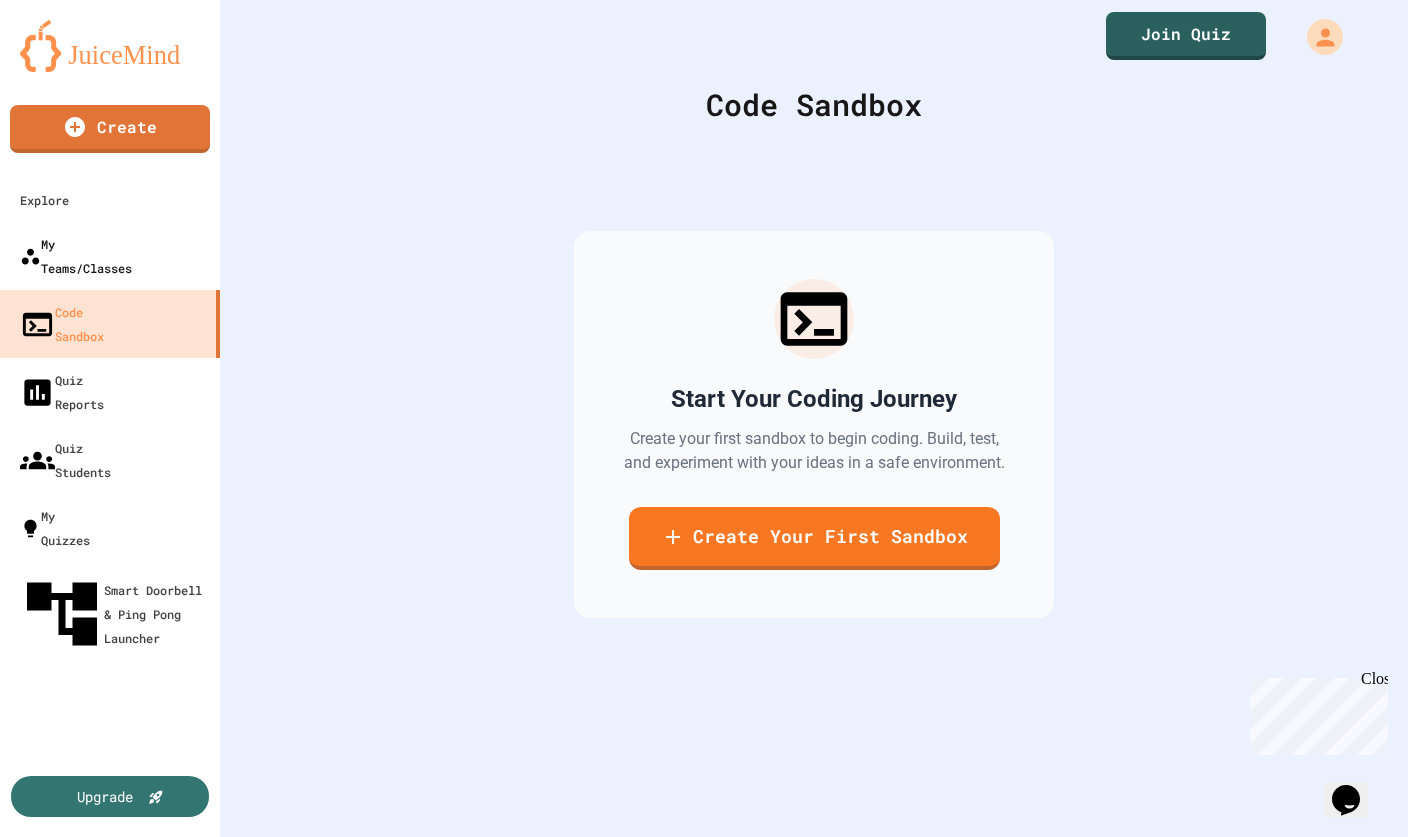 click on "My Teams/Classes" at bounding box center [76, 256] 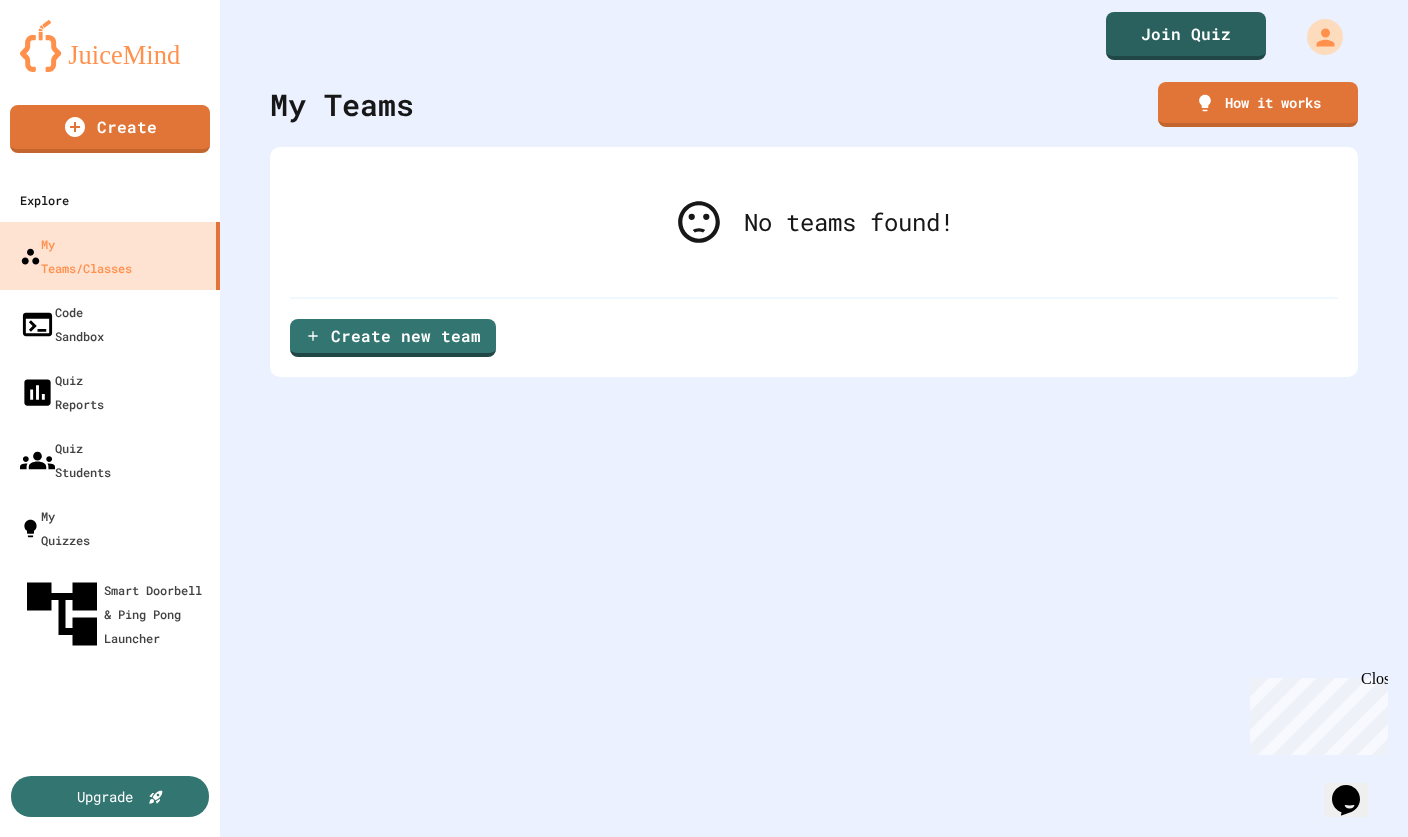 click on "Explore" at bounding box center [110, 200] 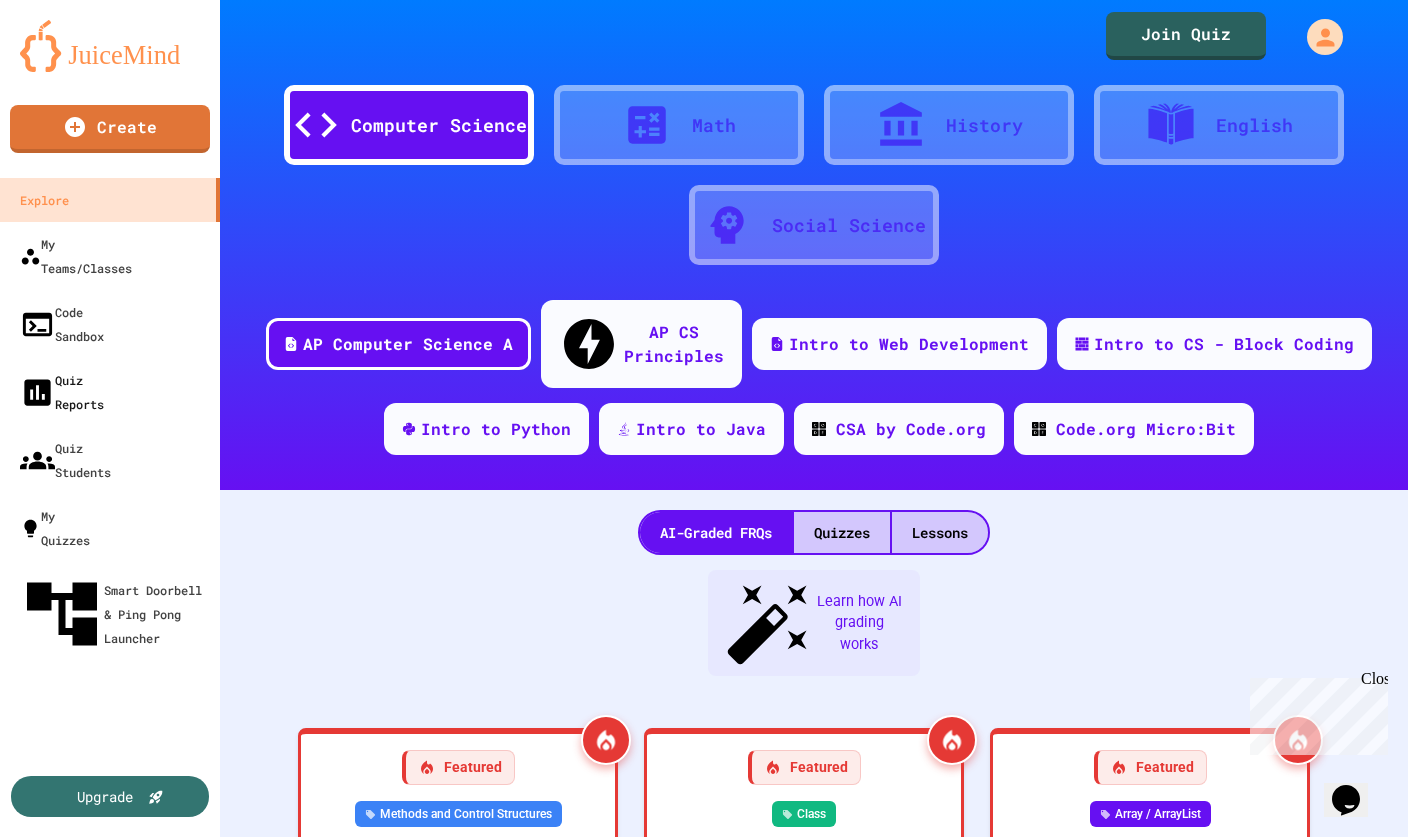 click on "Quiz Reports" at bounding box center [62, 392] 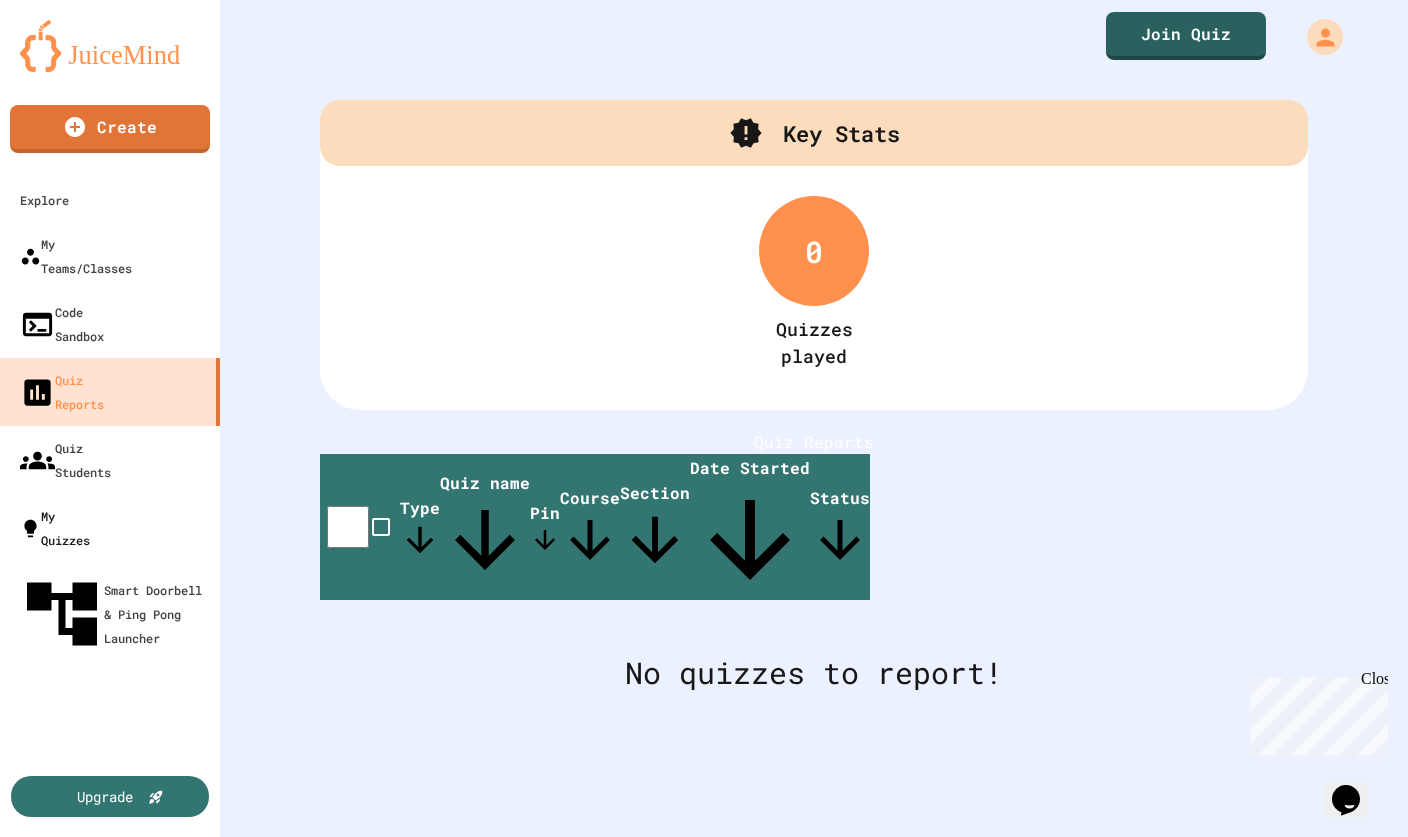 click on "My Quizzes" at bounding box center [55, 528] 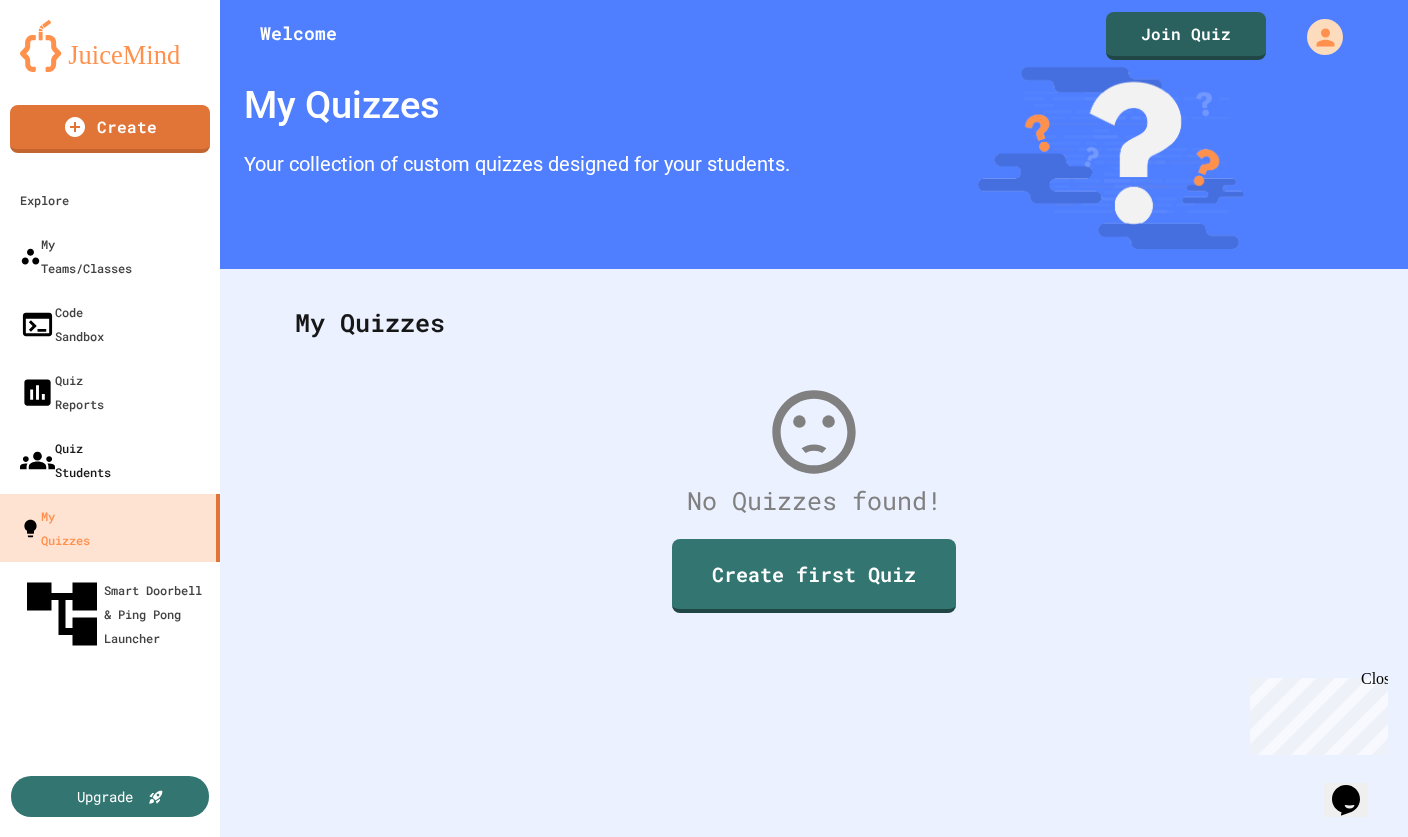click on "Quiz Students" at bounding box center (65, 460) 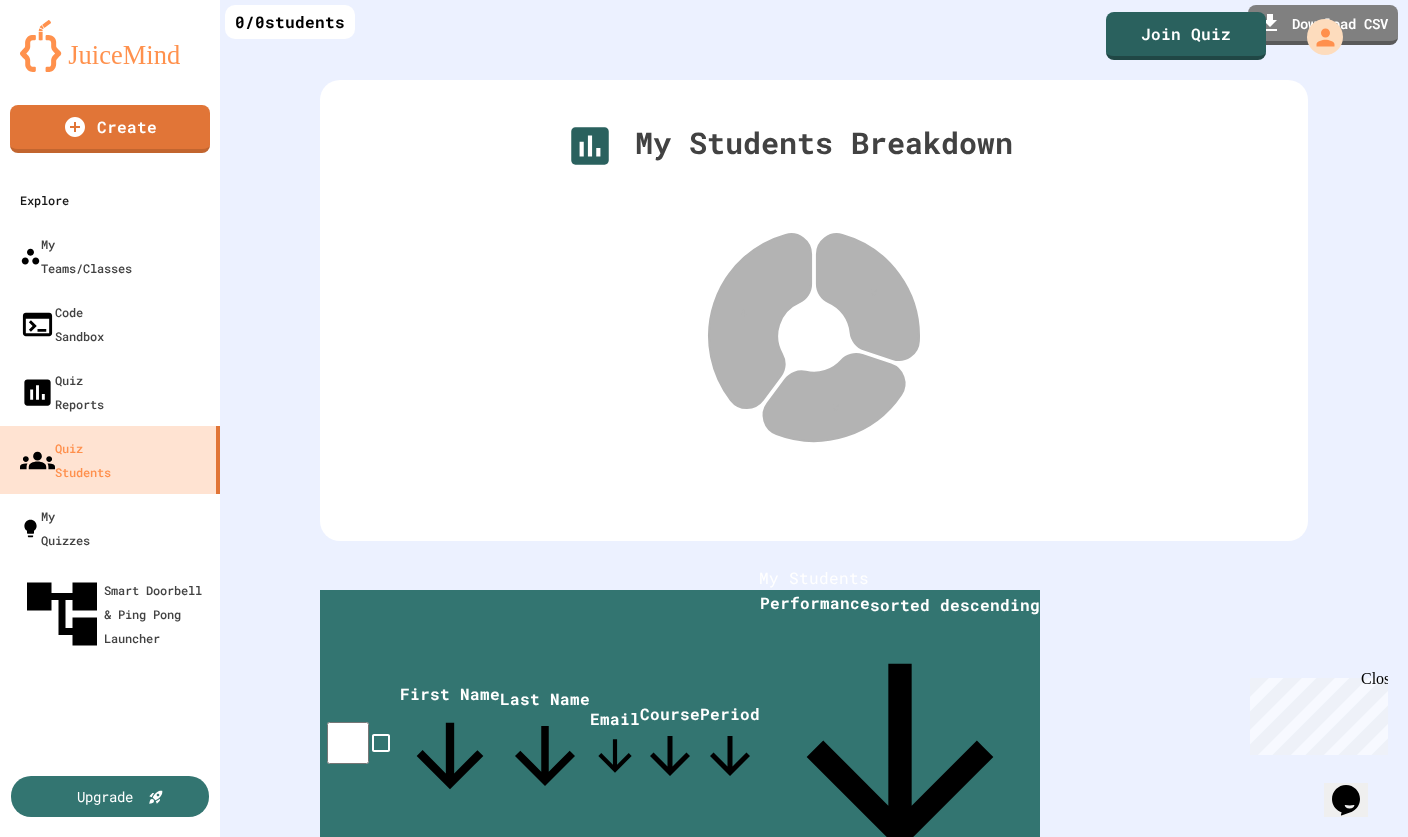 click on "Explore" at bounding box center [44, 200] 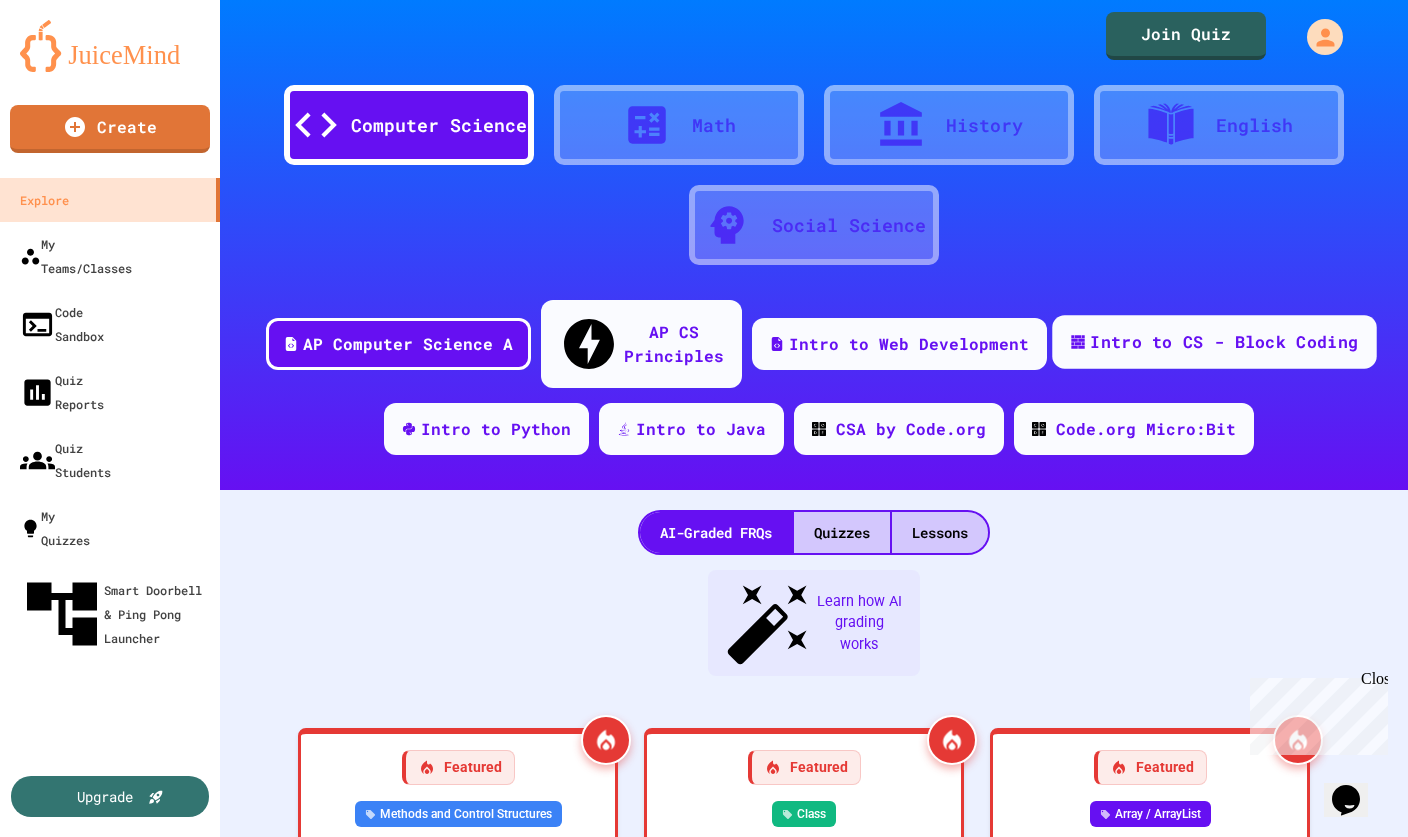 click on "Intro to CS - Block Coding" at bounding box center [1224, 342] 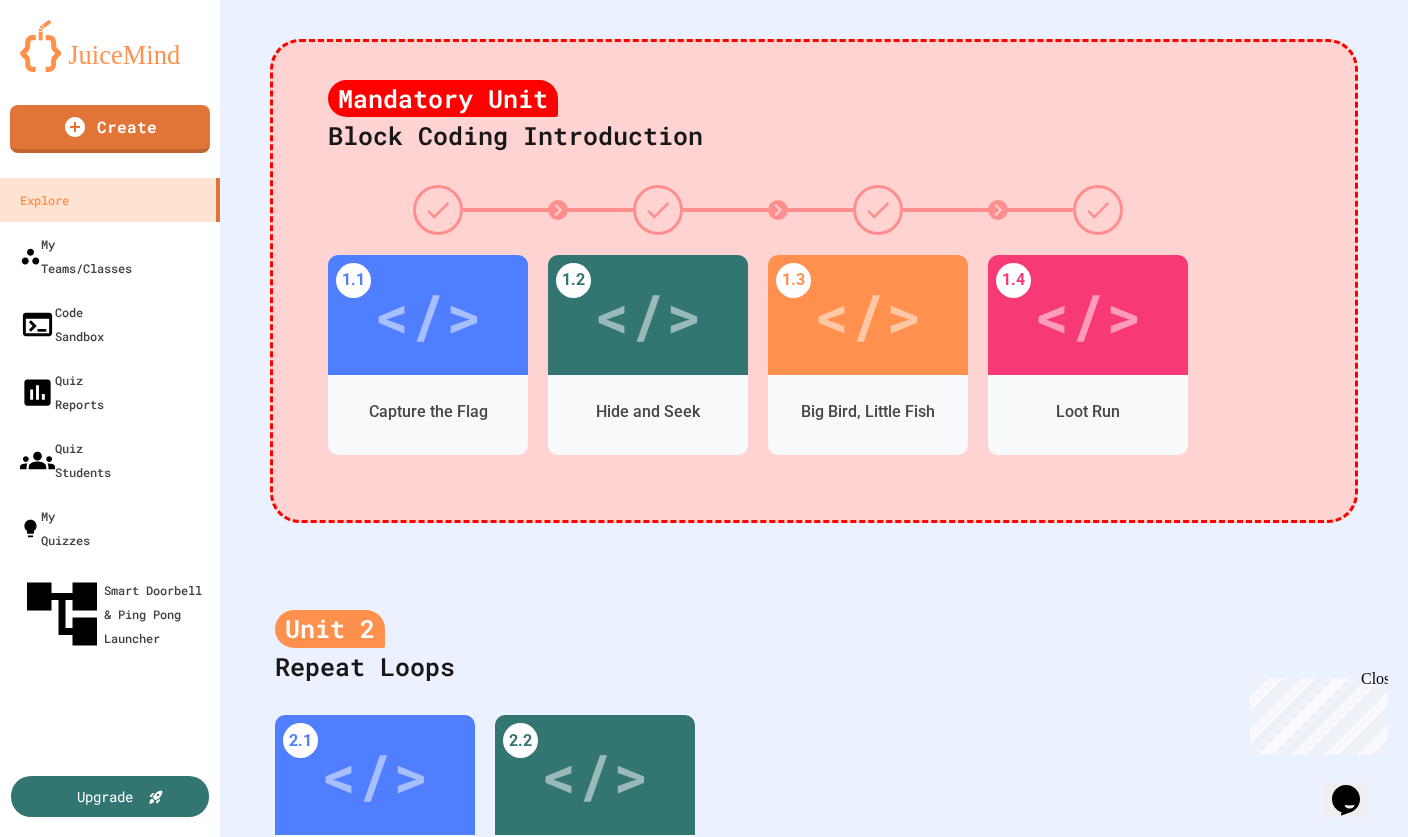 scroll, scrollTop: 466, scrollLeft: 0, axis: vertical 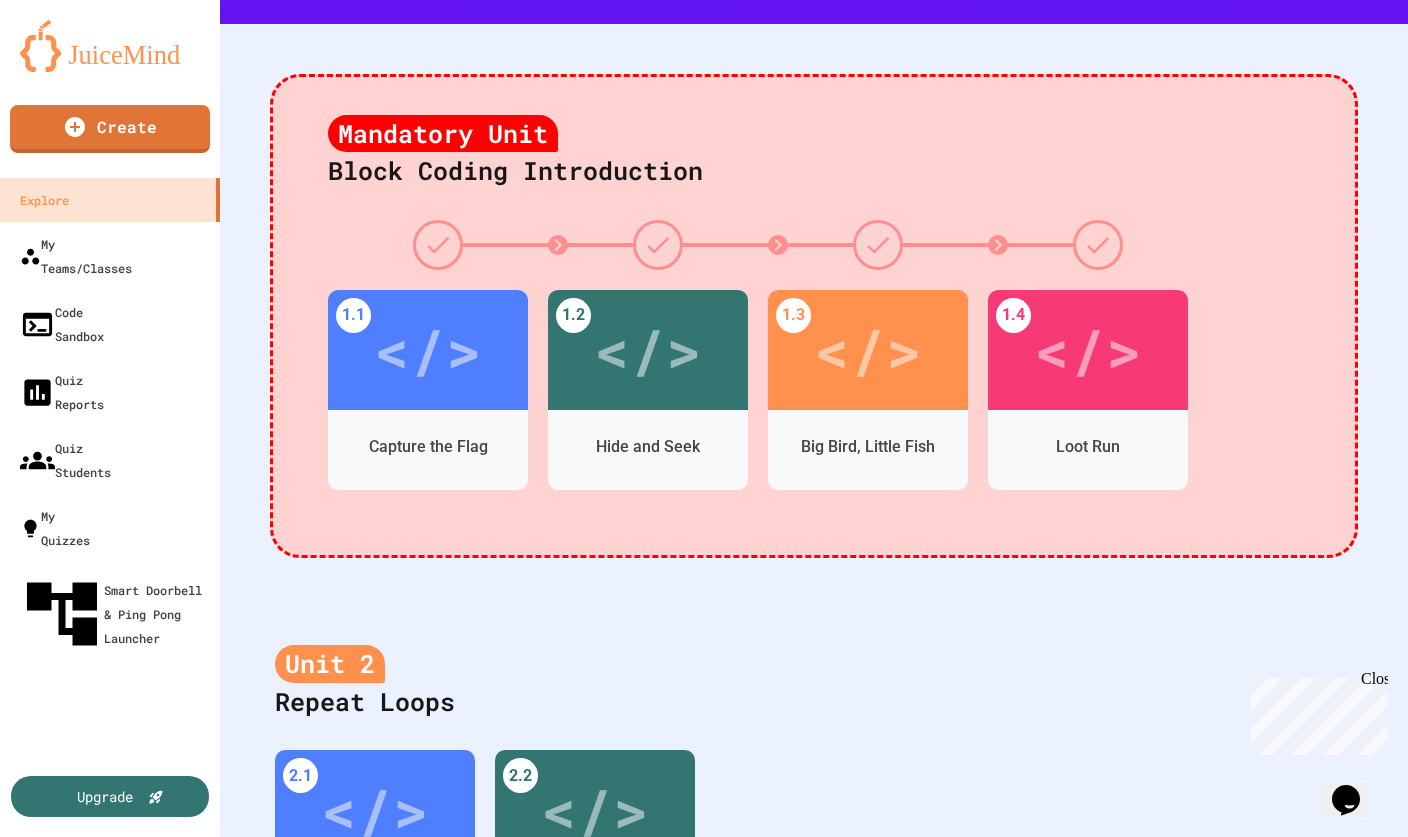 click on "</>" at bounding box center [428, 350] 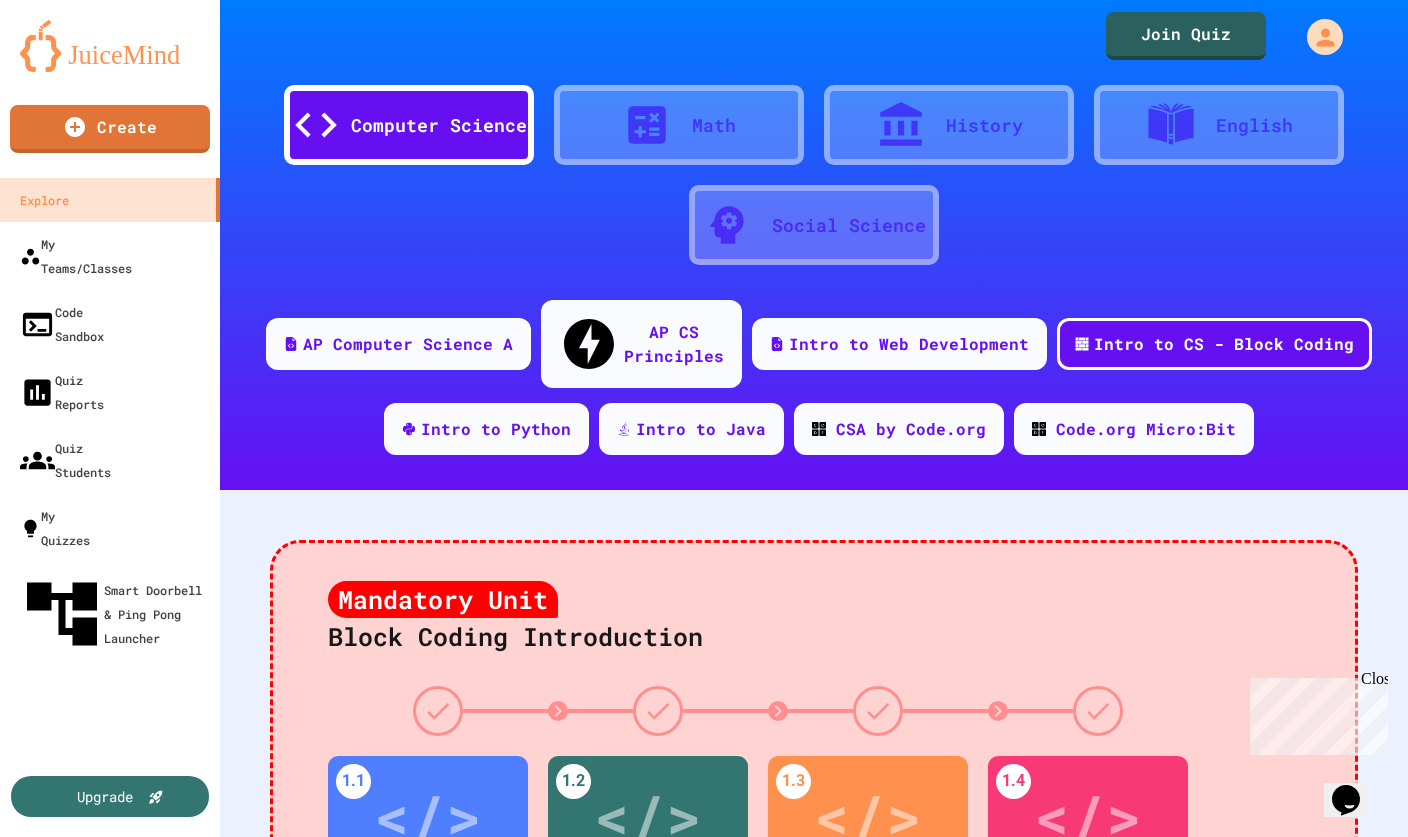 scroll, scrollTop: 0, scrollLeft: 0, axis: both 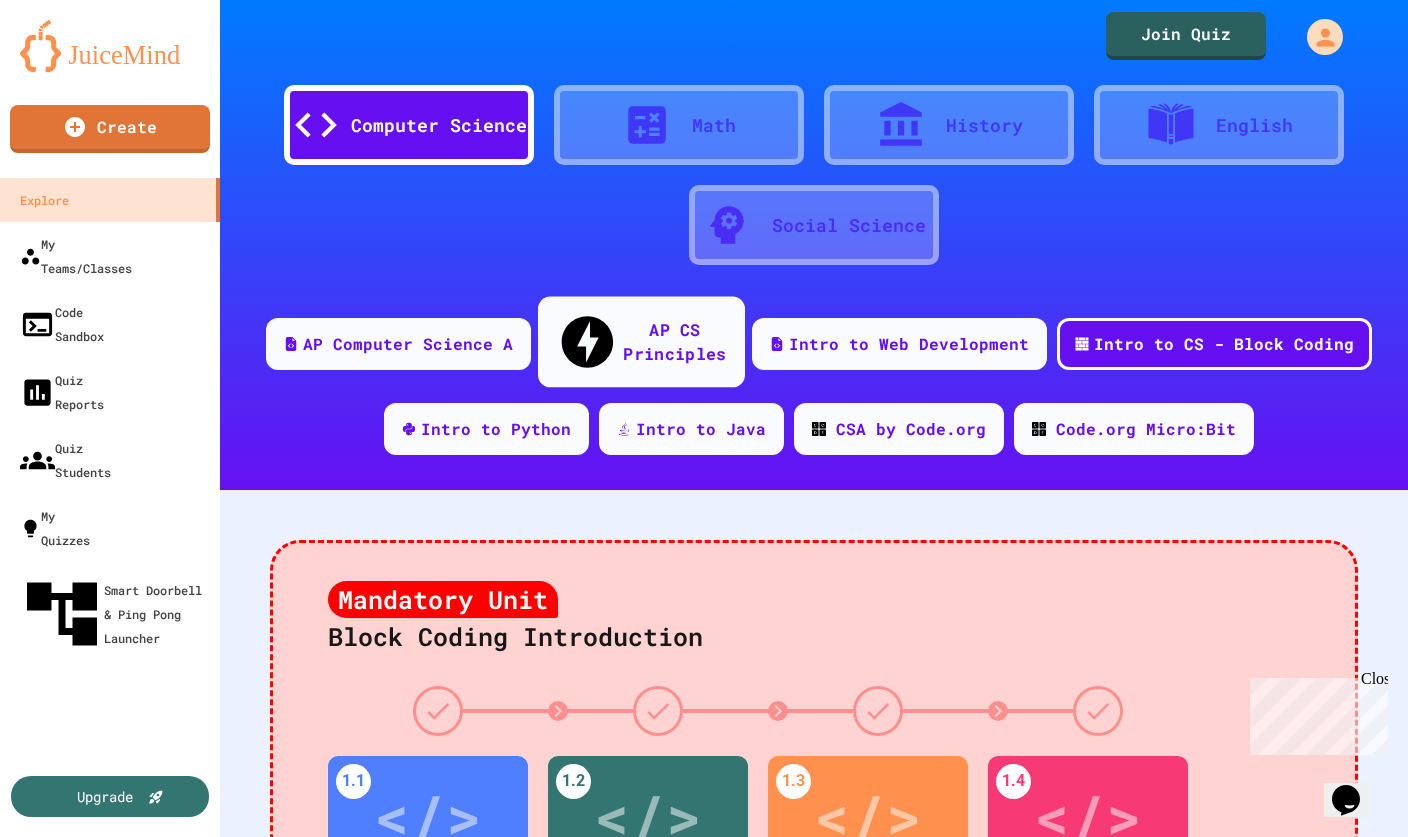click on "AP CS Principles" at bounding box center (674, 341) 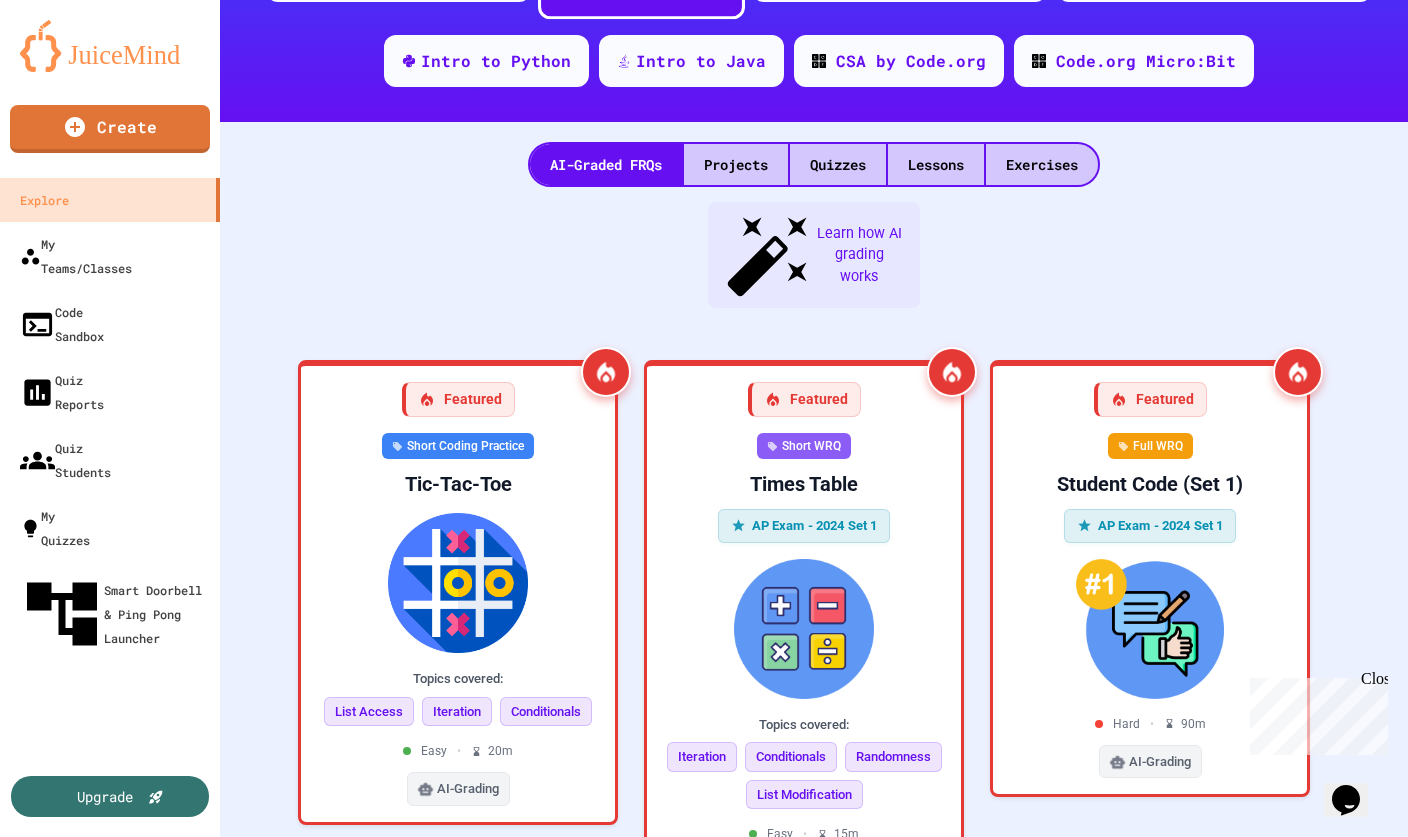 scroll, scrollTop: 369, scrollLeft: 0, axis: vertical 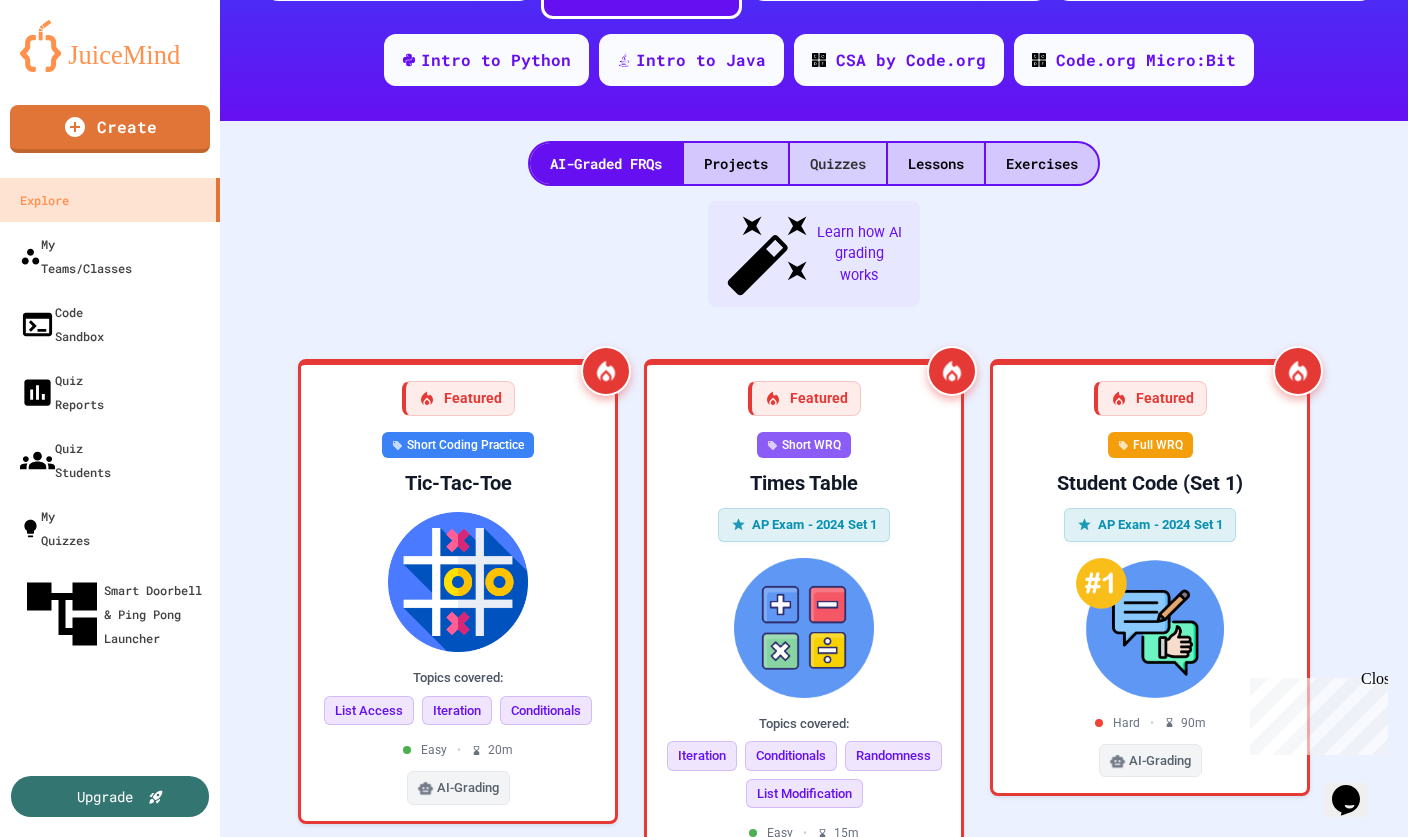 click on "Quizzes" at bounding box center [838, 163] 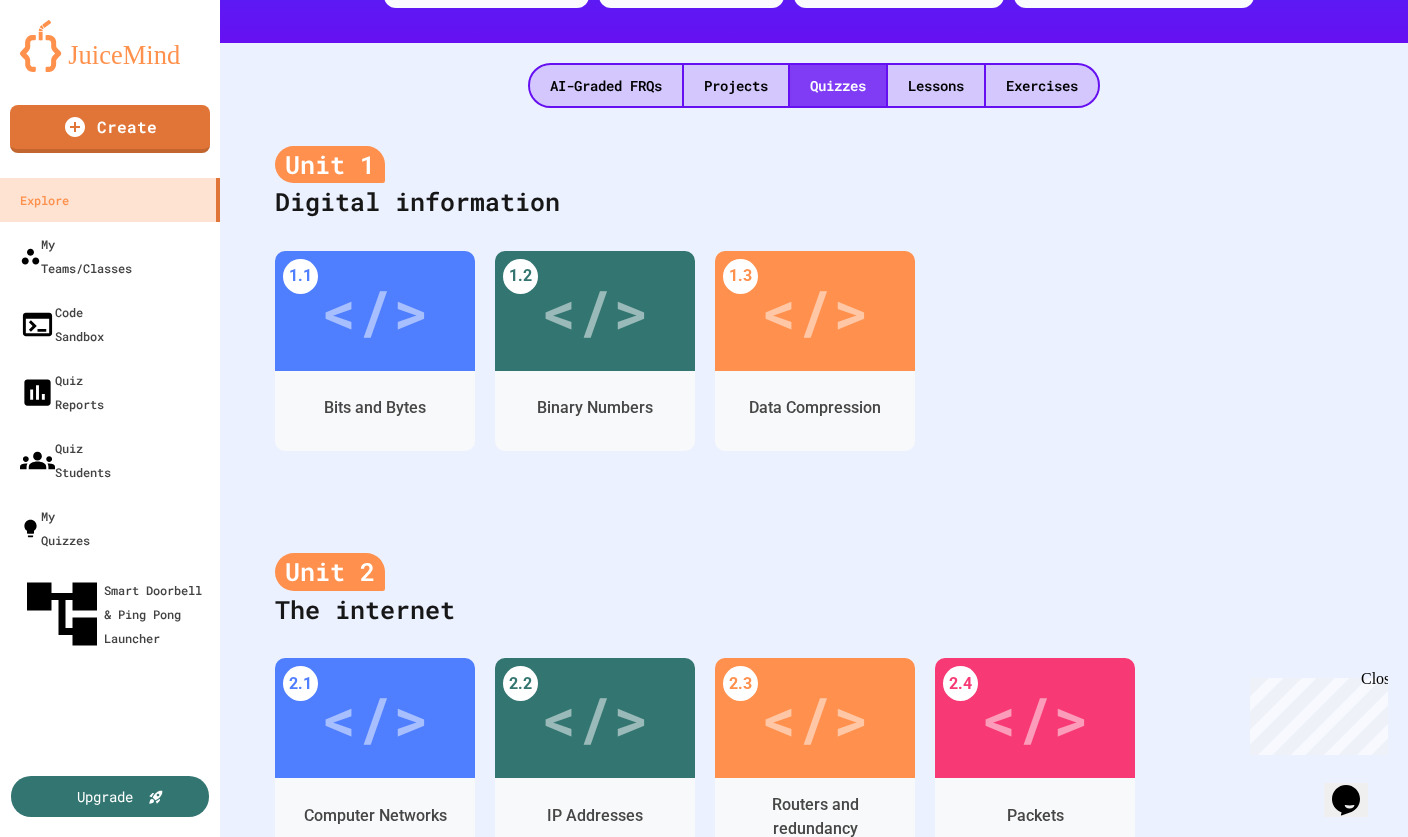 scroll, scrollTop: 452, scrollLeft: 0, axis: vertical 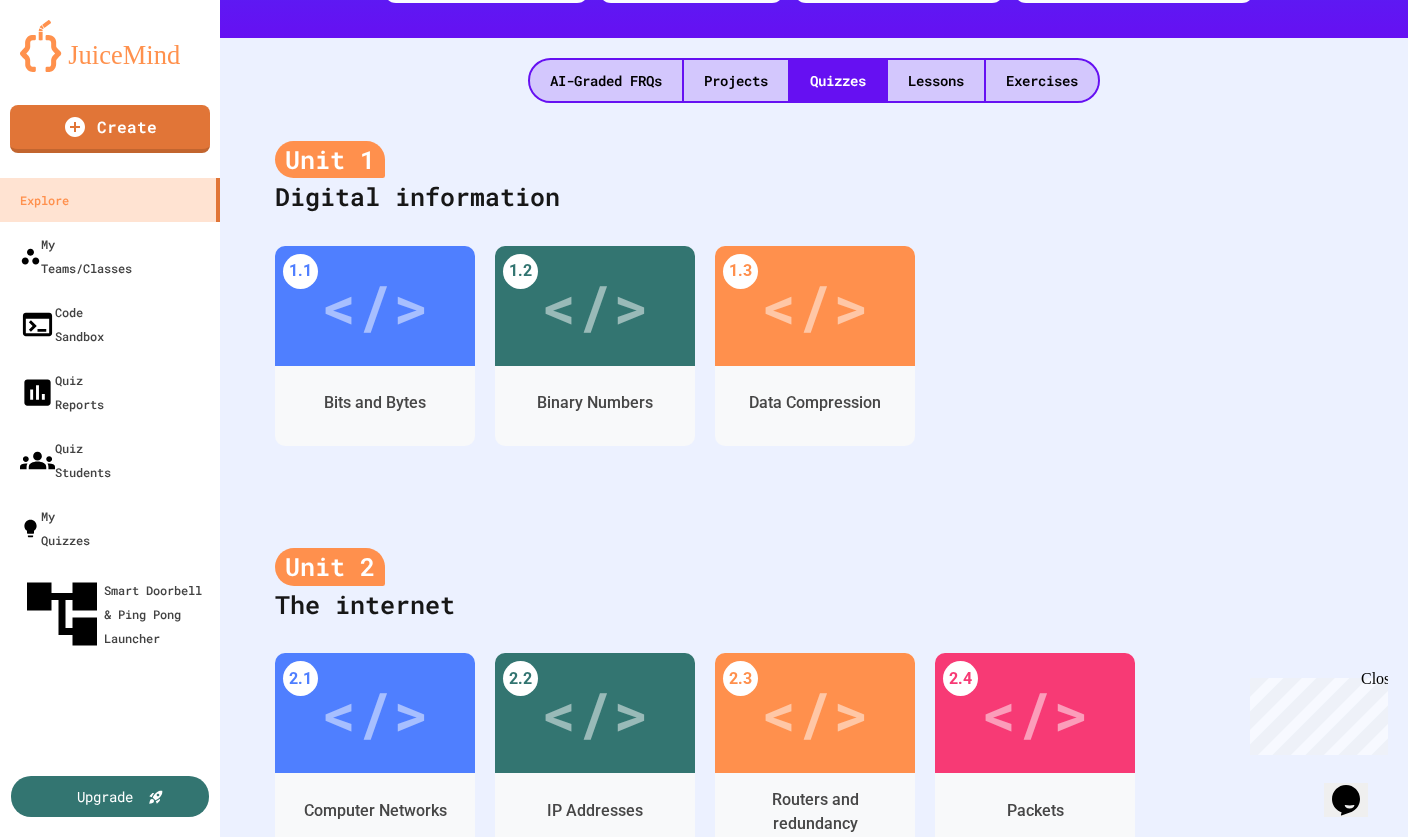 click on "</>" at bounding box center (375, 306) 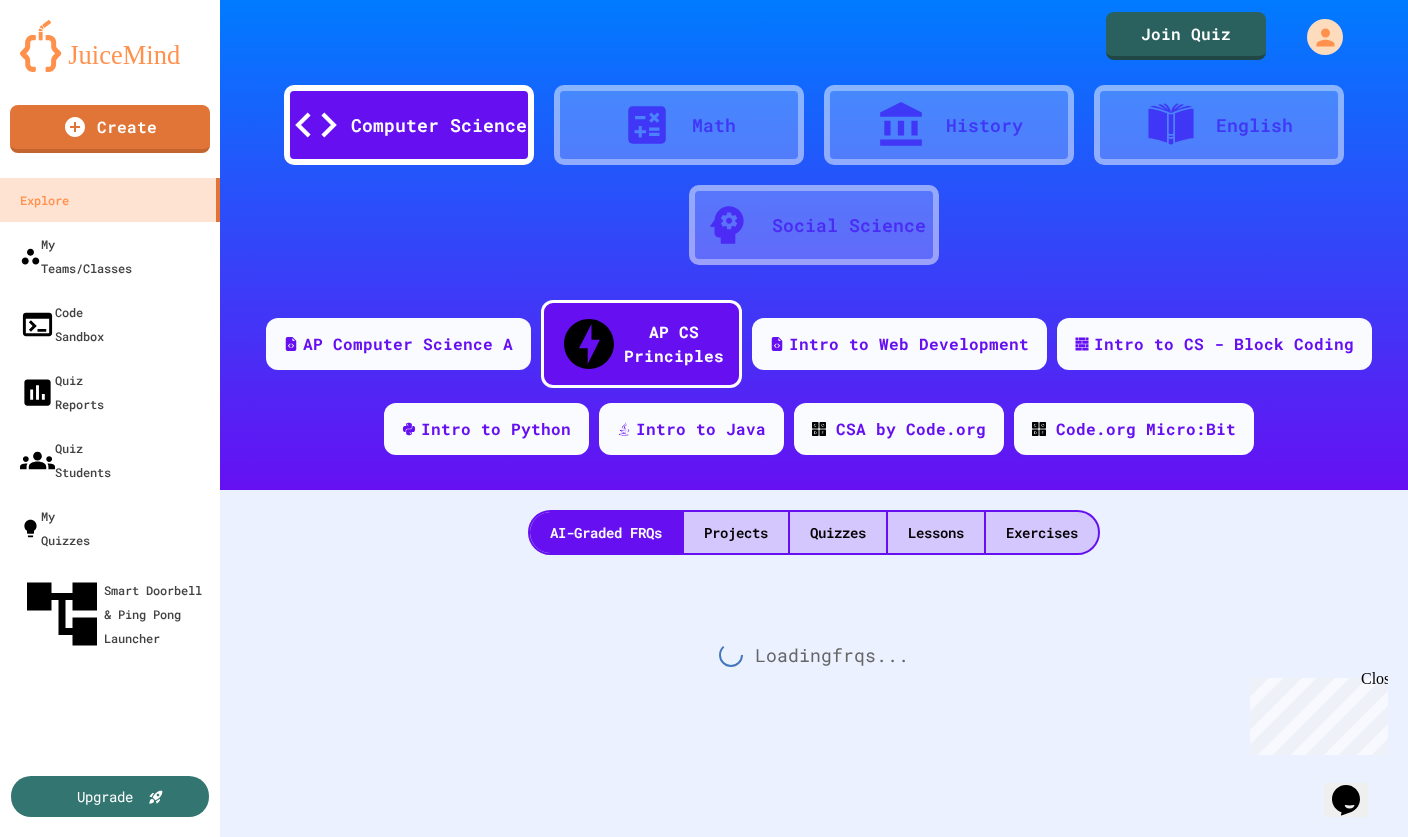 scroll, scrollTop: 0, scrollLeft: 0, axis: both 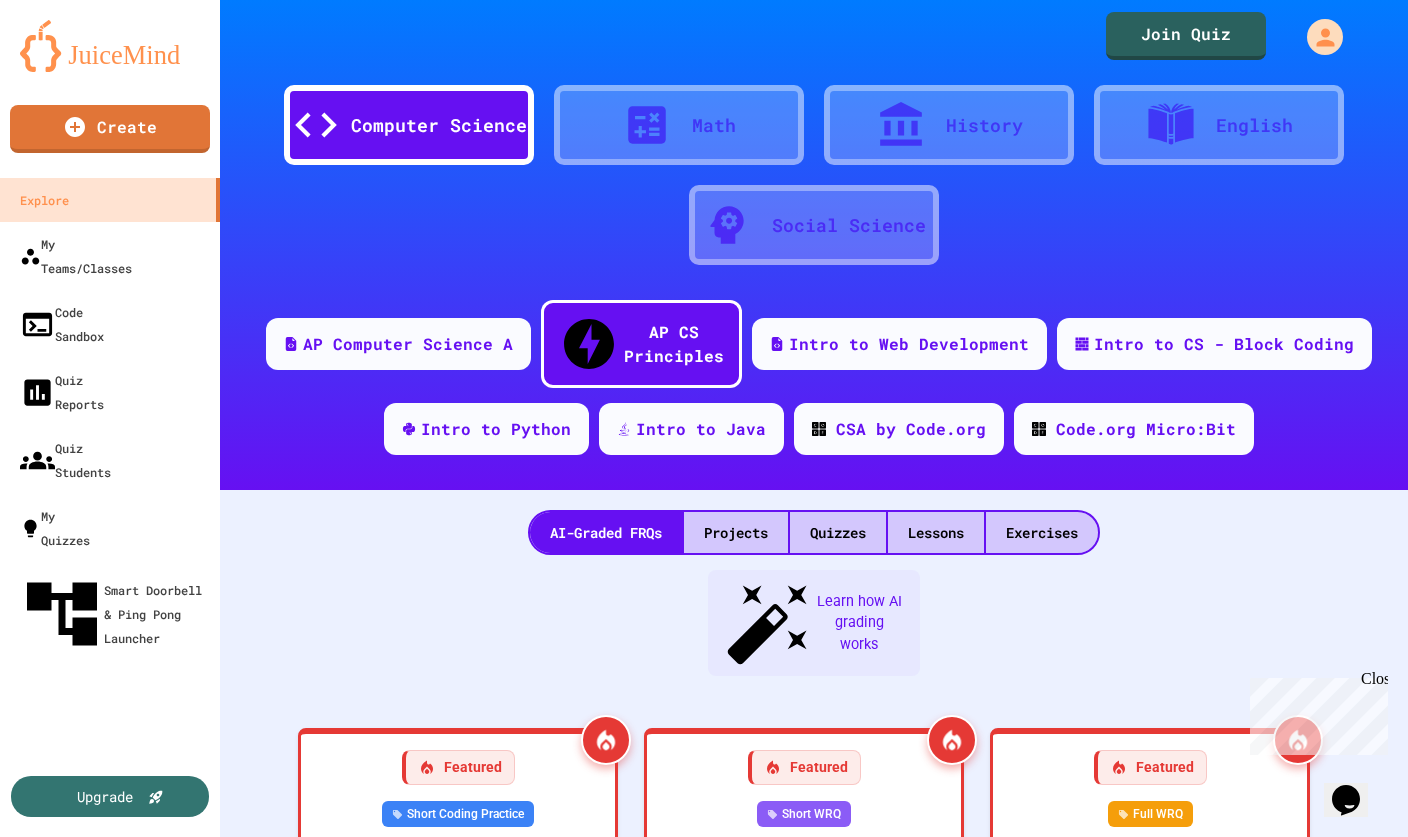 click on "</>" at bounding box center [474, 1027] 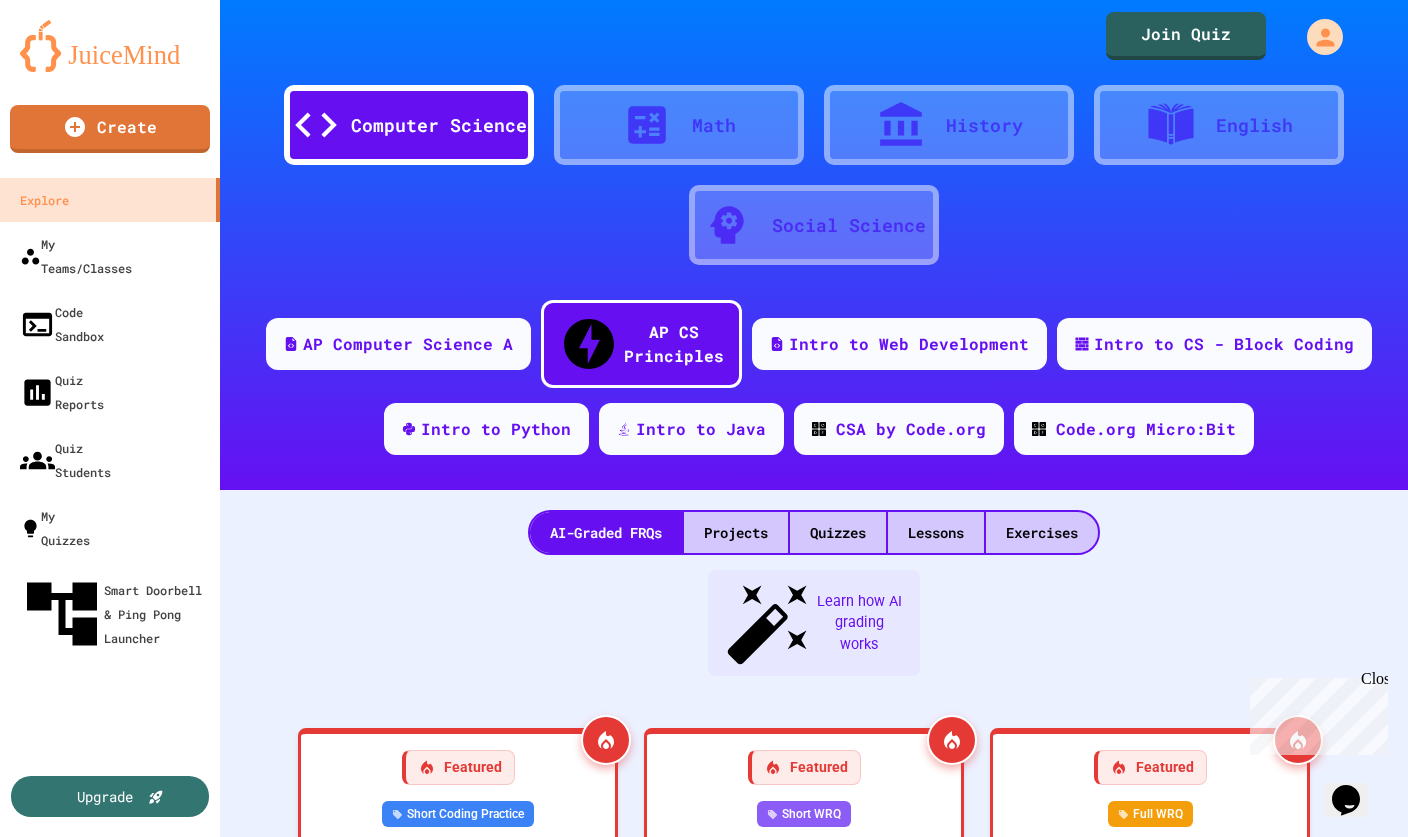 click on "Preview" at bounding box center (1174, 1679) 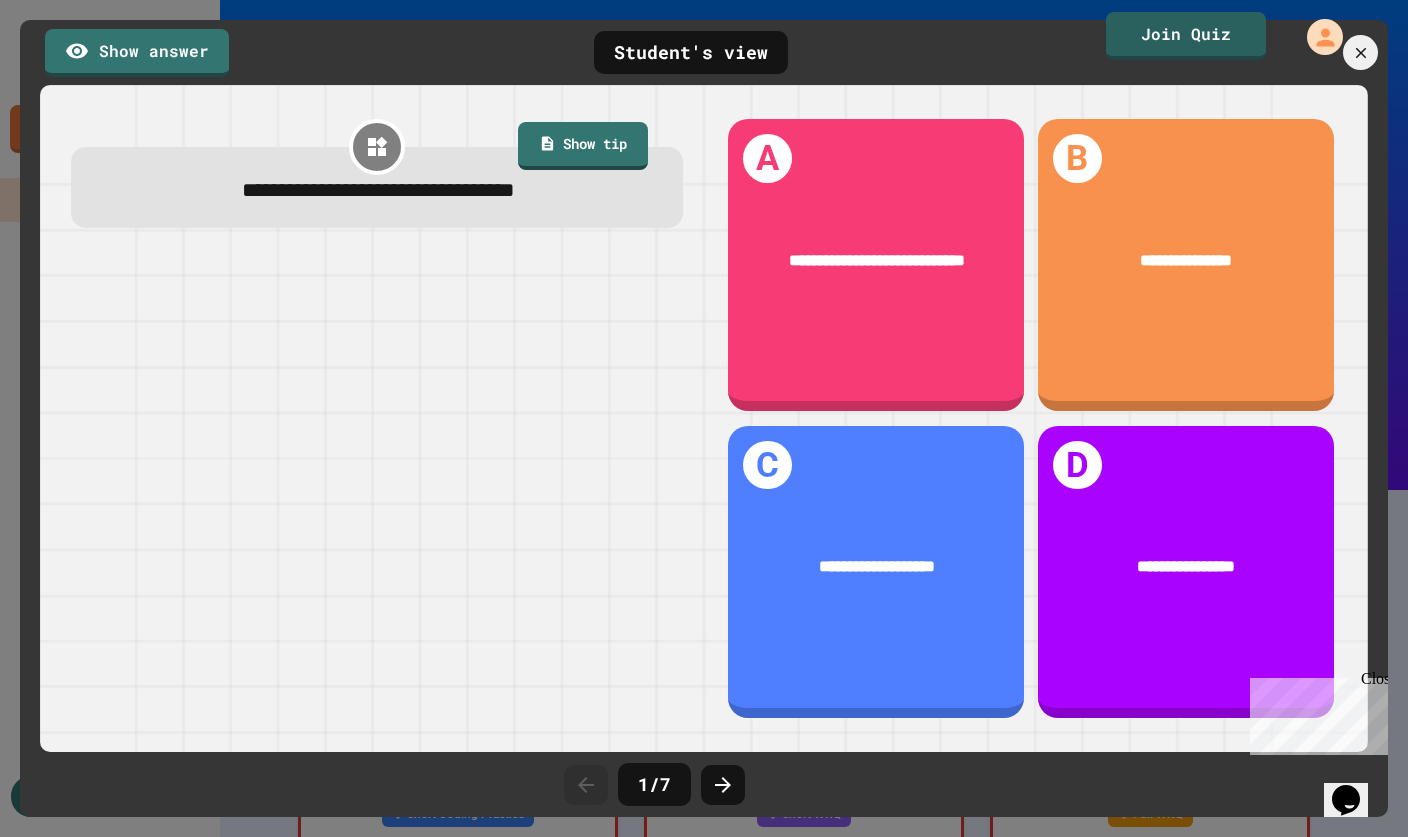 click 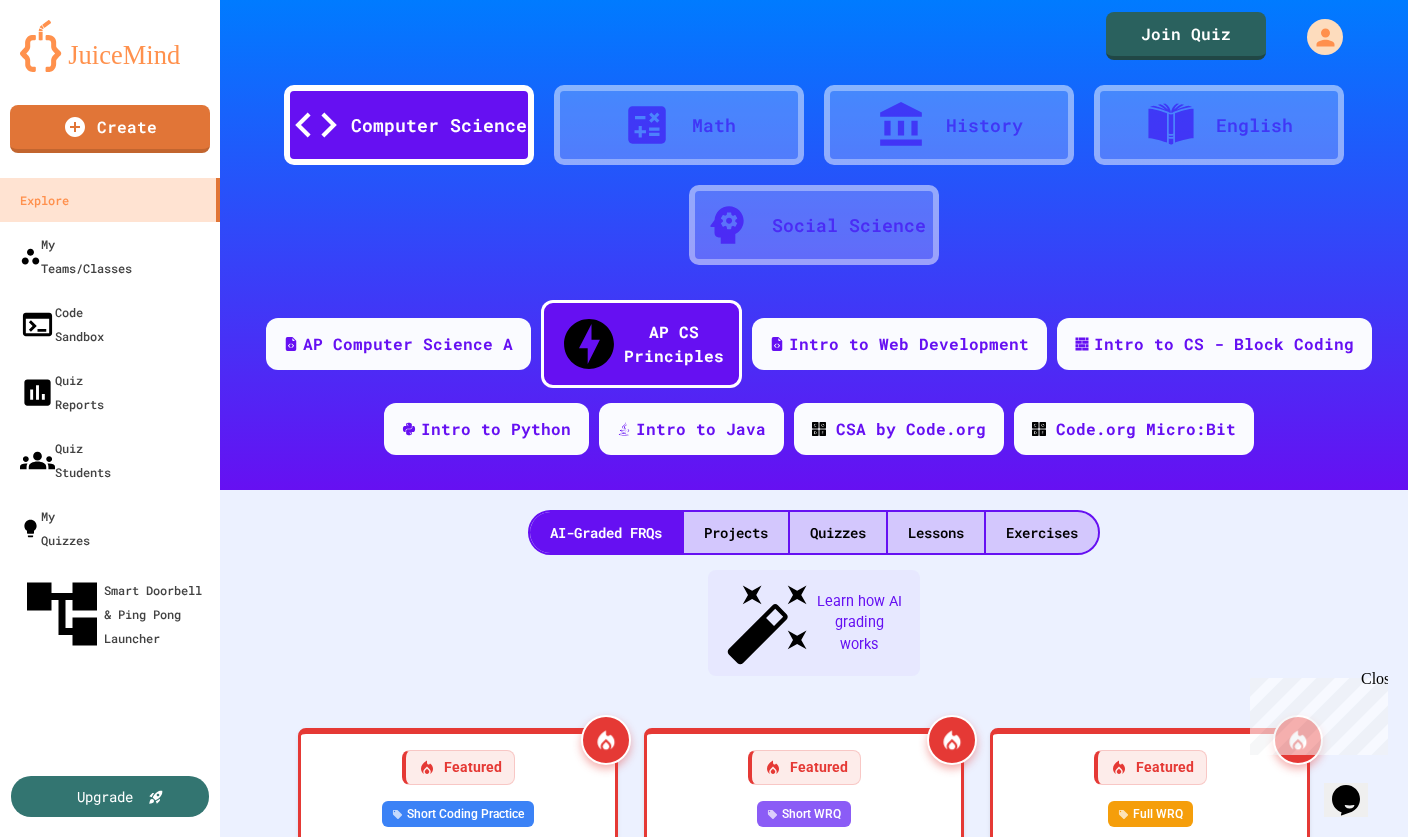 click at bounding box center (756, 1587) 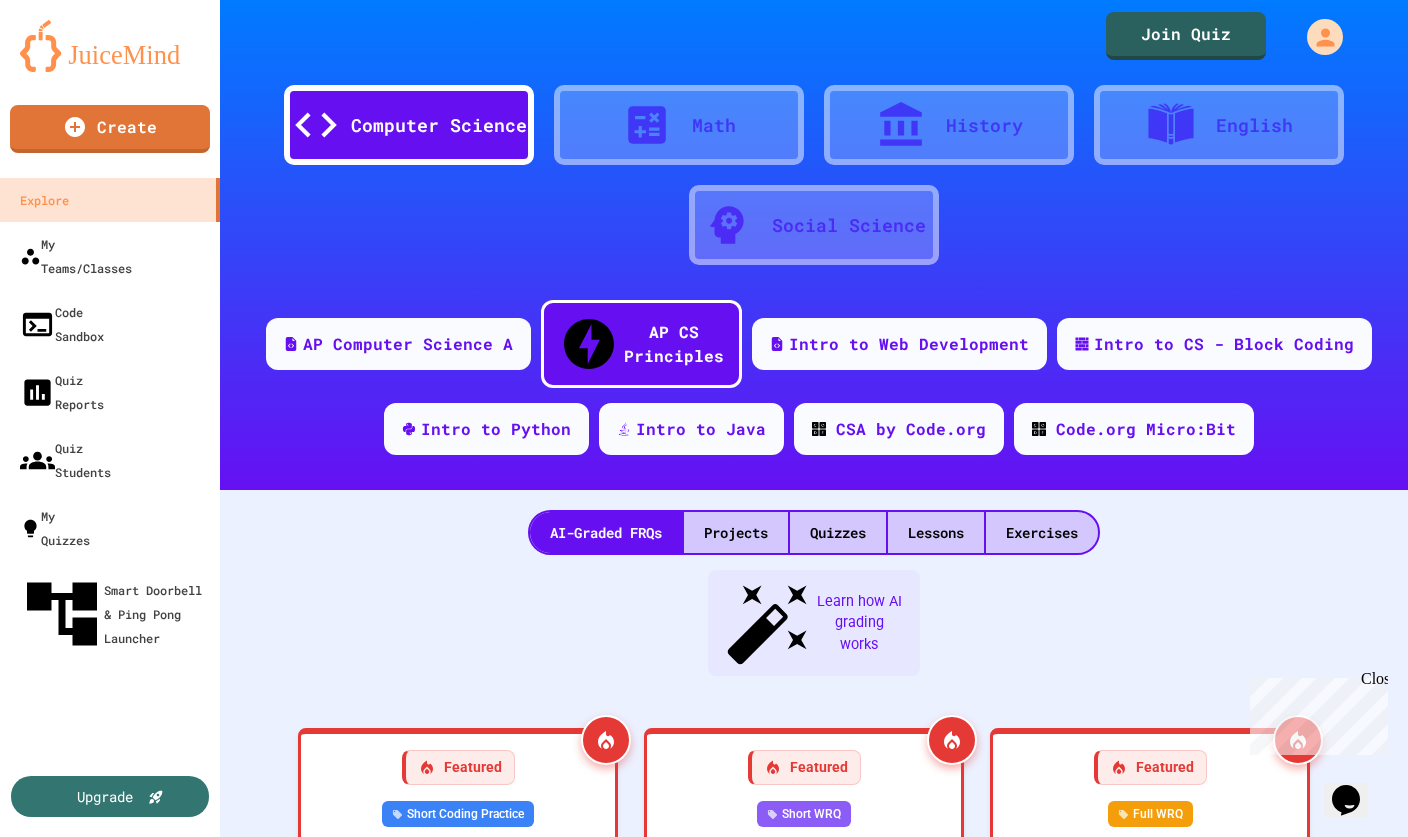 click at bounding box center [1226, 1587] 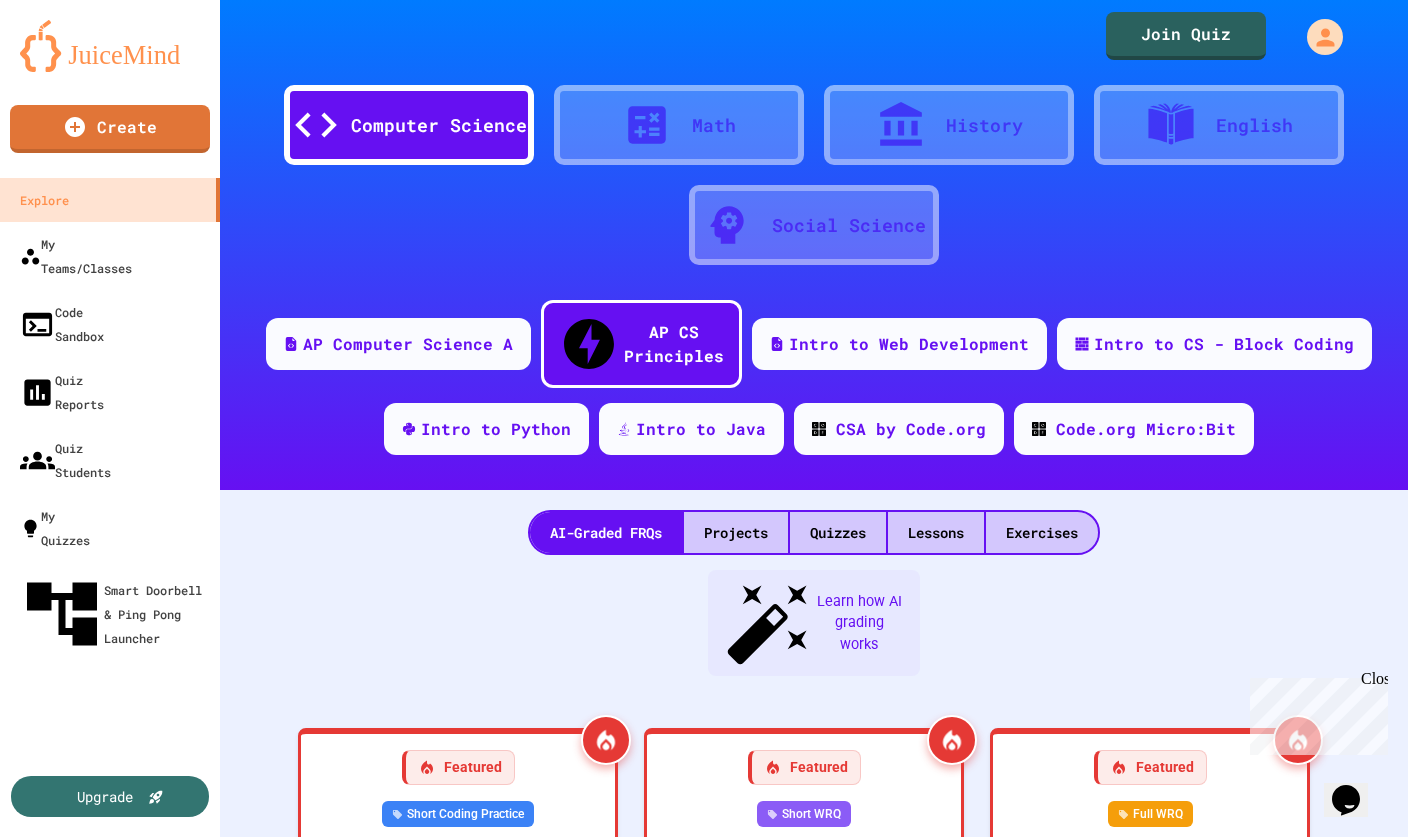 click 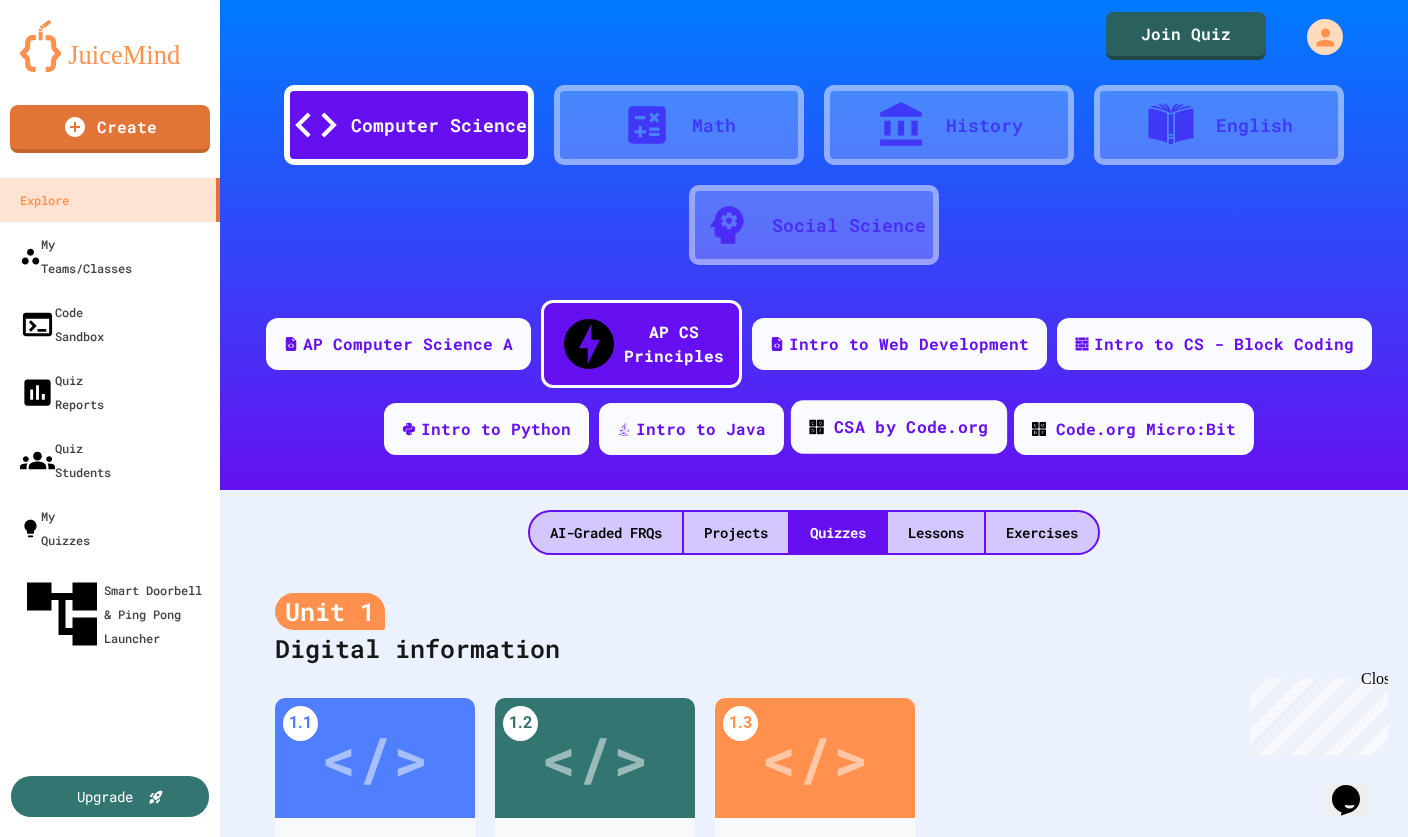 click on "CSA by Code.org" at bounding box center [899, 427] 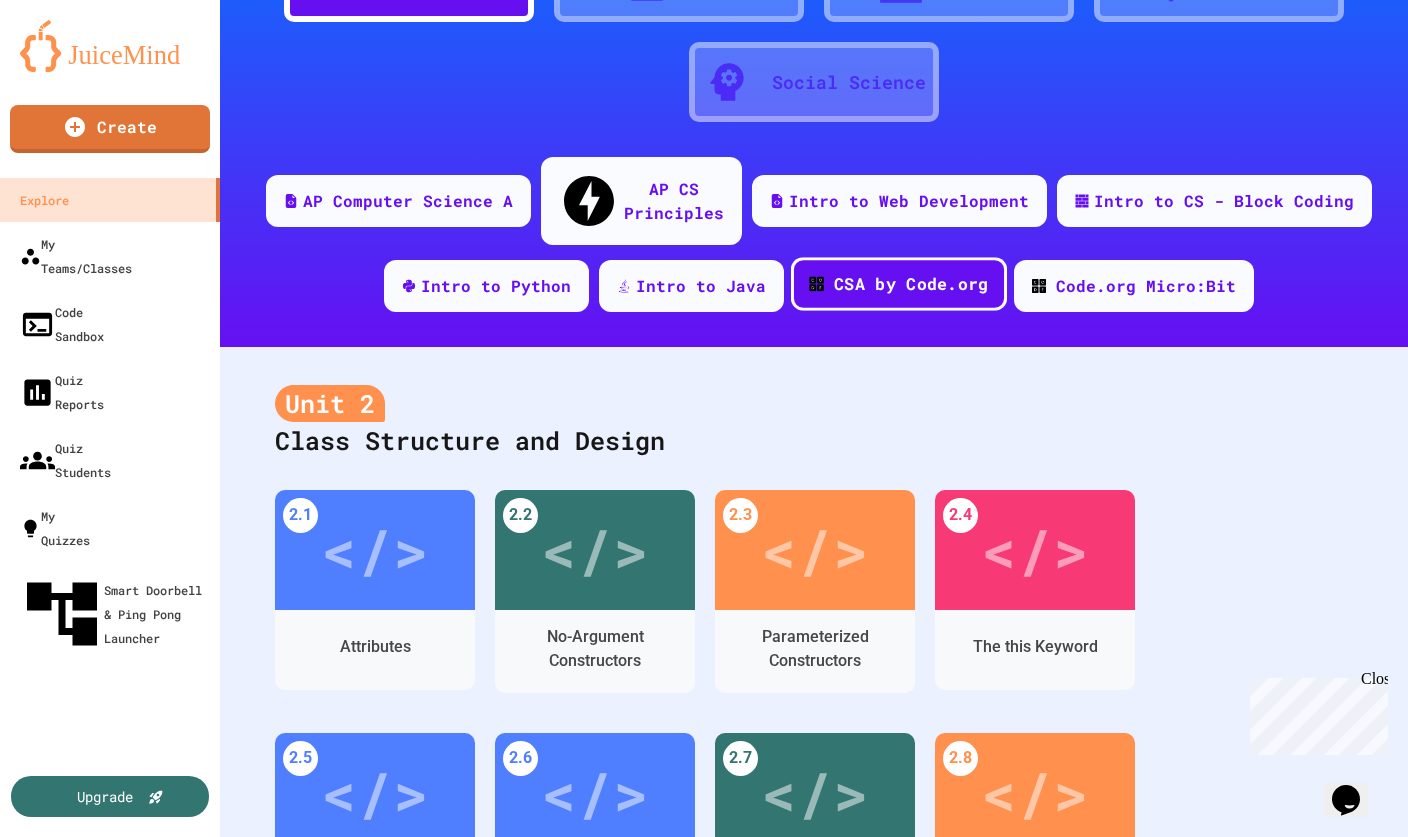 scroll, scrollTop: 61, scrollLeft: 0, axis: vertical 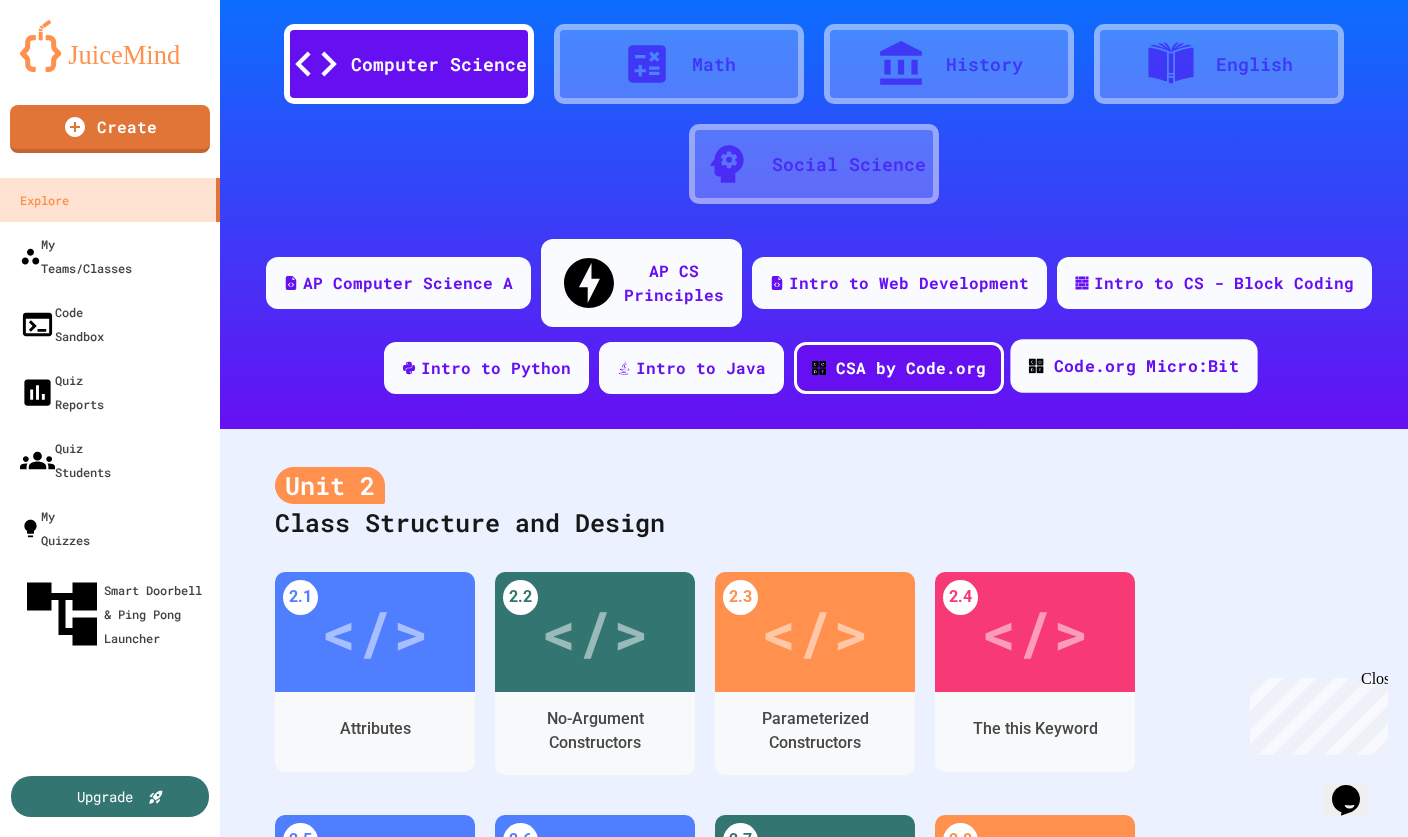 click on "Code.org Micro:Bit" at bounding box center (1146, 366) 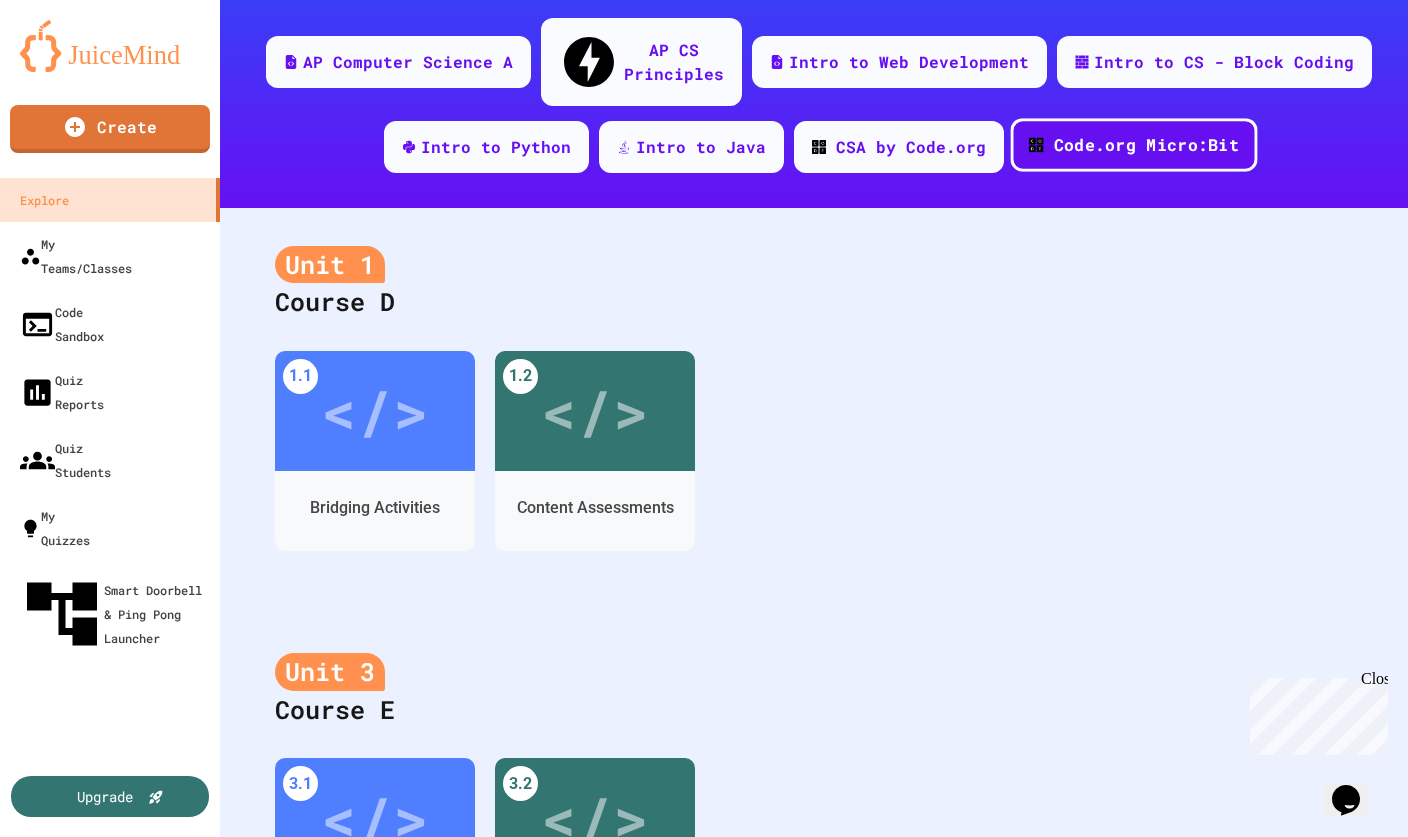 scroll, scrollTop: 205, scrollLeft: 0, axis: vertical 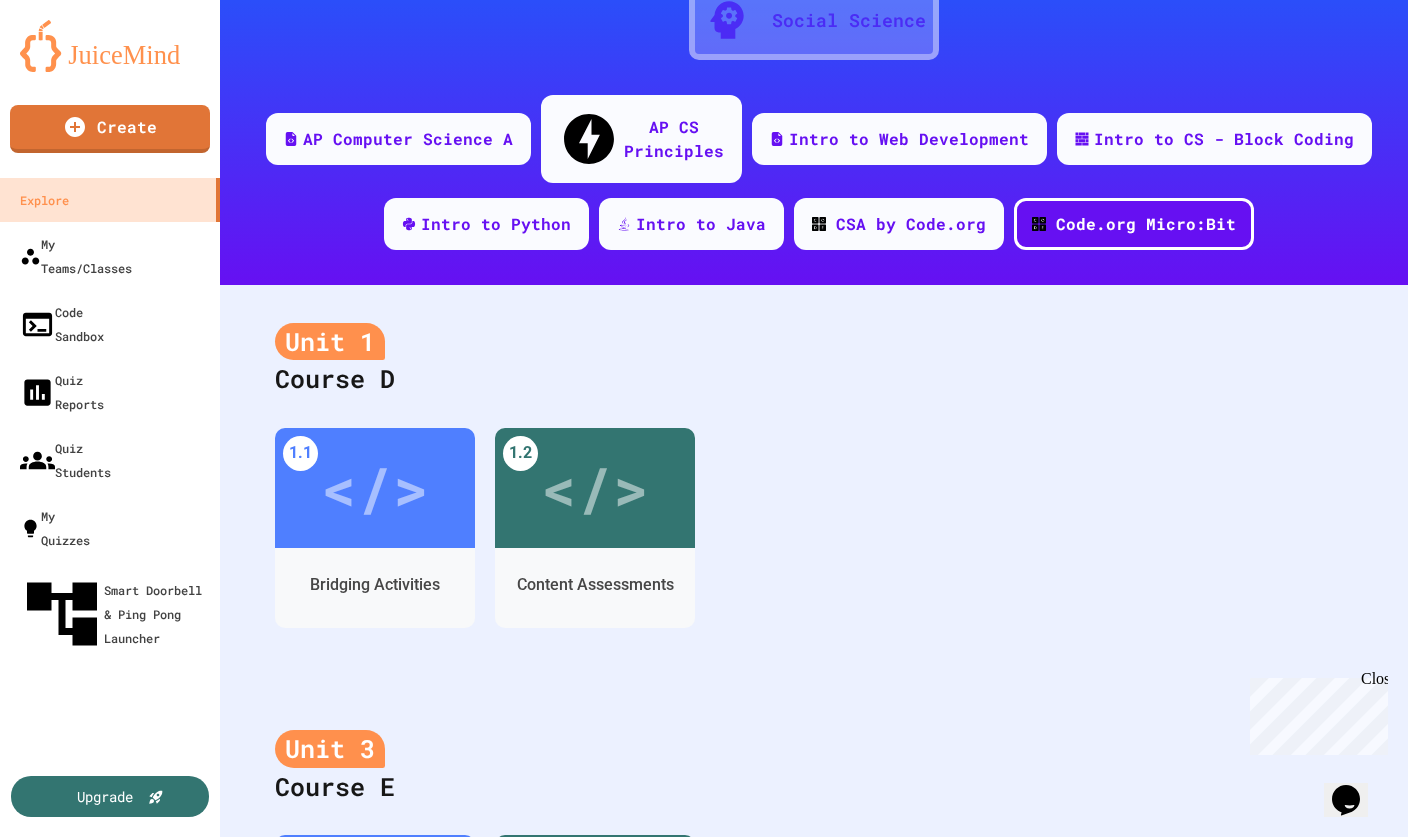 click on "Bridging Activities" at bounding box center [375, 585] 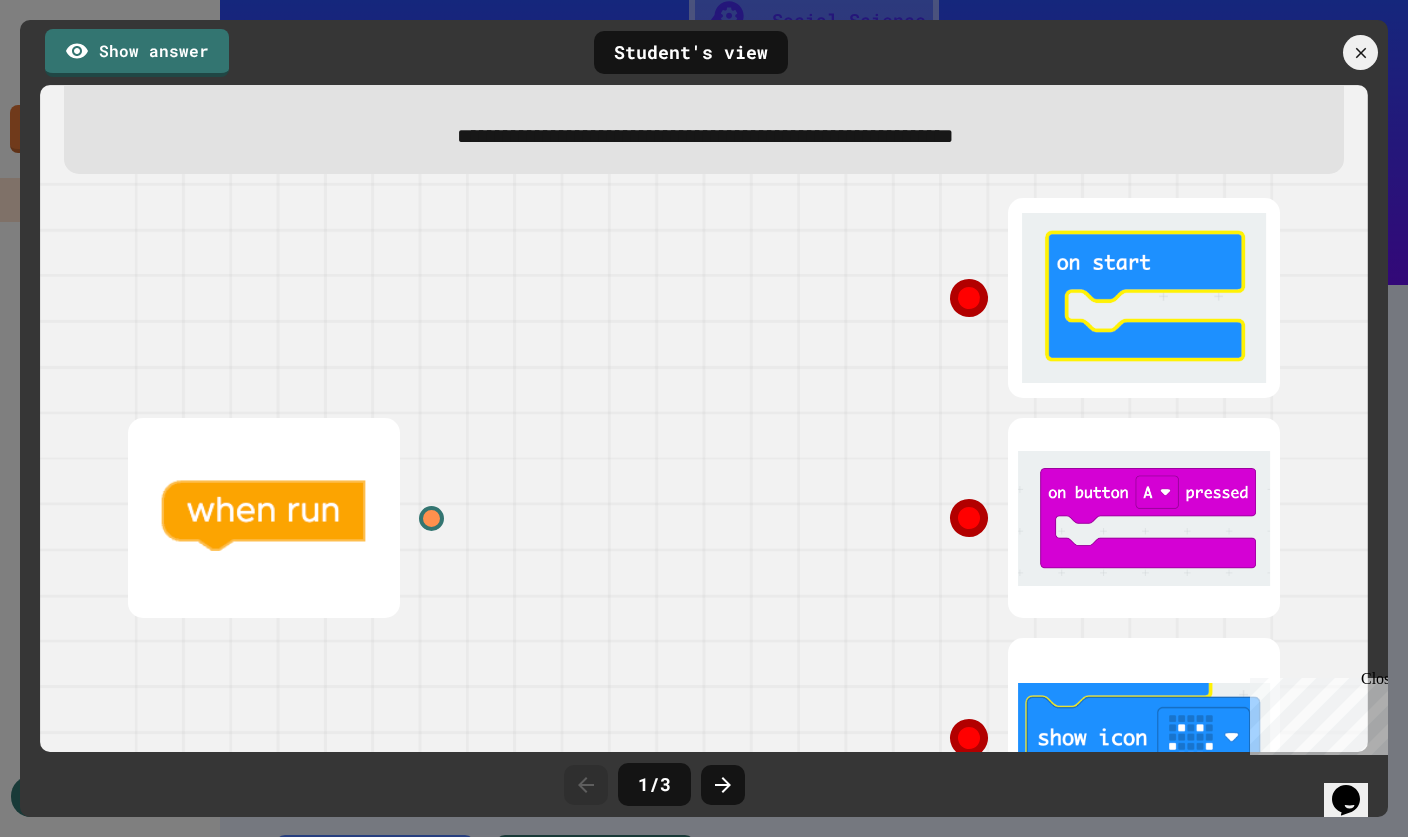 scroll, scrollTop: 112, scrollLeft: 0, axis: vertical 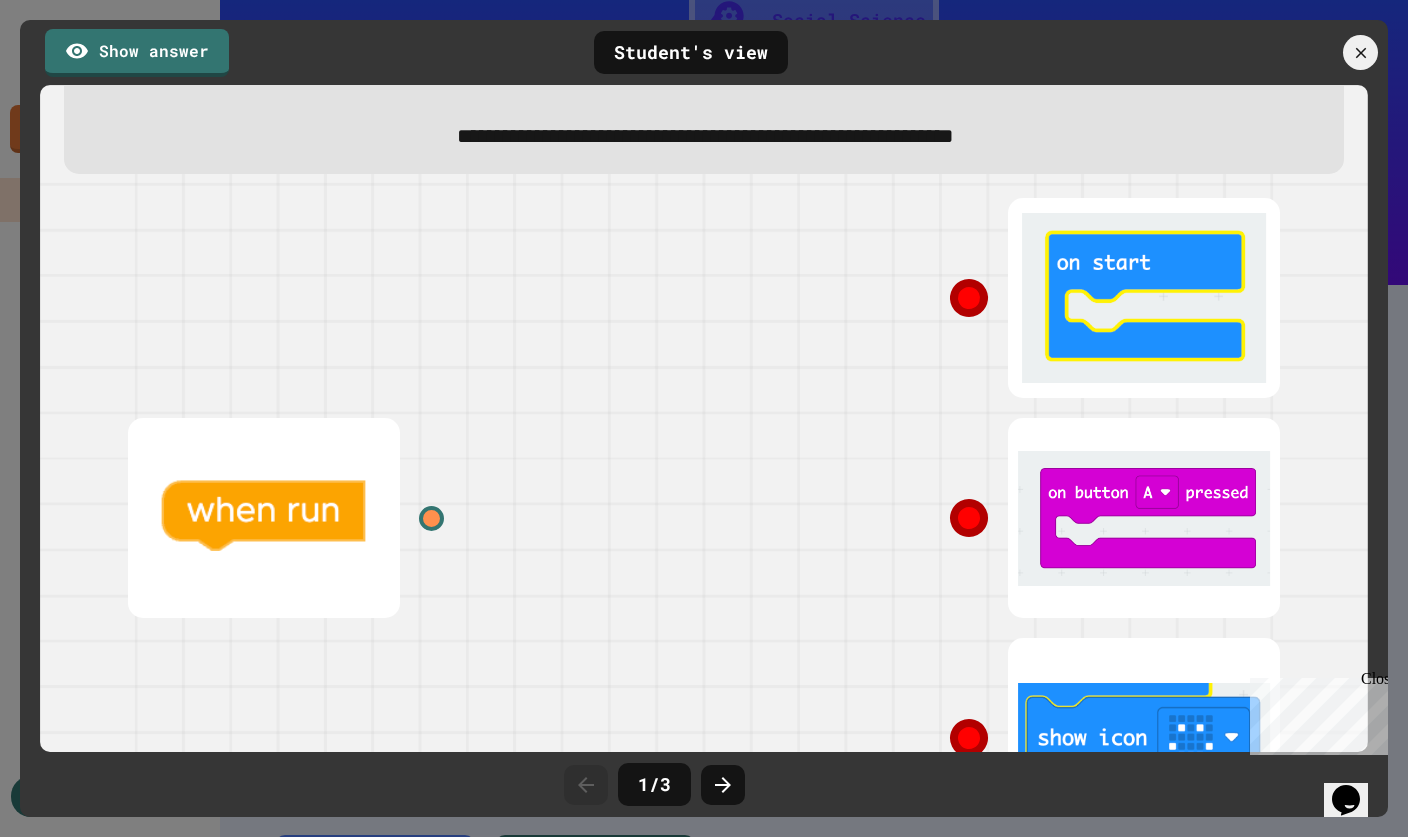 click at bounding box center [1004, 518] 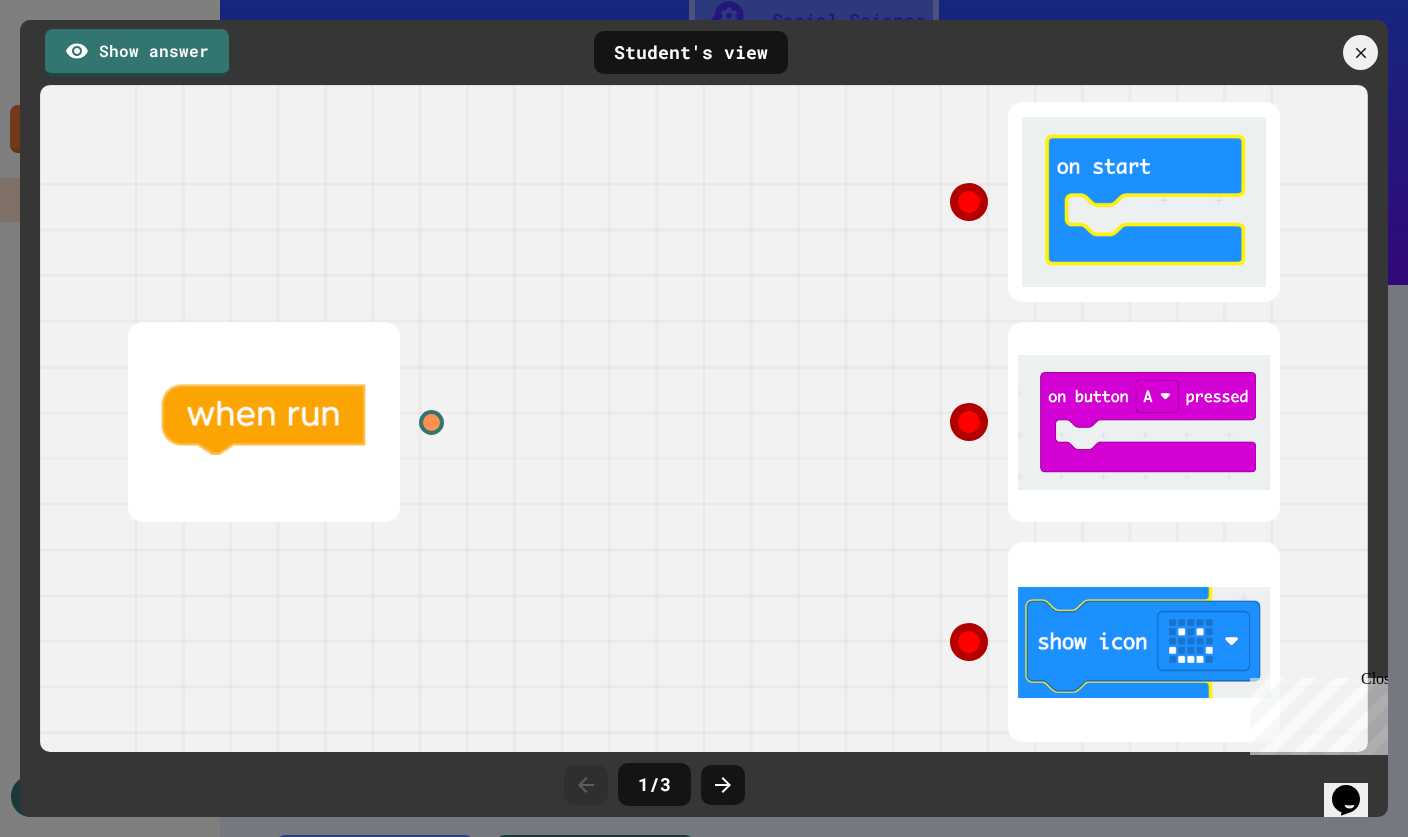 scroll, scrollTop: 218, scrollLeft: 0, axis: vertical 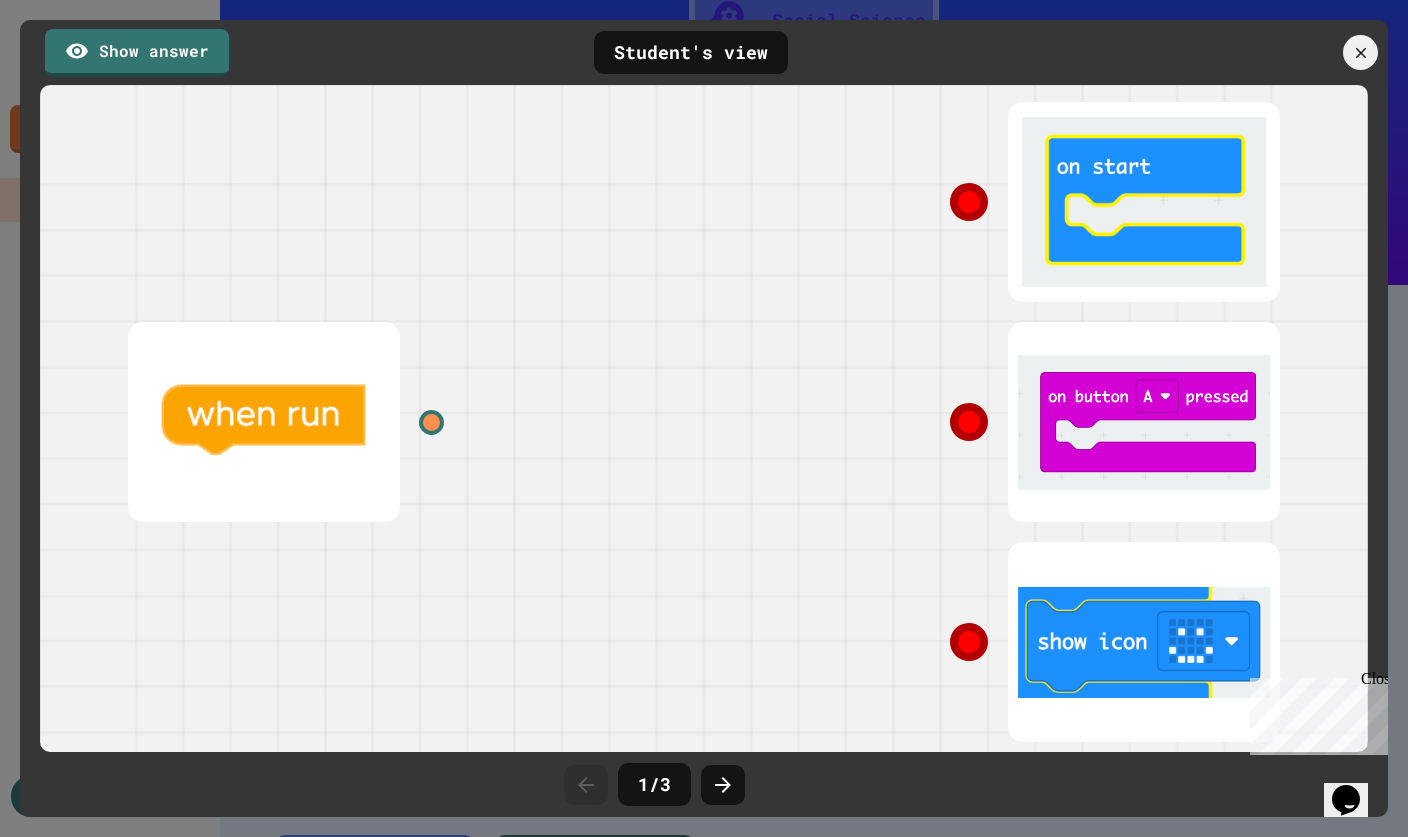 click 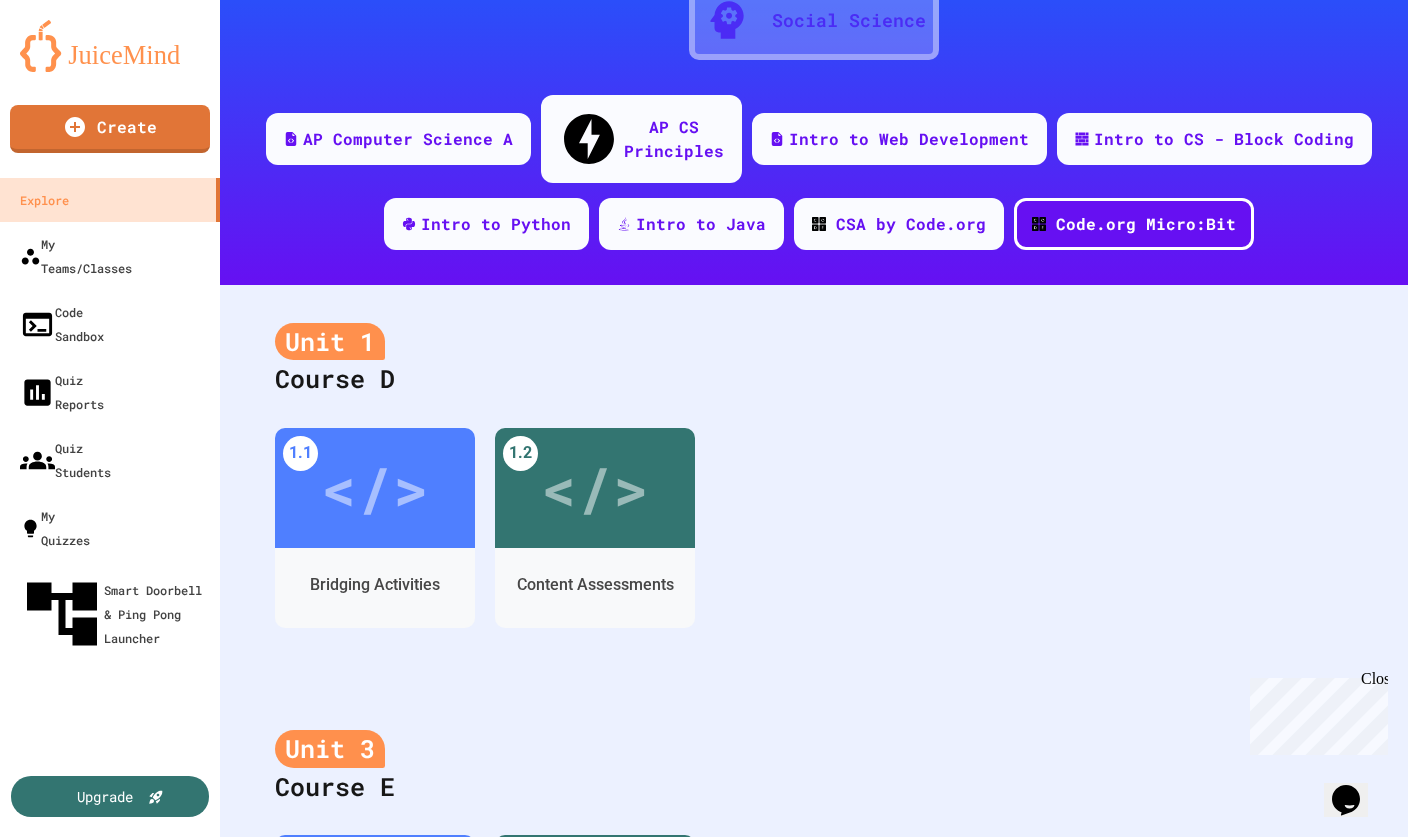 click on "Preview" at bounding box center [1174, 1679] 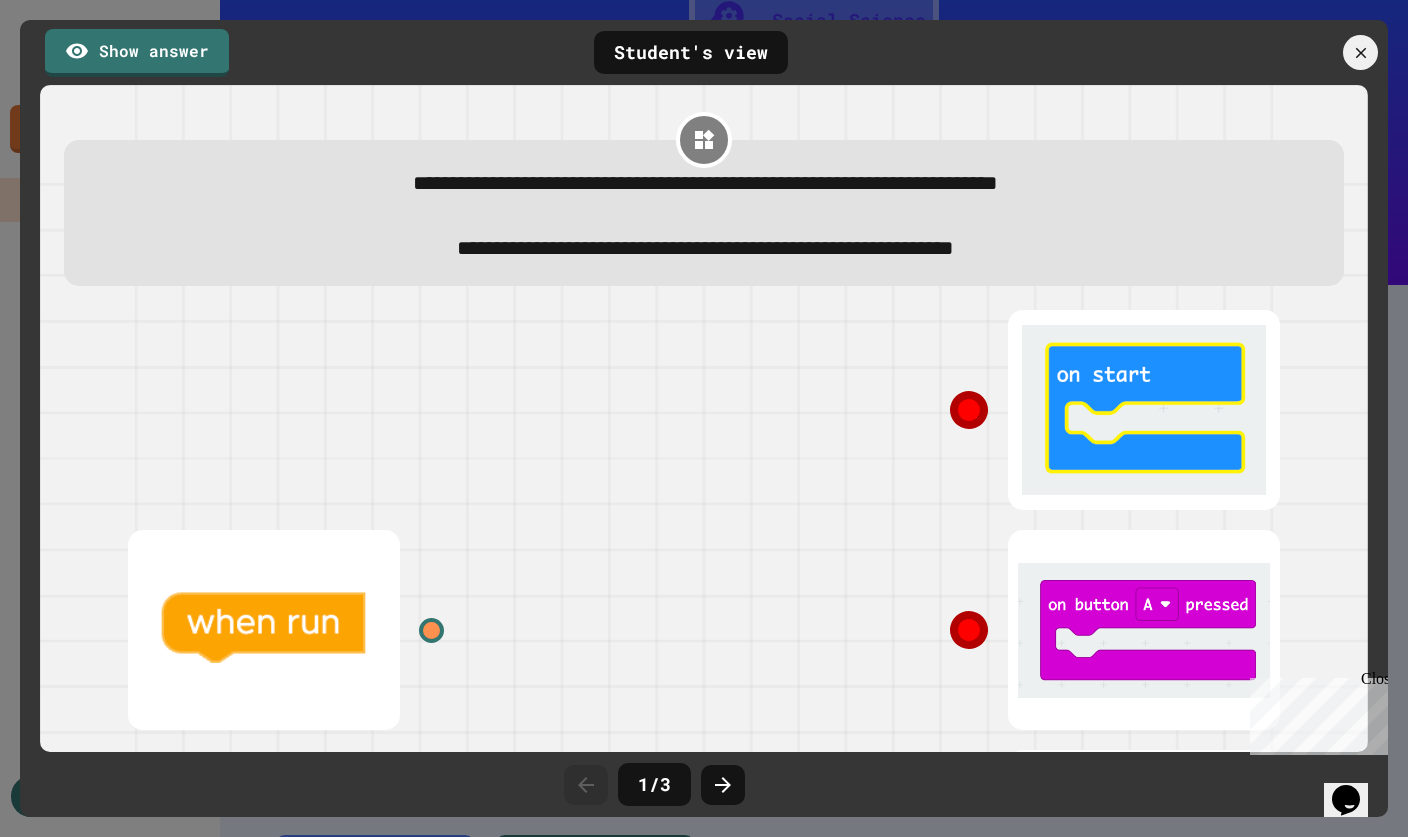 click on "Show answer" at bounding box center [137, 53] 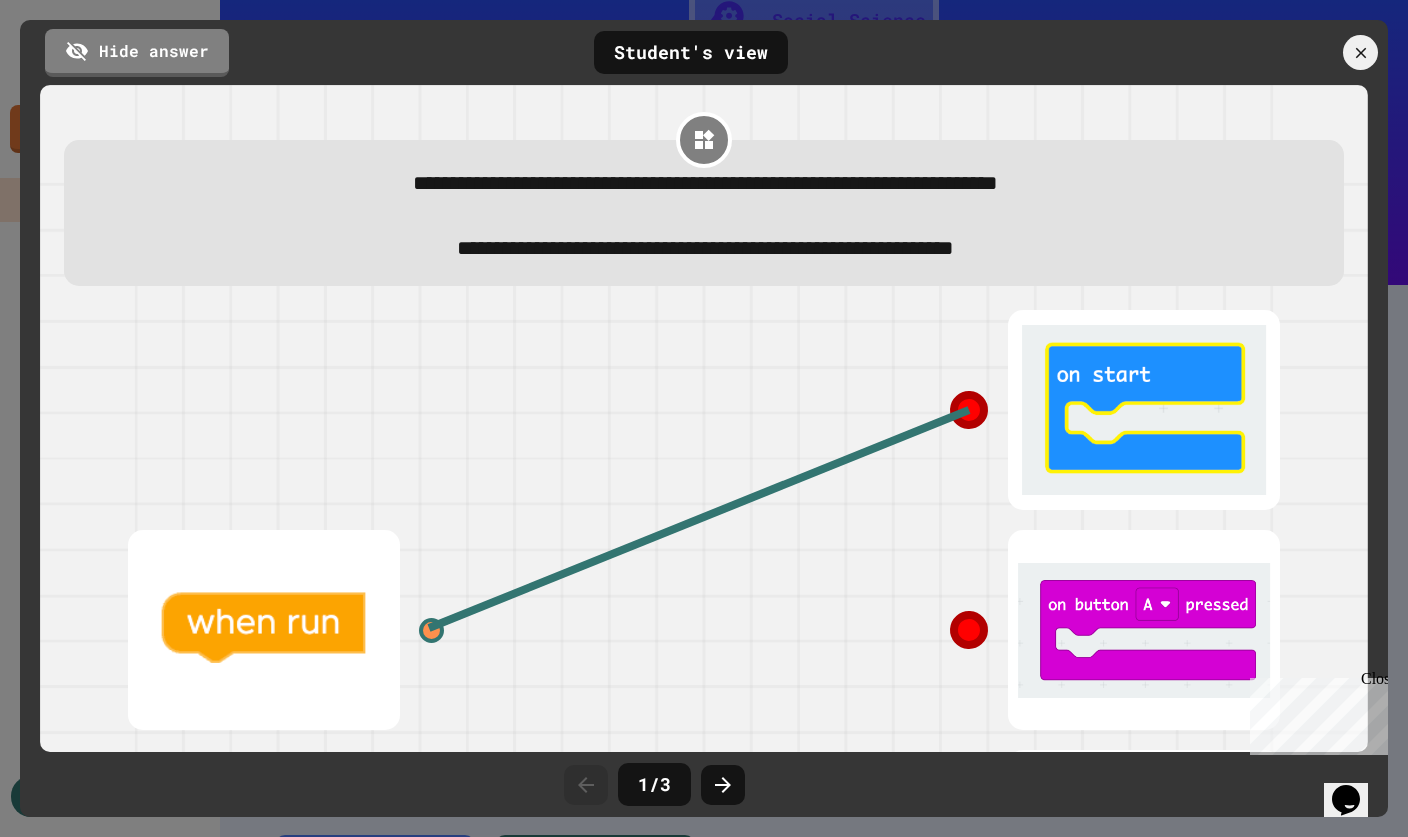 click 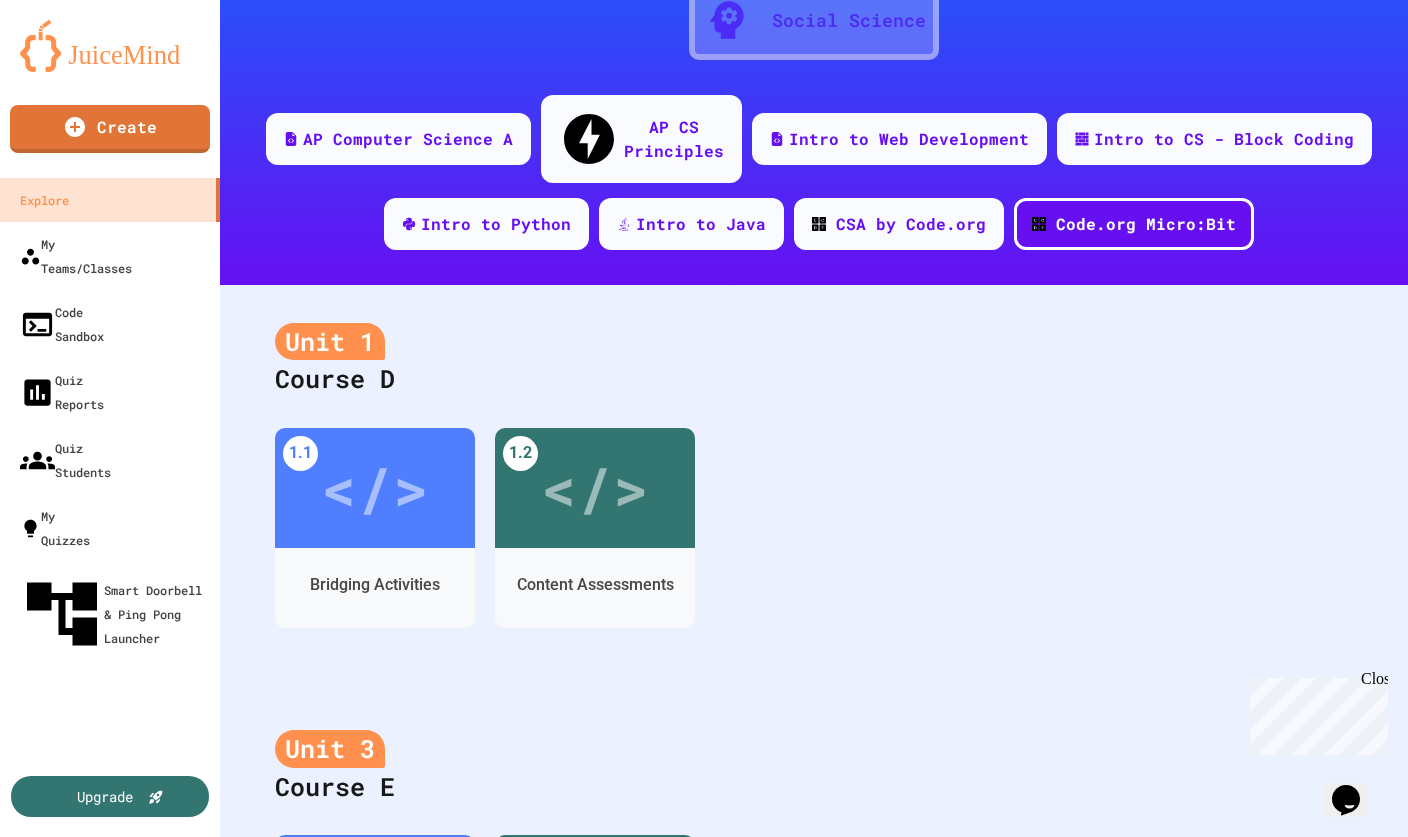 click on "2. Connect the "when click" Flappy Bird block to the matching micro:bit block.
Hint: Click the orange dot. Then drag the line to the red dot." at bounding box center (989, 1954) 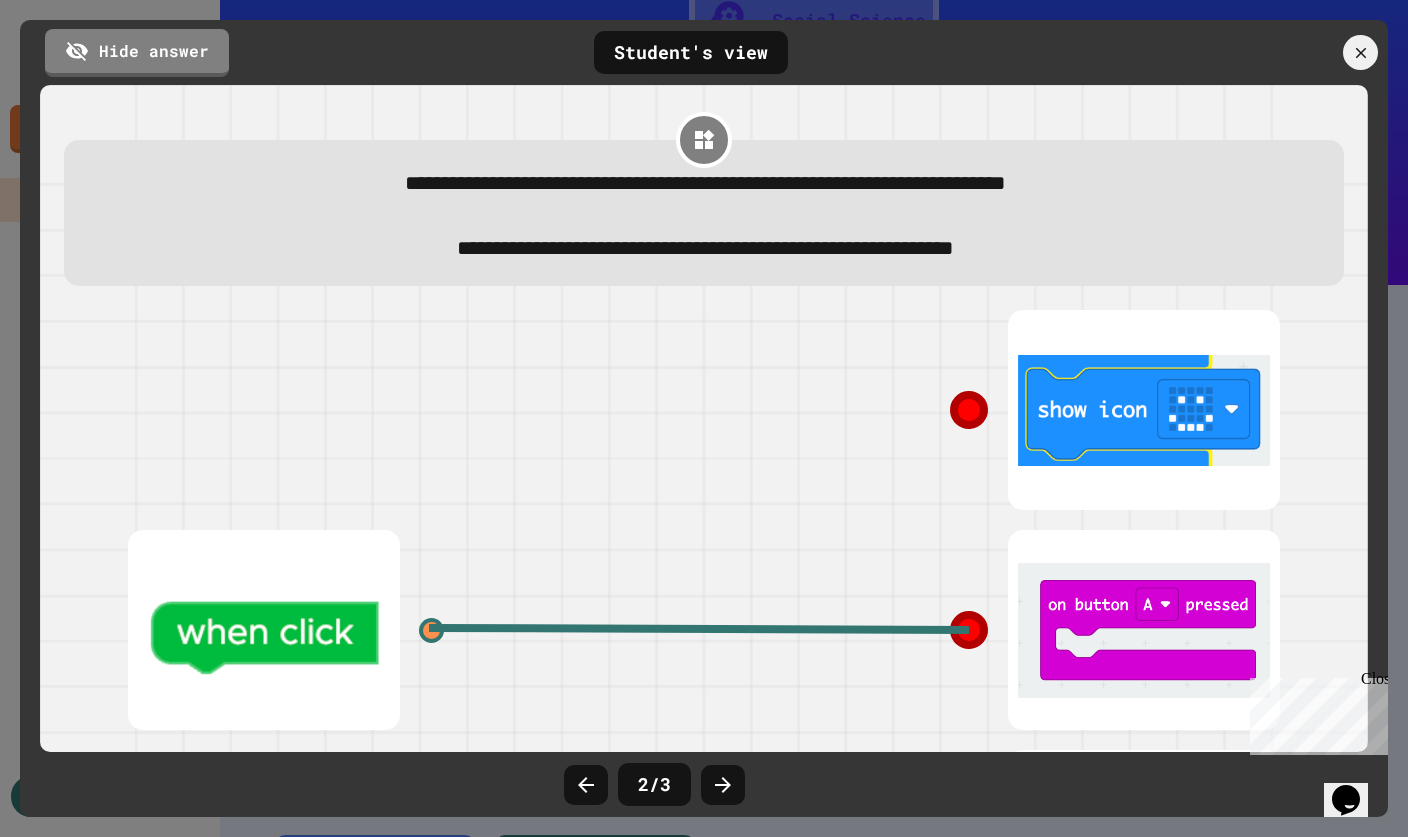 click at bounding box center (1360, 52) 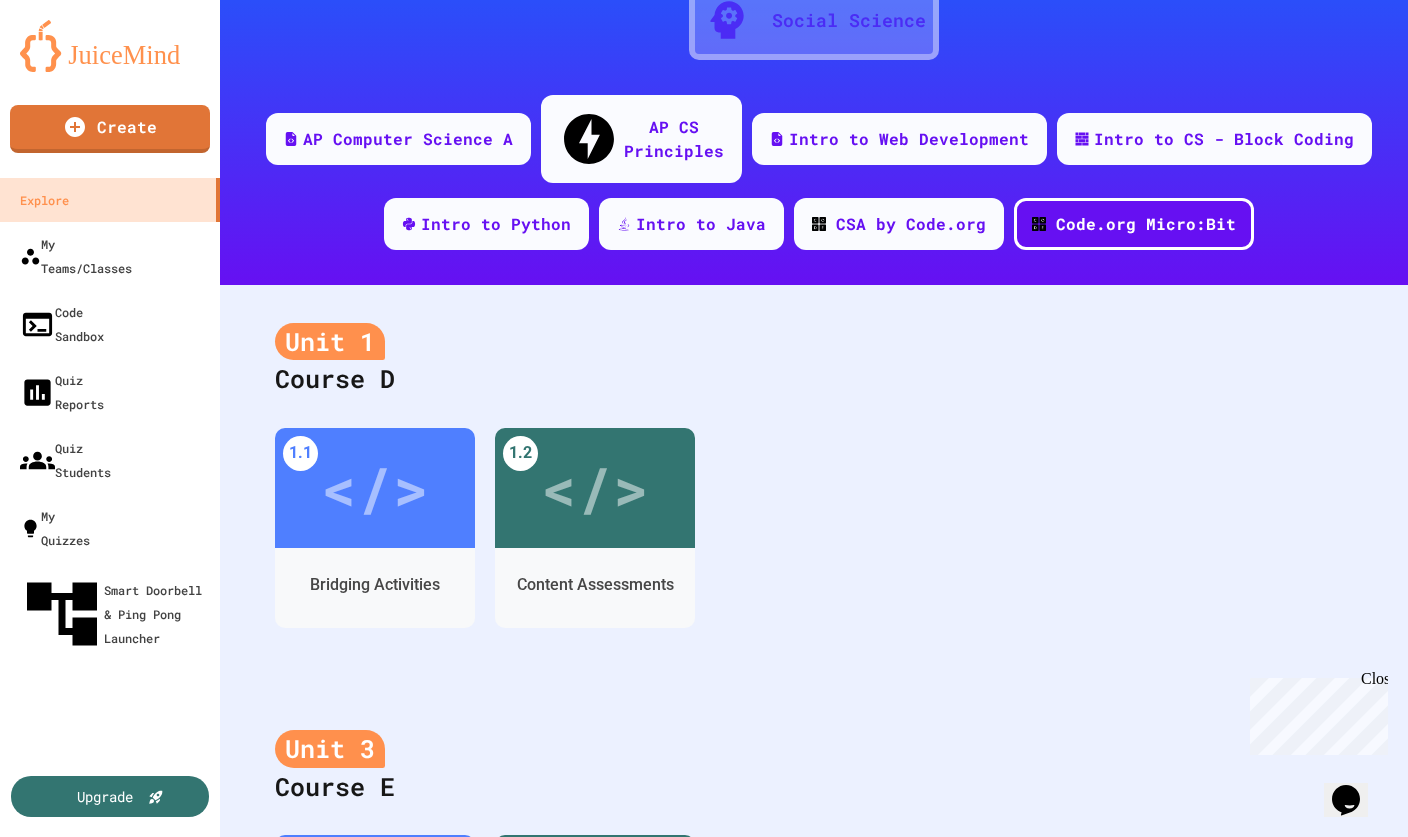 scroll, scrollTop: 139, scrollLeft: 0, axis: vertical 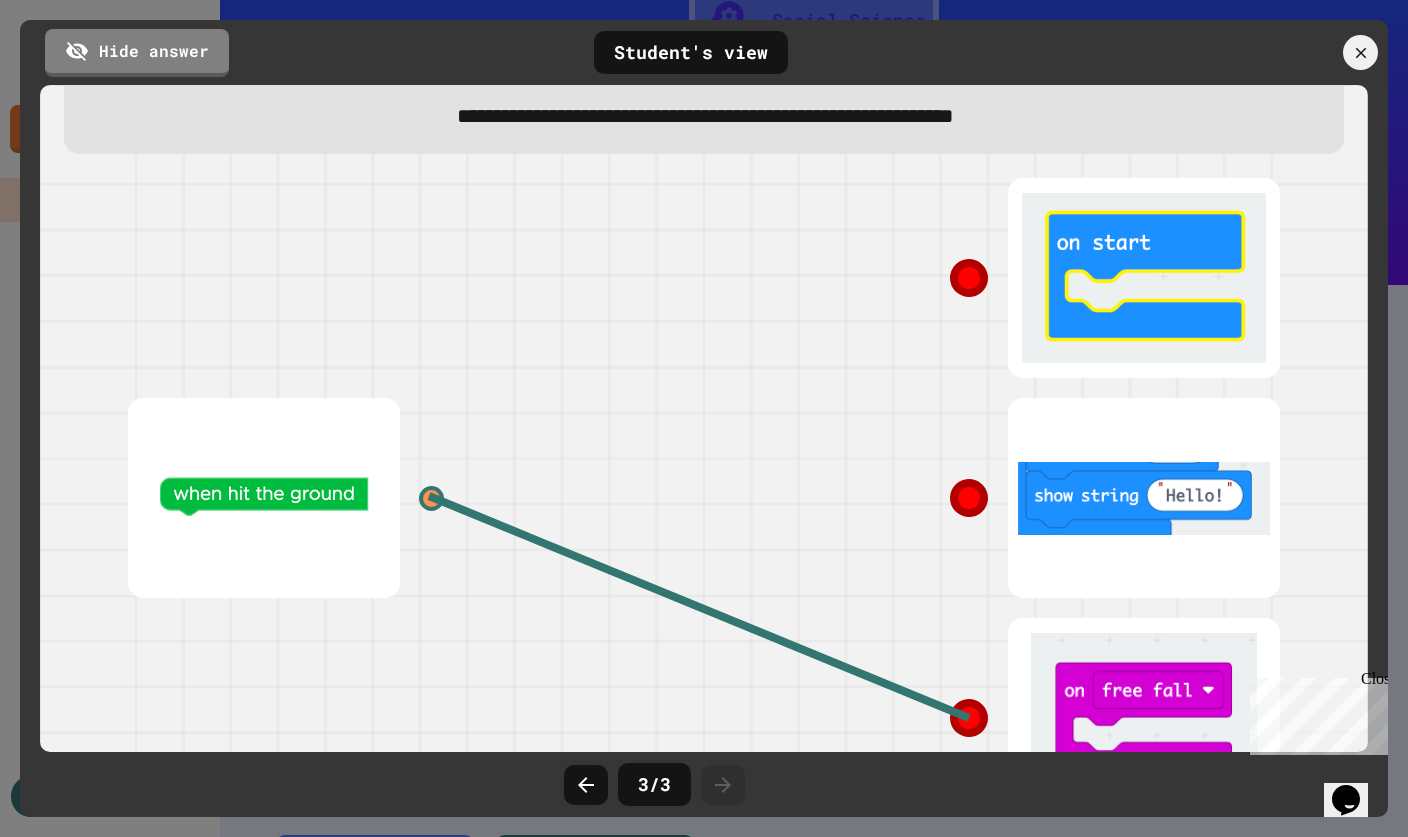 click at bounding box center [1360, 52] 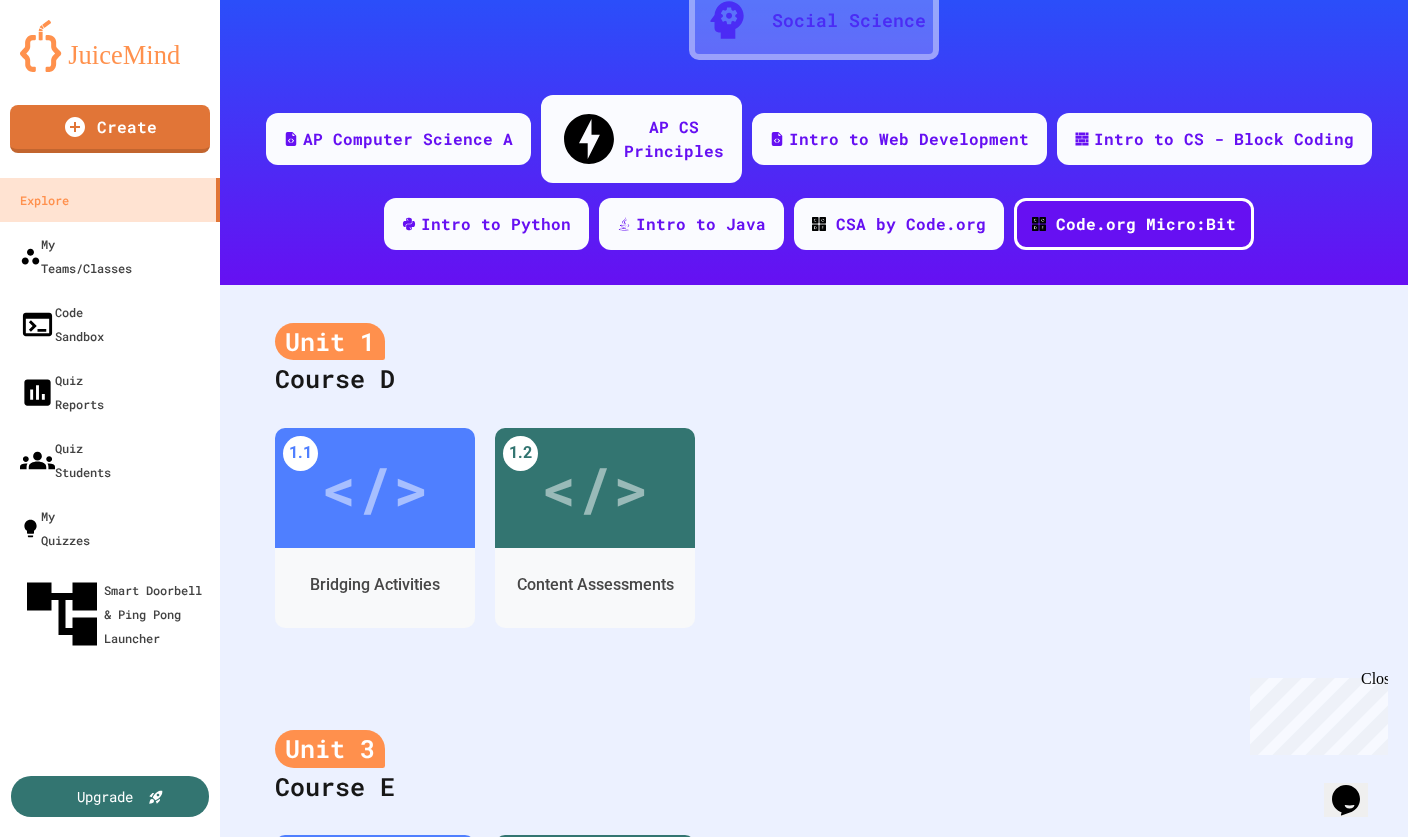 click at bounding box center (1226, 1587) 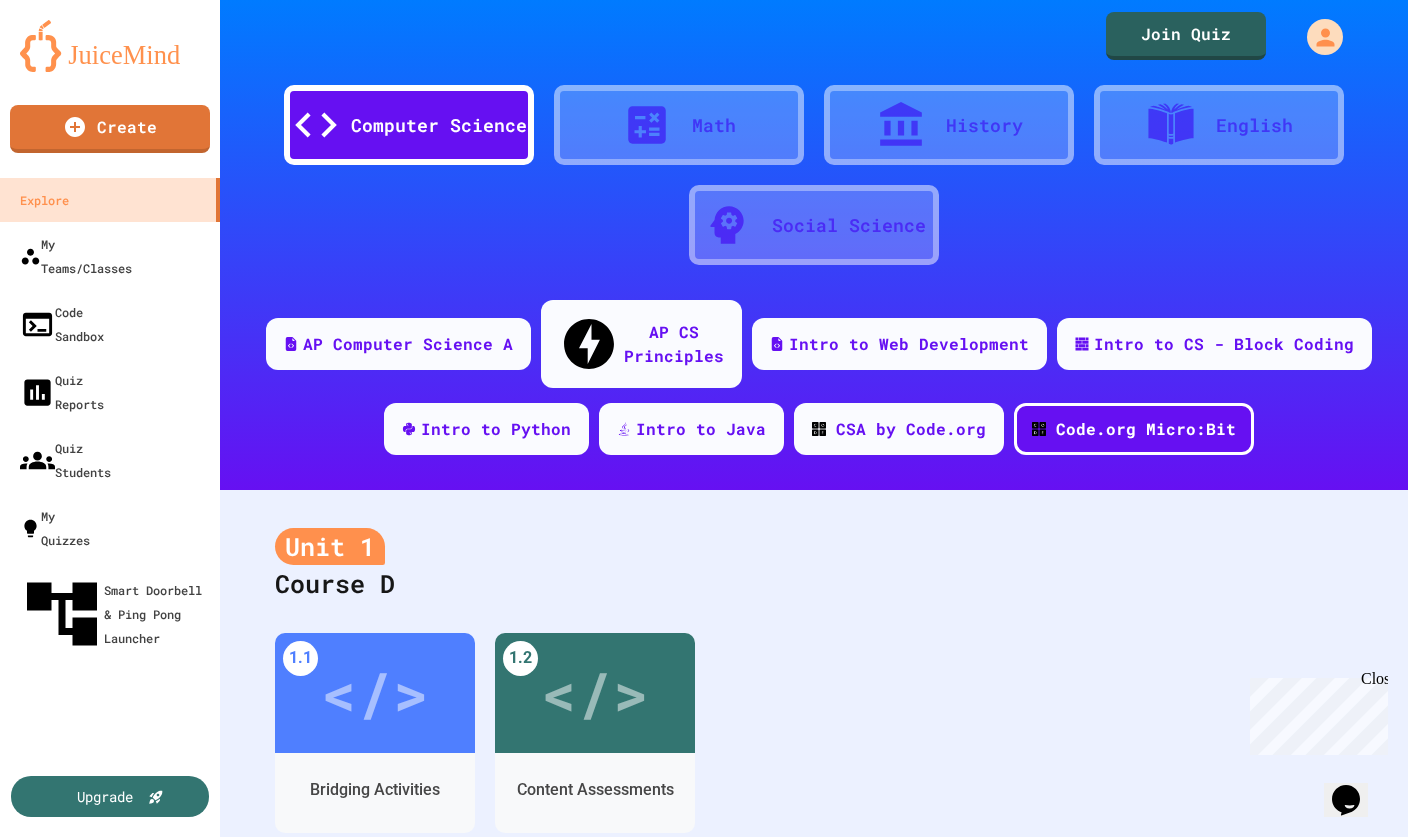 scroll, scrollTop: 0, scrollLeft: 0, axis: both 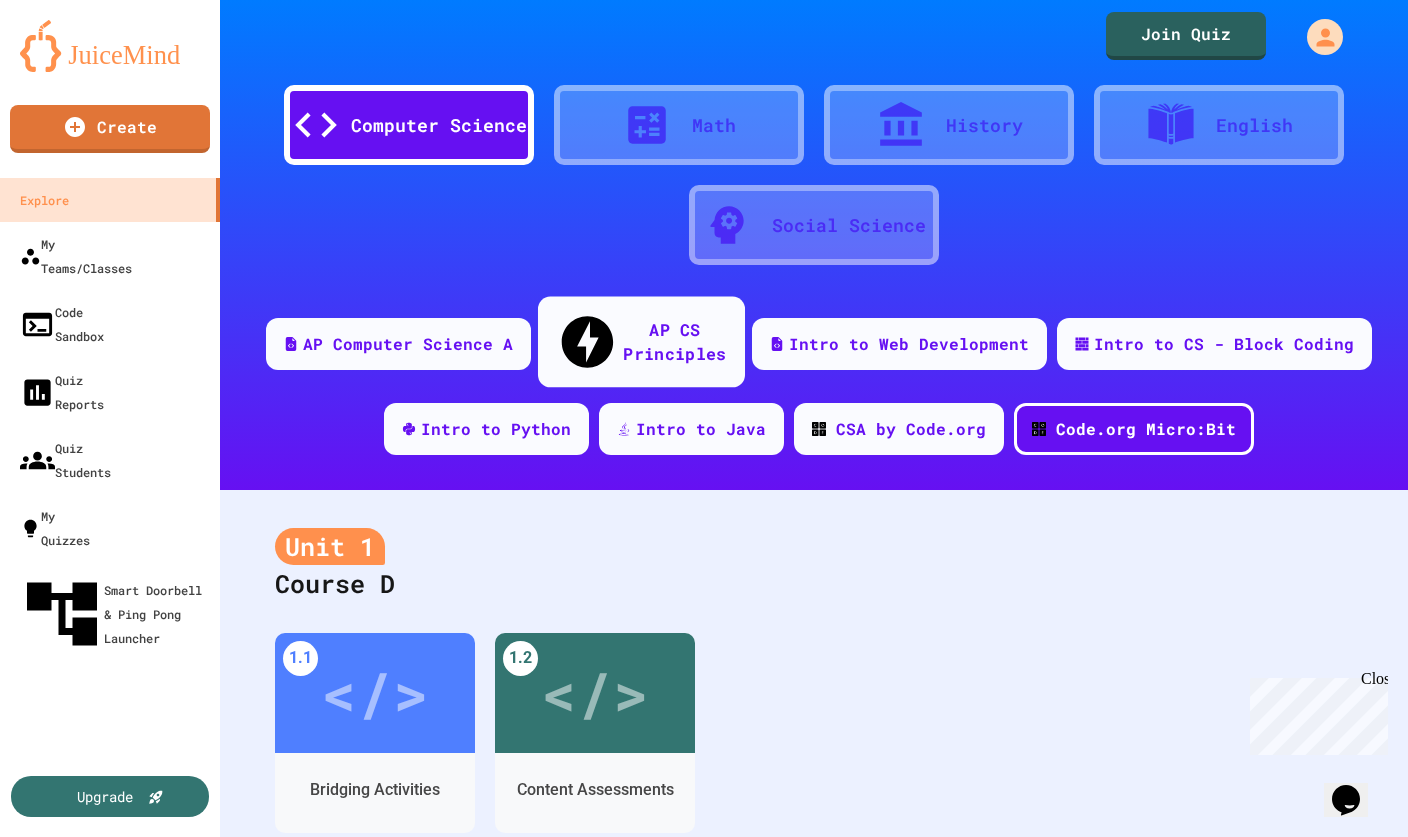 click on "AP CS Principles" at bounding box center (674, 341) 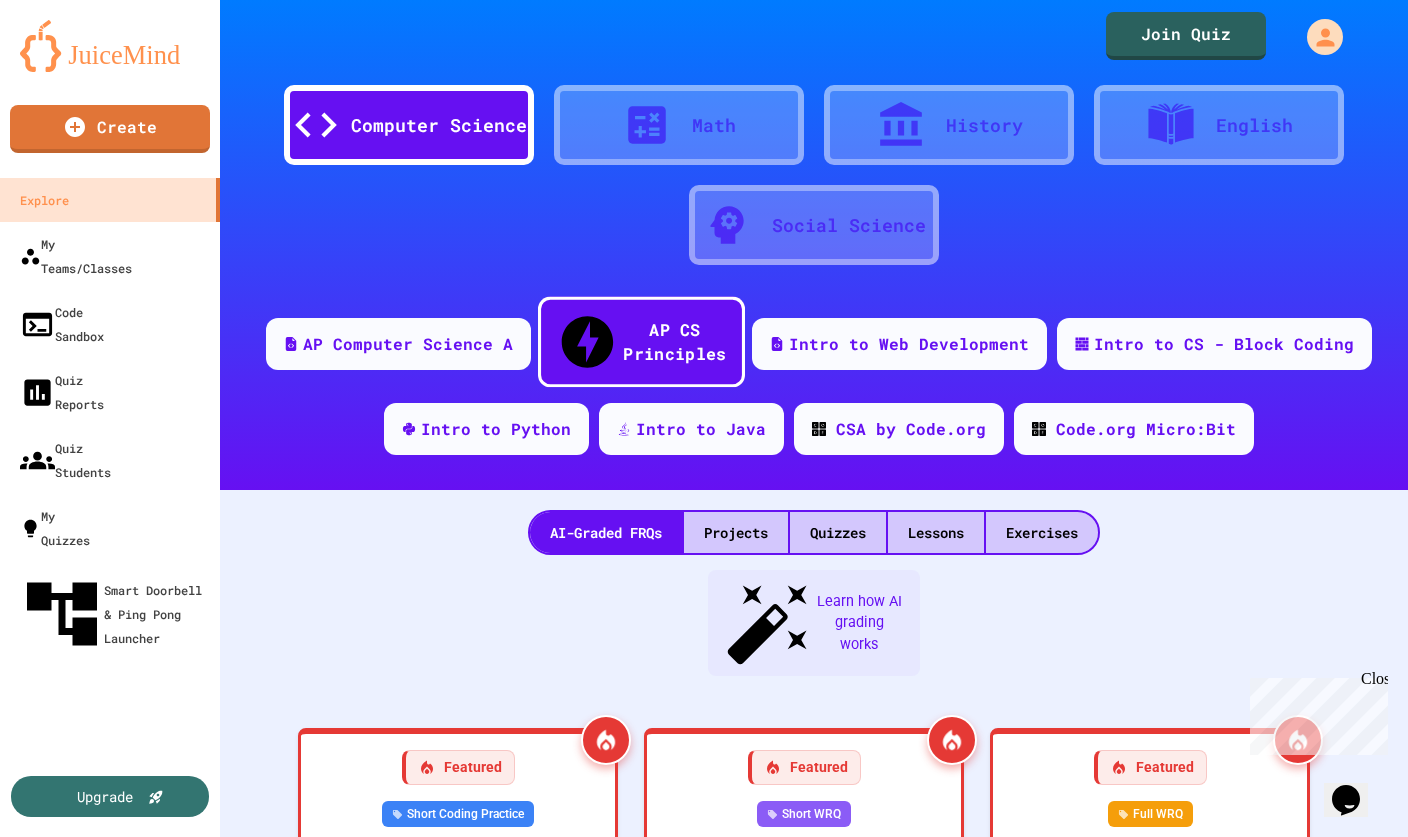 scroll, scrollTop: 0, scrollLeft: 0, axis: both 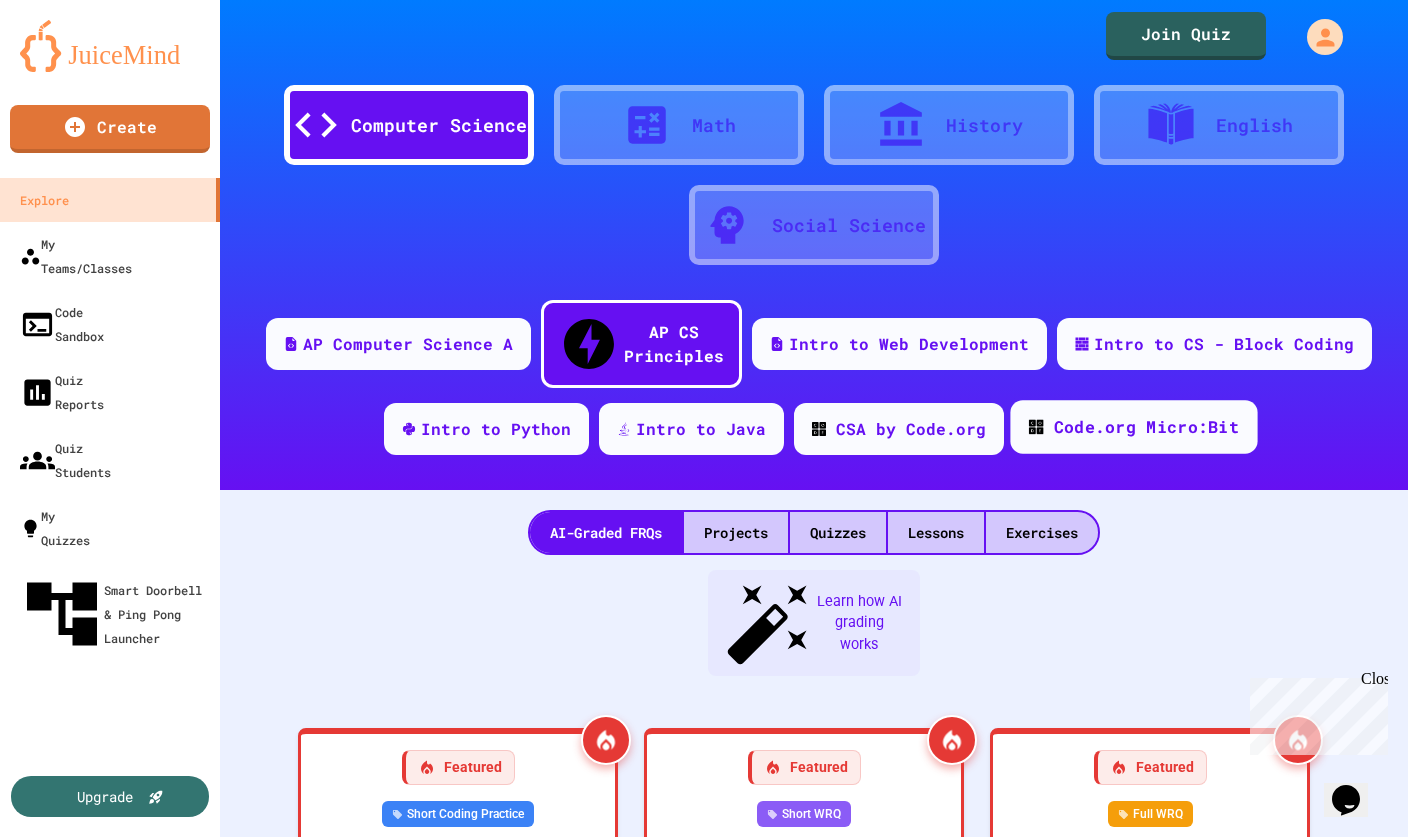 click on "Code.org Micro:Bit" at bounding box center [1133, 427] 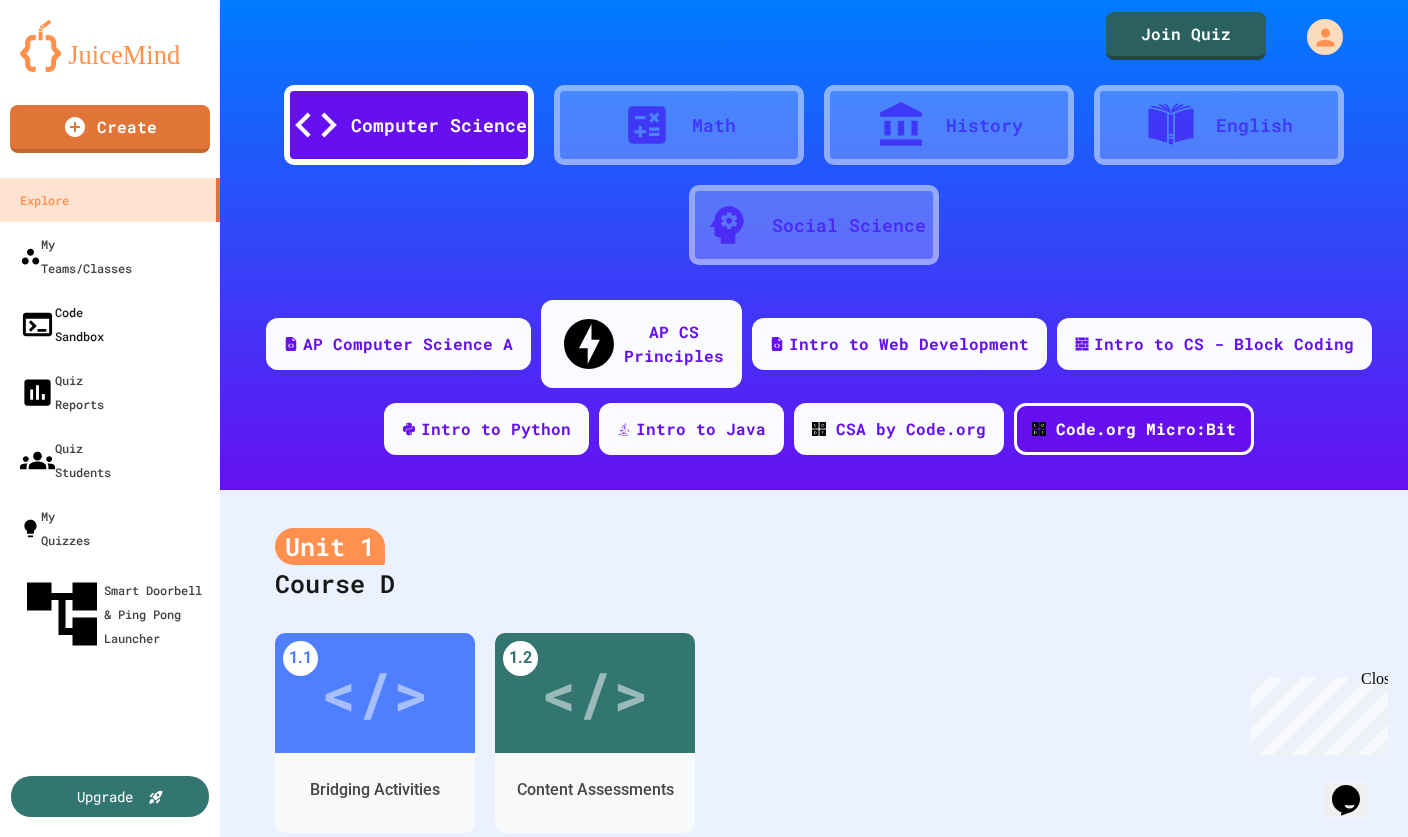 click on "Code Sandbox" at bounding box center [110, 324] 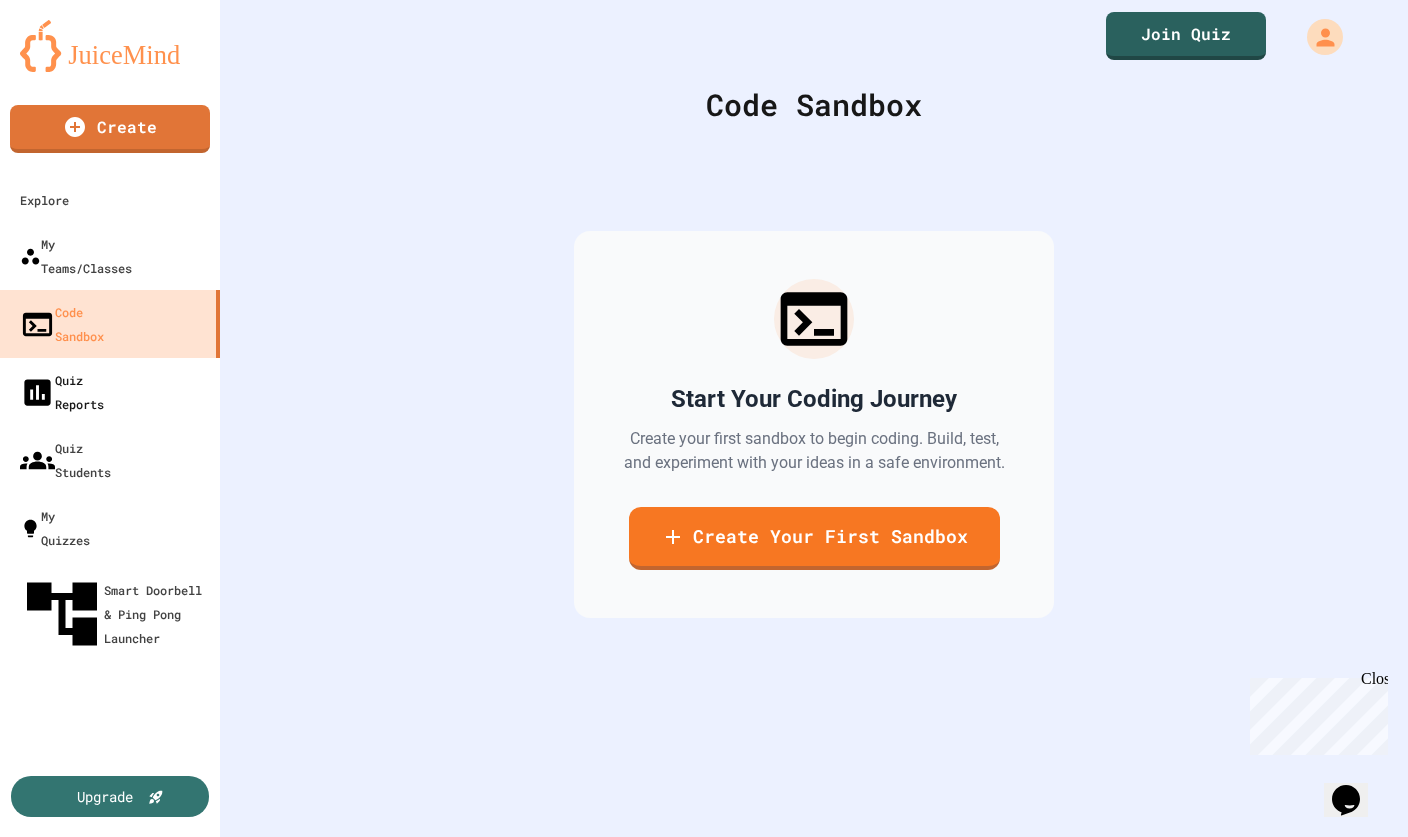 click on "Quiz Reports" at bounding box center (62, 392) 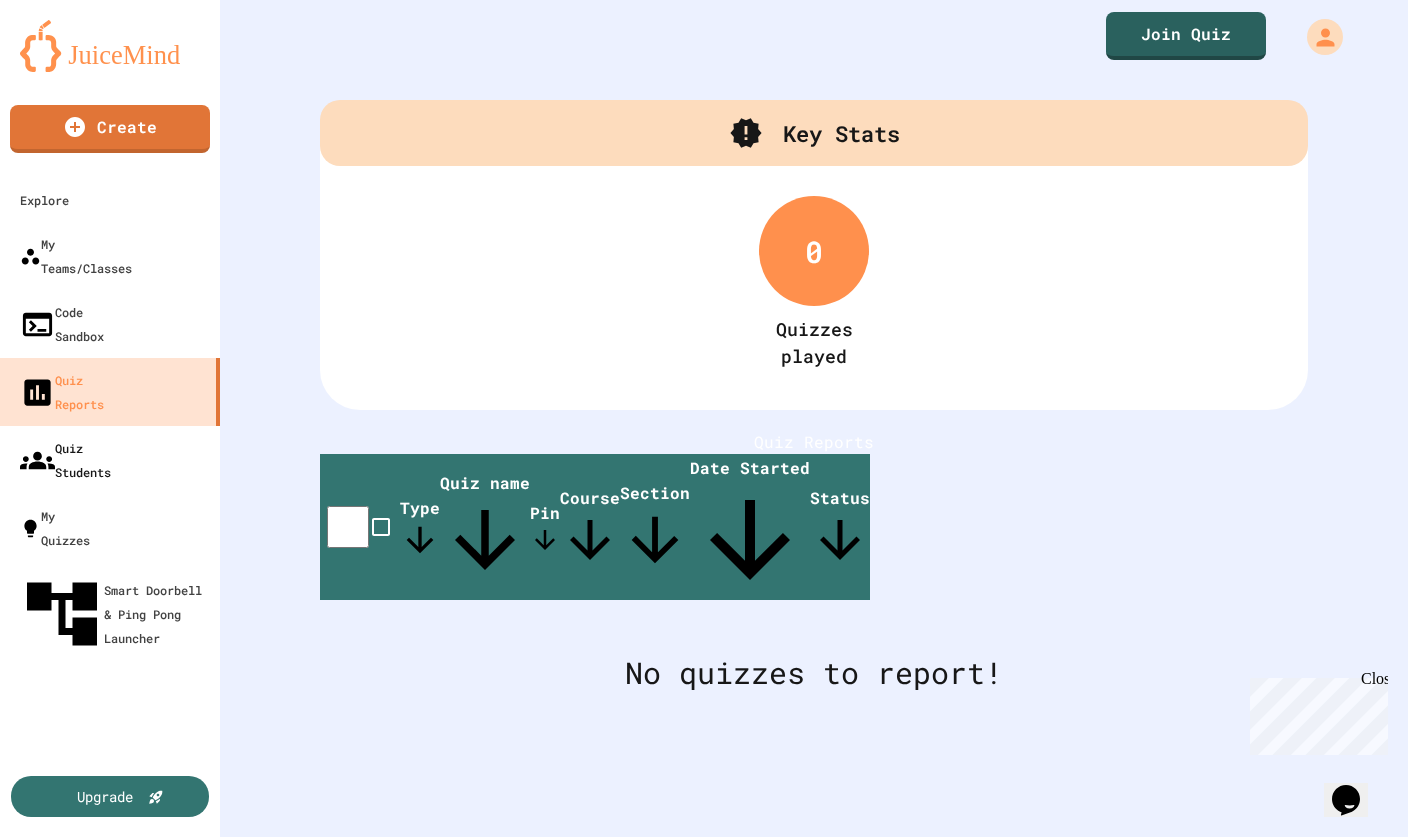 click on "Quiz Students" at bounding box center [110, 460] 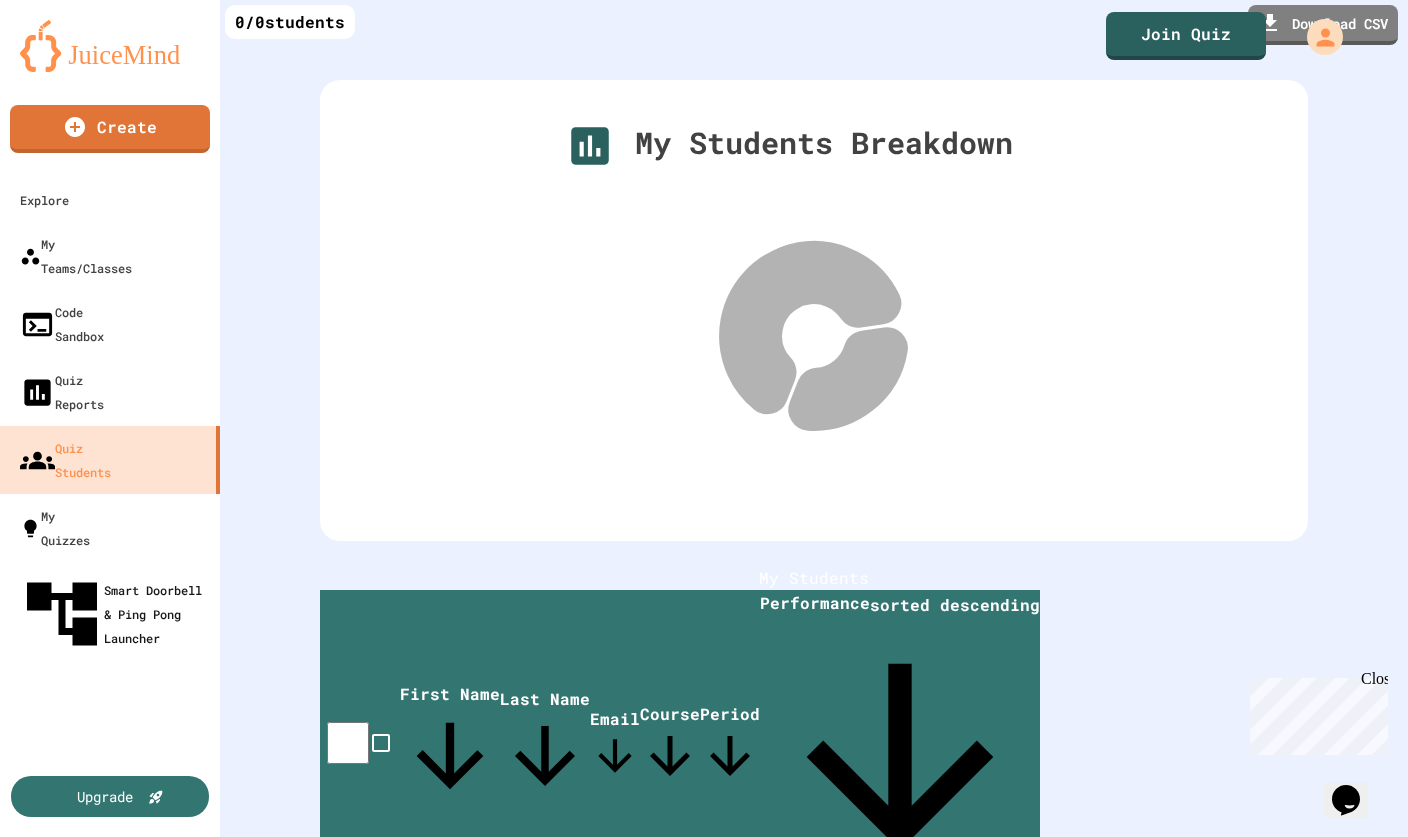 click on "Smart Doorbell & Ping Pong Launcher" at bounding box center (110, 614) 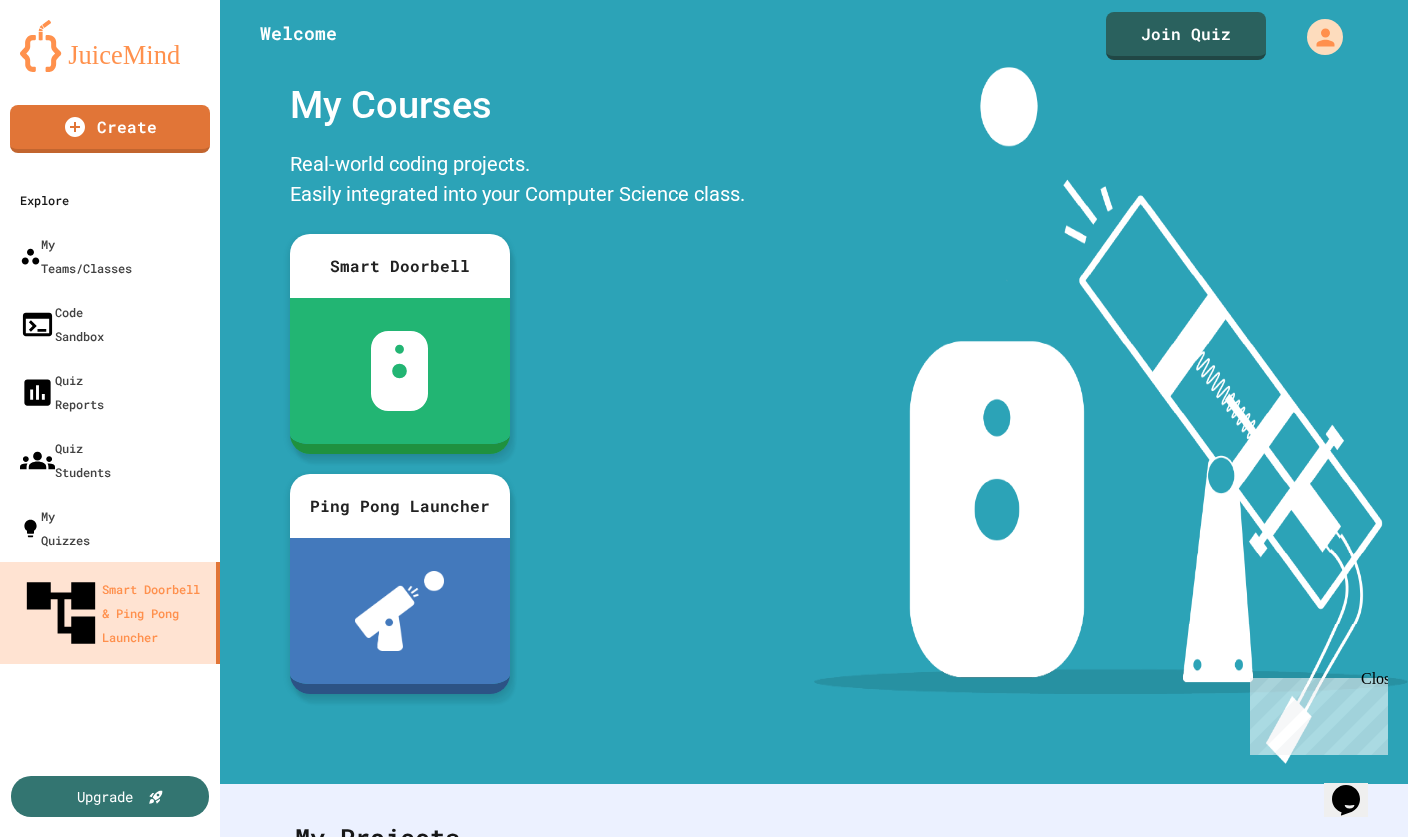 click on "Explore" at bounding box center [44, 200] 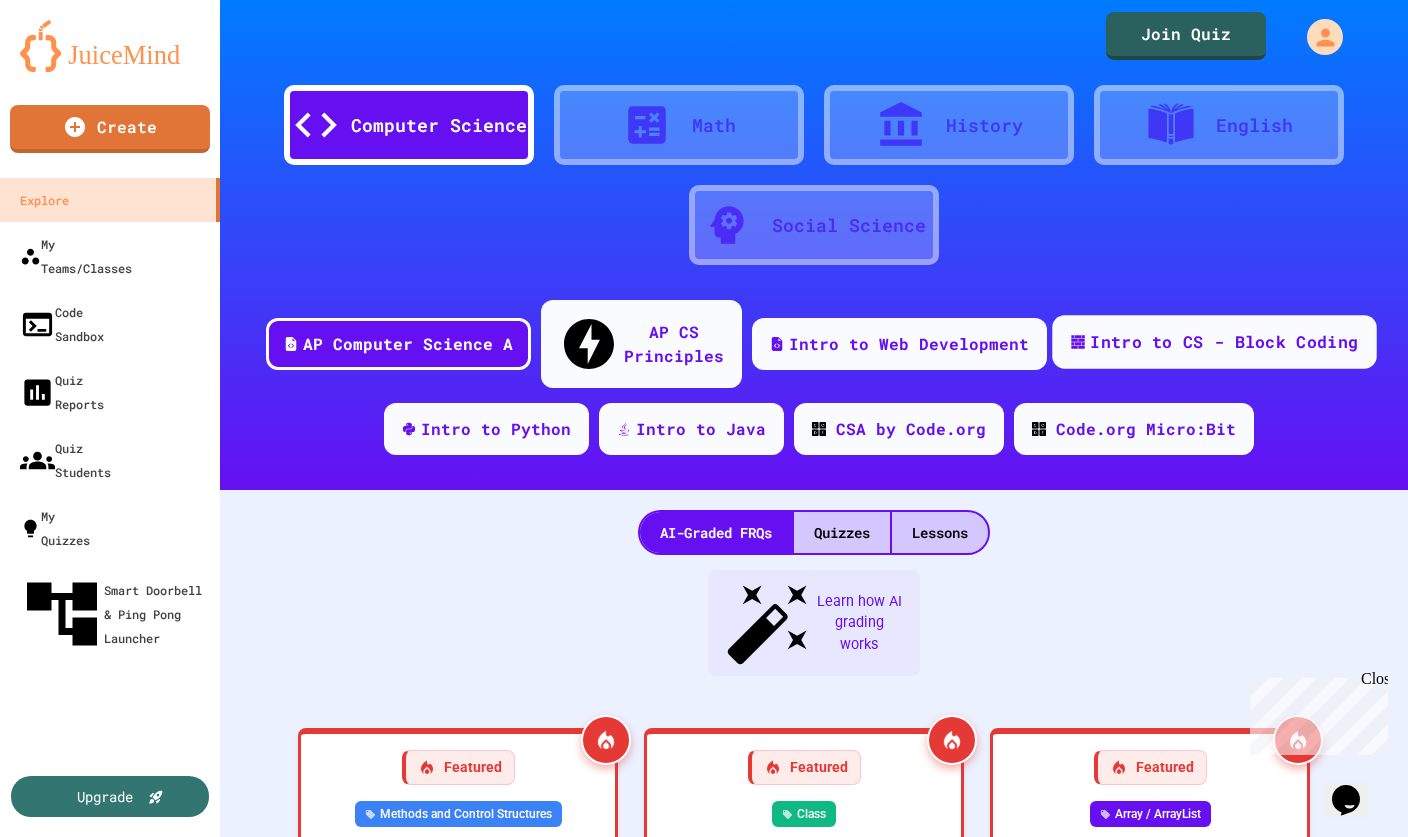 click on "Intro to CS - Block Coding" at bounding box center (1214, 342) 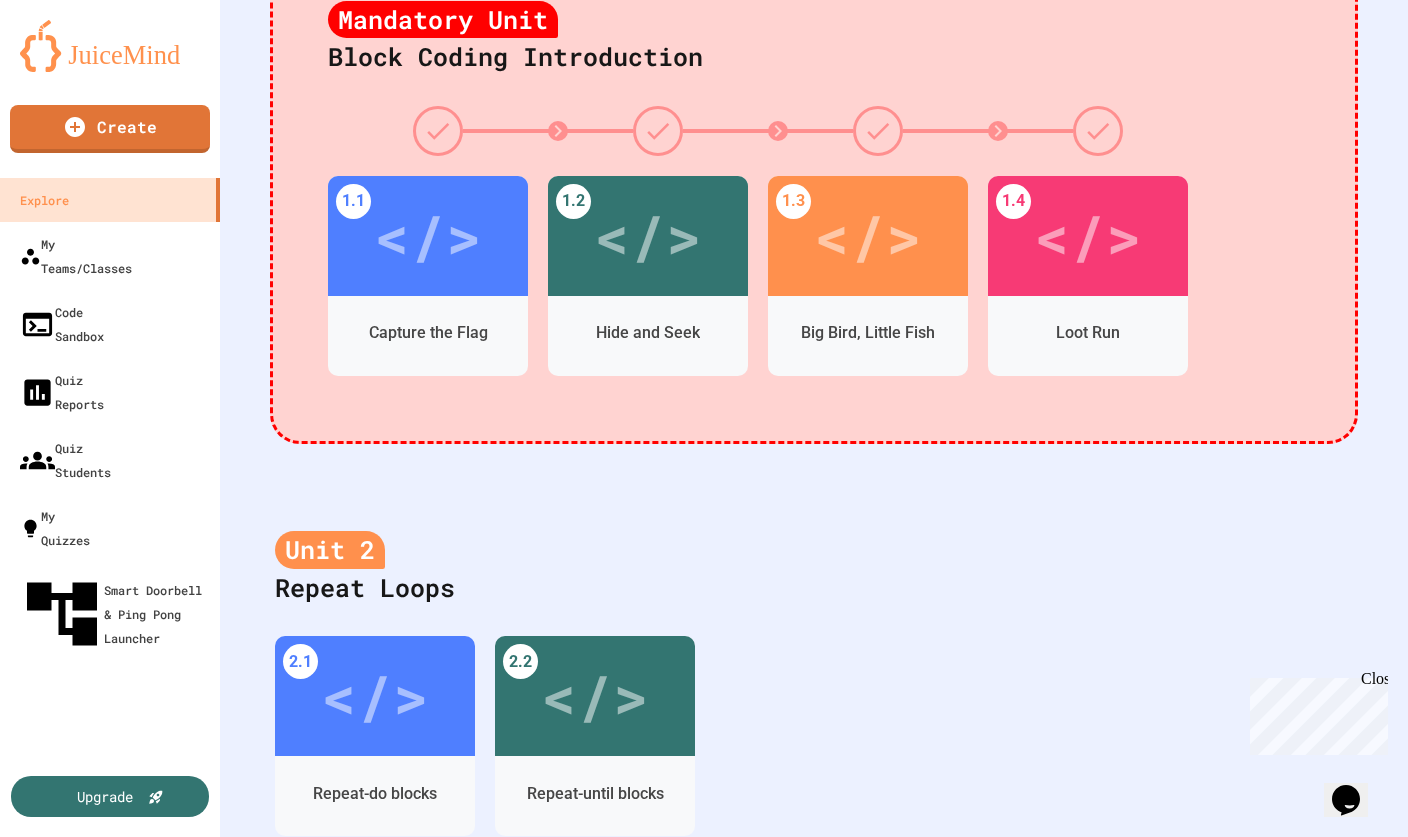 scroll, scrollTop: 578, scrollLeft: 0, axis: vertical 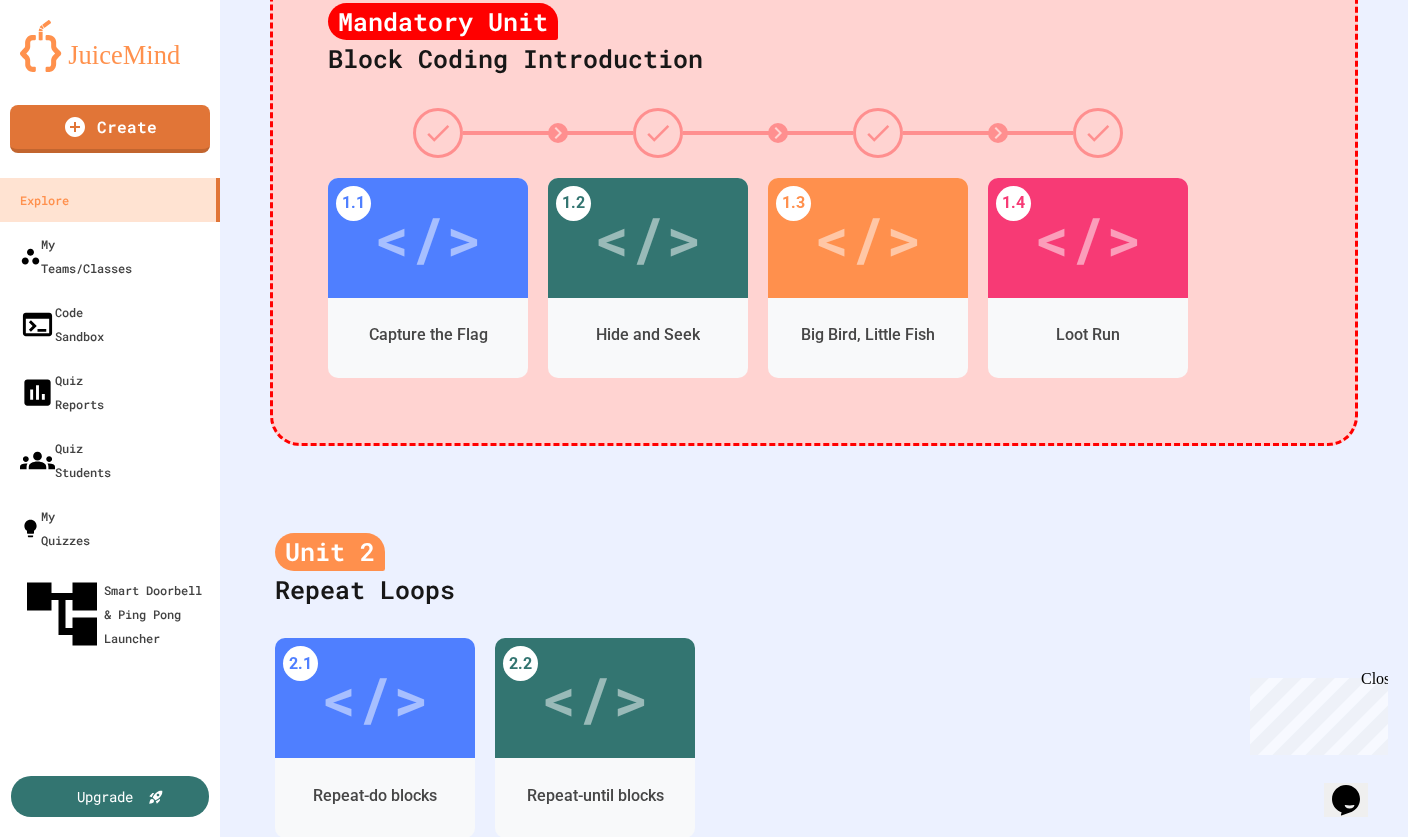 click on "Capture the Flag" at bounding box center [428, 338] 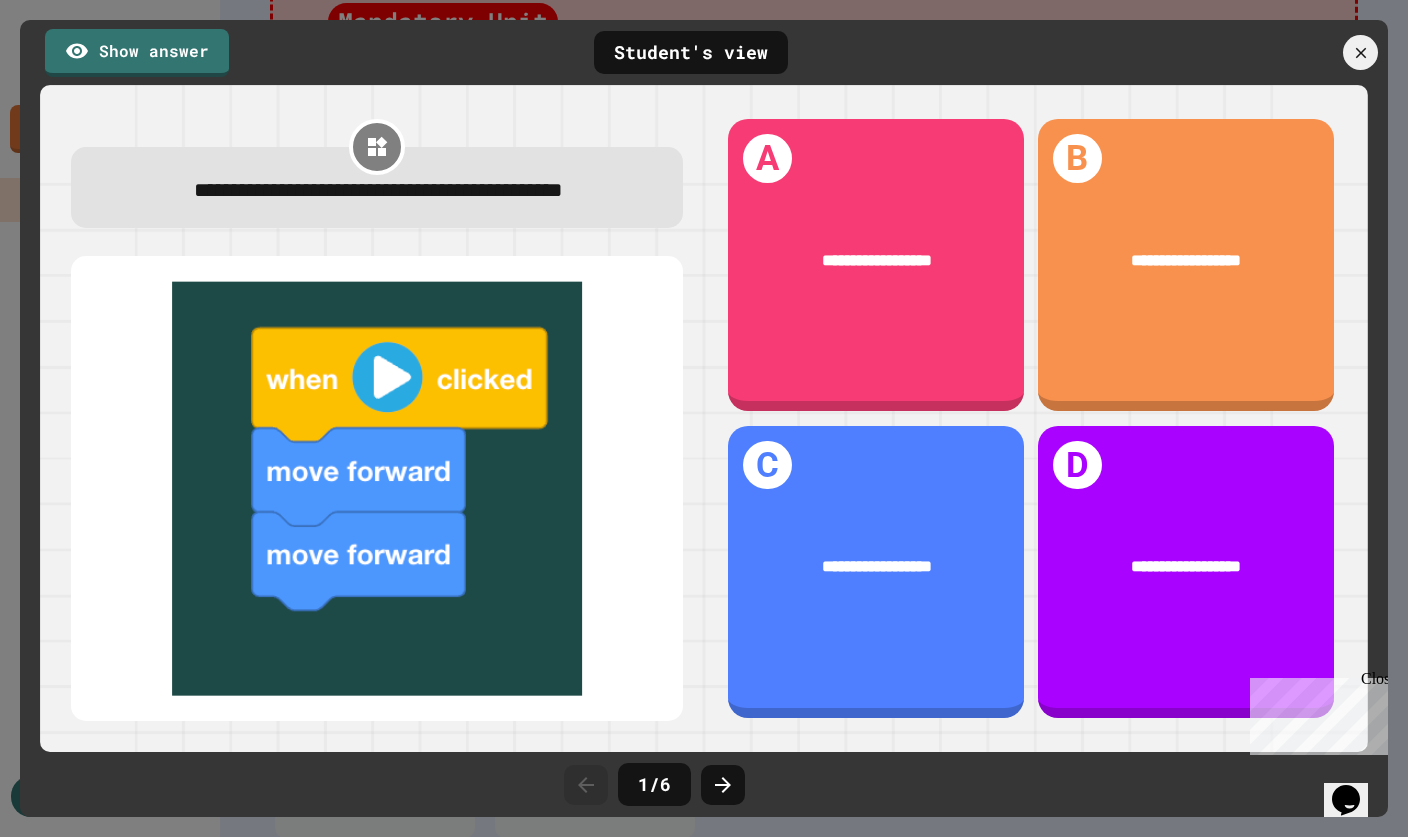 click on "Show answer" at bounding box center [137, 53] 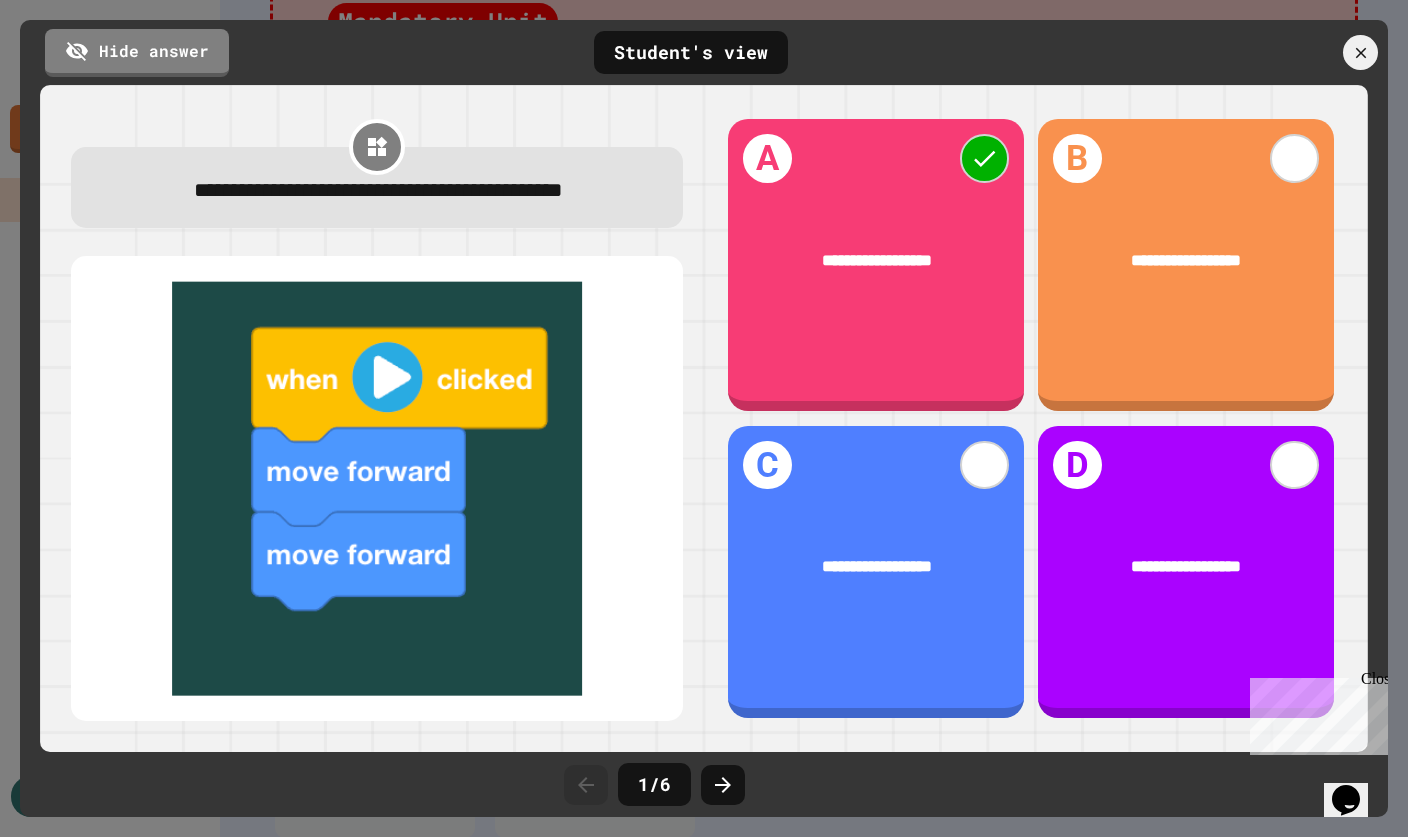 click on "Hide answer" at bounding box center [137, 53] 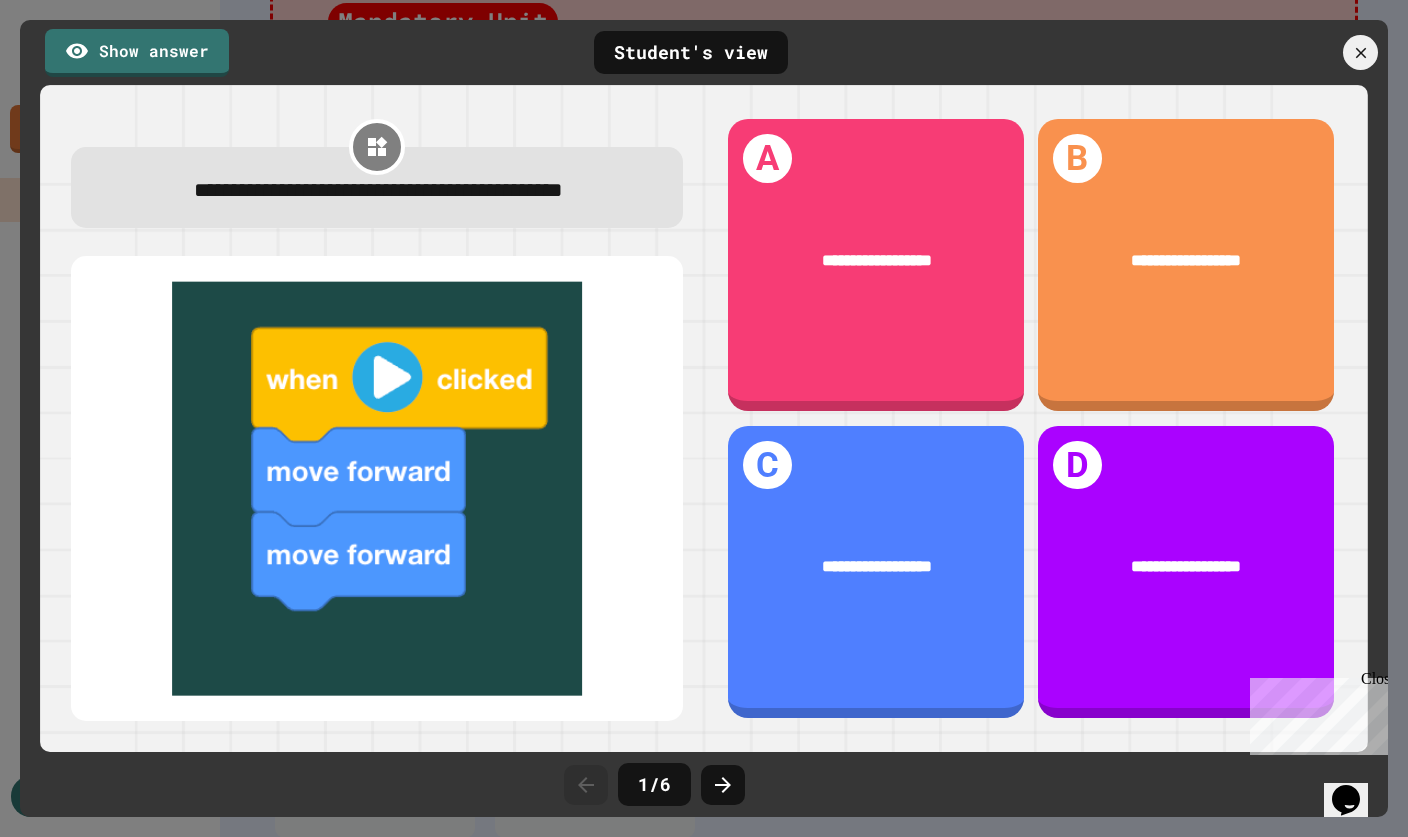 click 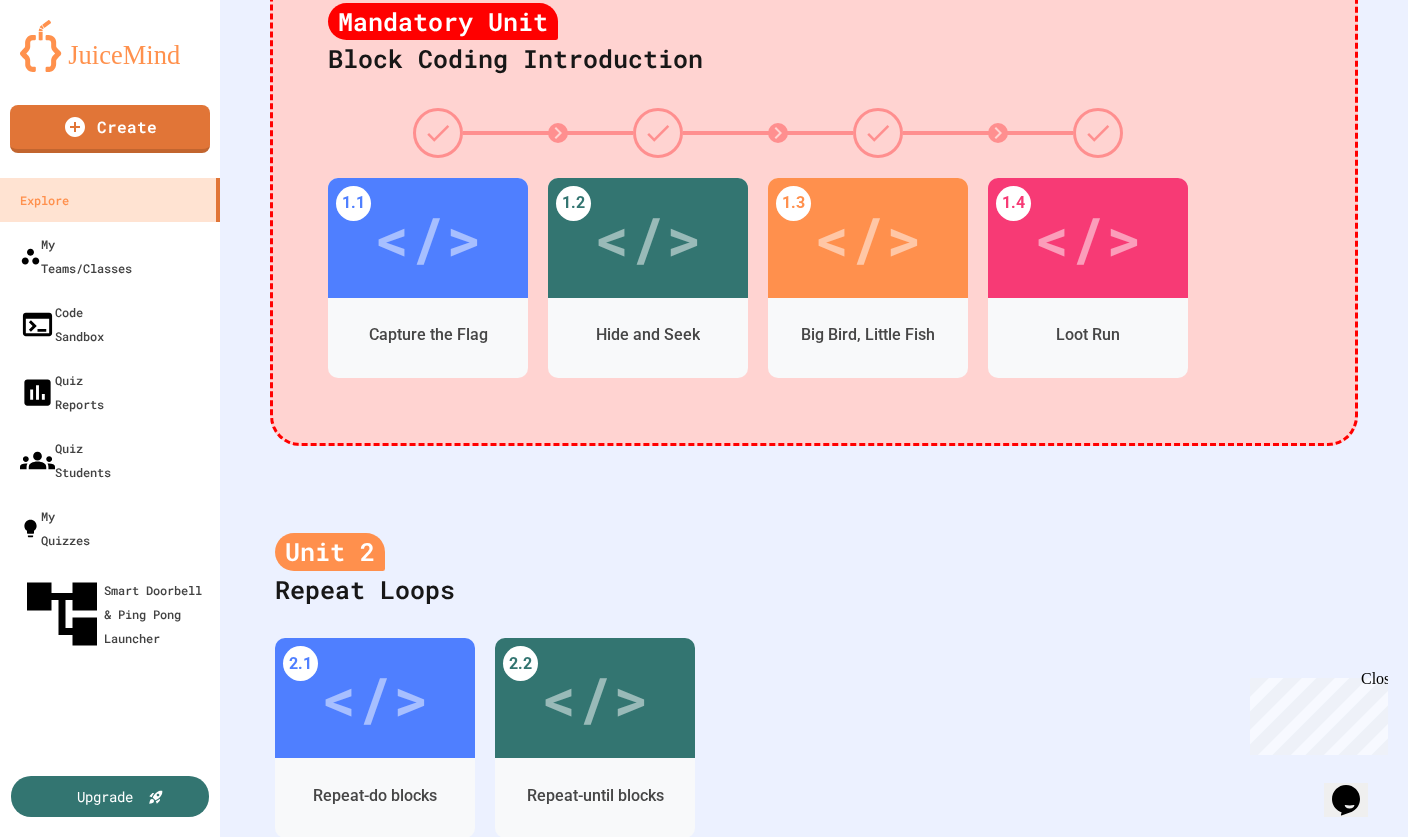 click on "2. Connect the "move forward" block to the code sequence in order to move Ollie the bird to the green flag! You can run the code by pressing the play button!" at bounding box center (989, 1906) 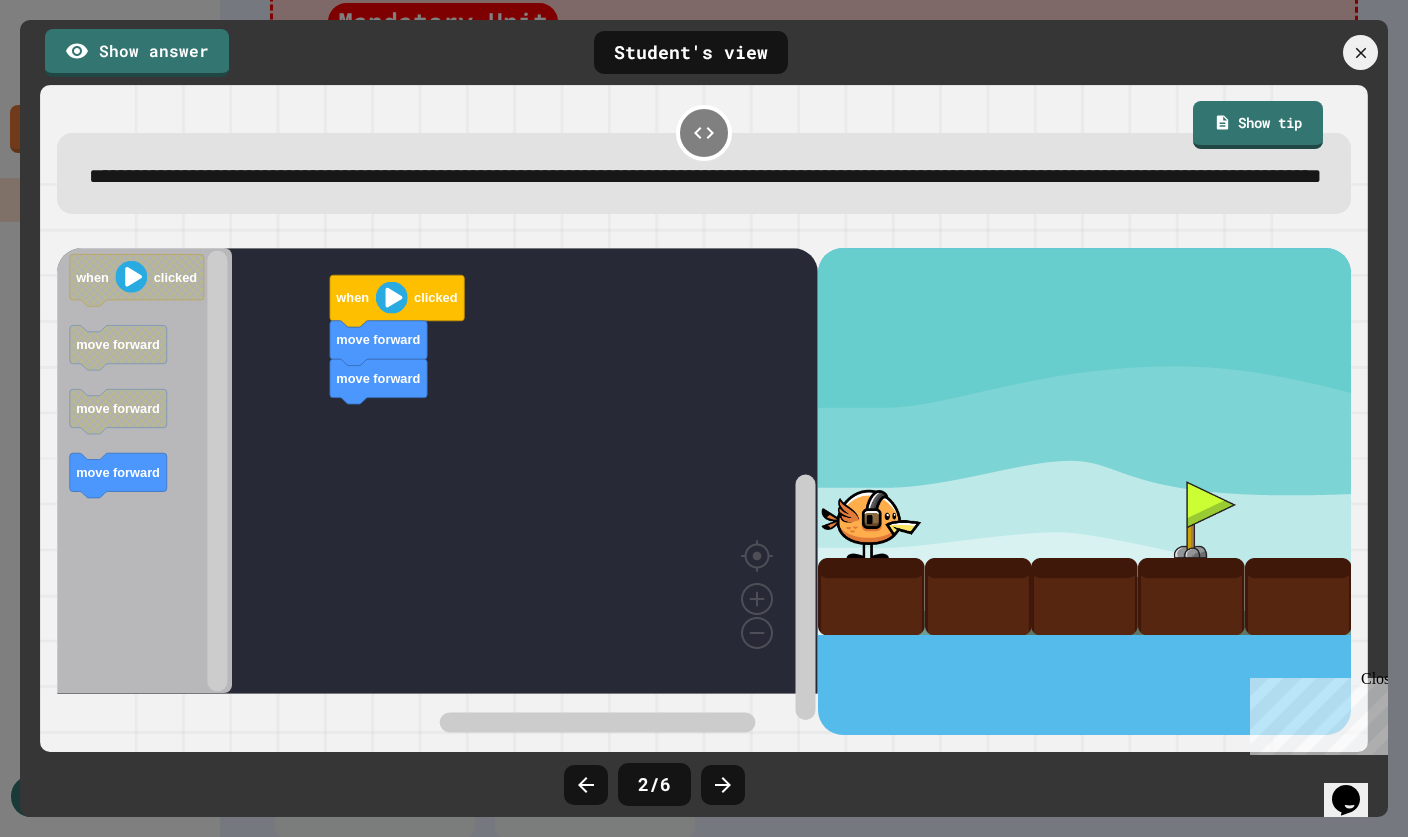 click 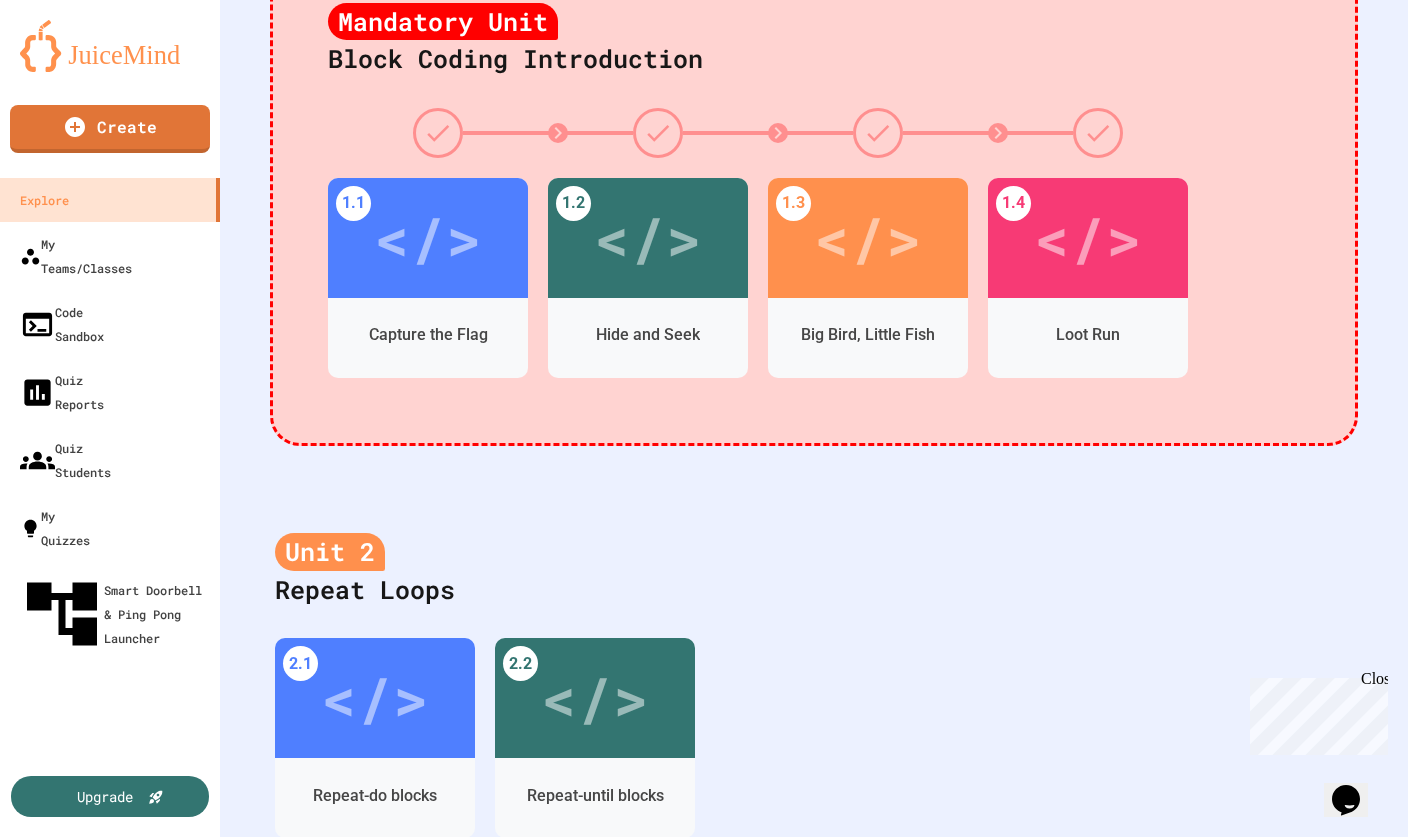 click 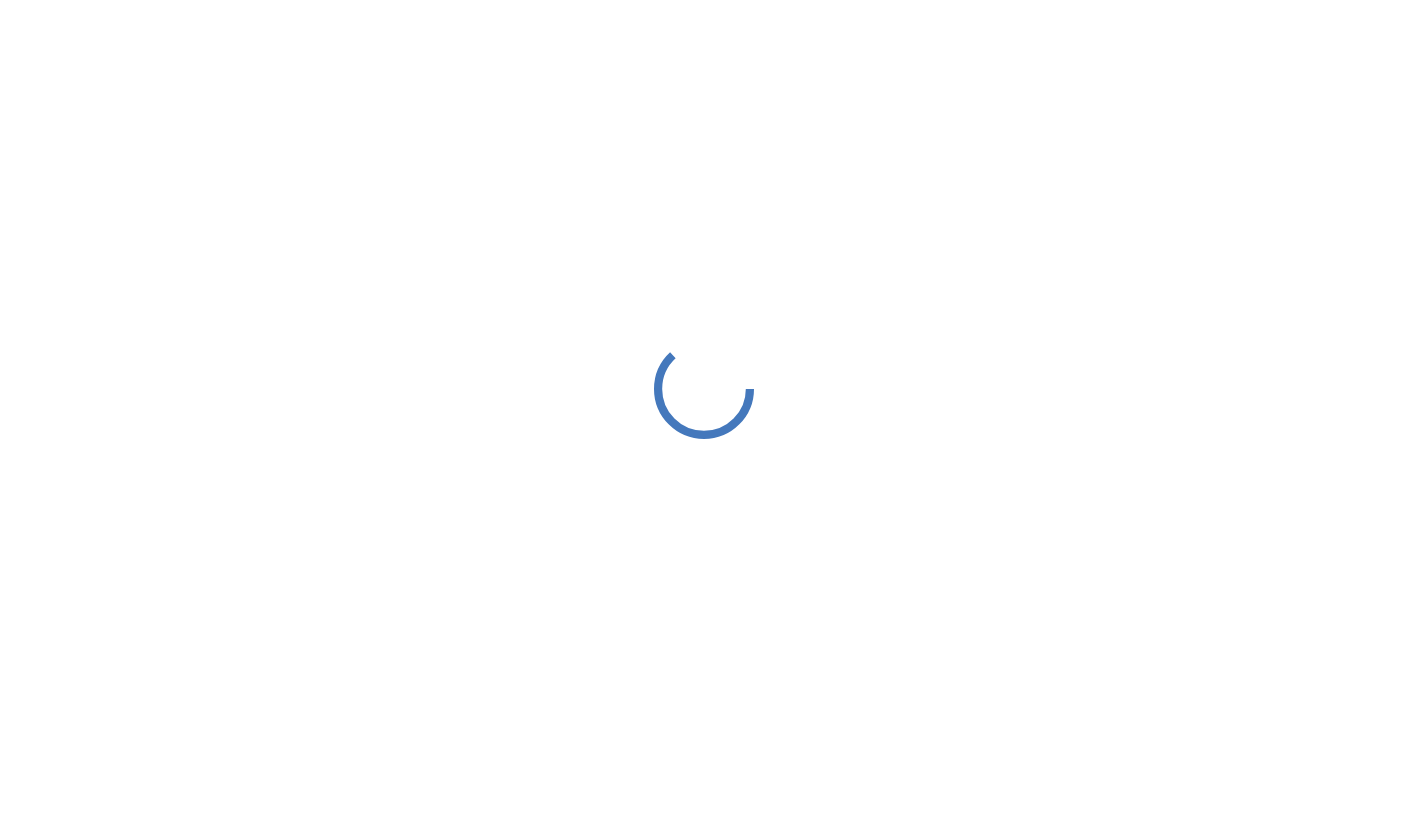 scroll, scrollTop: 0, scrollLeft: 0, axis: both 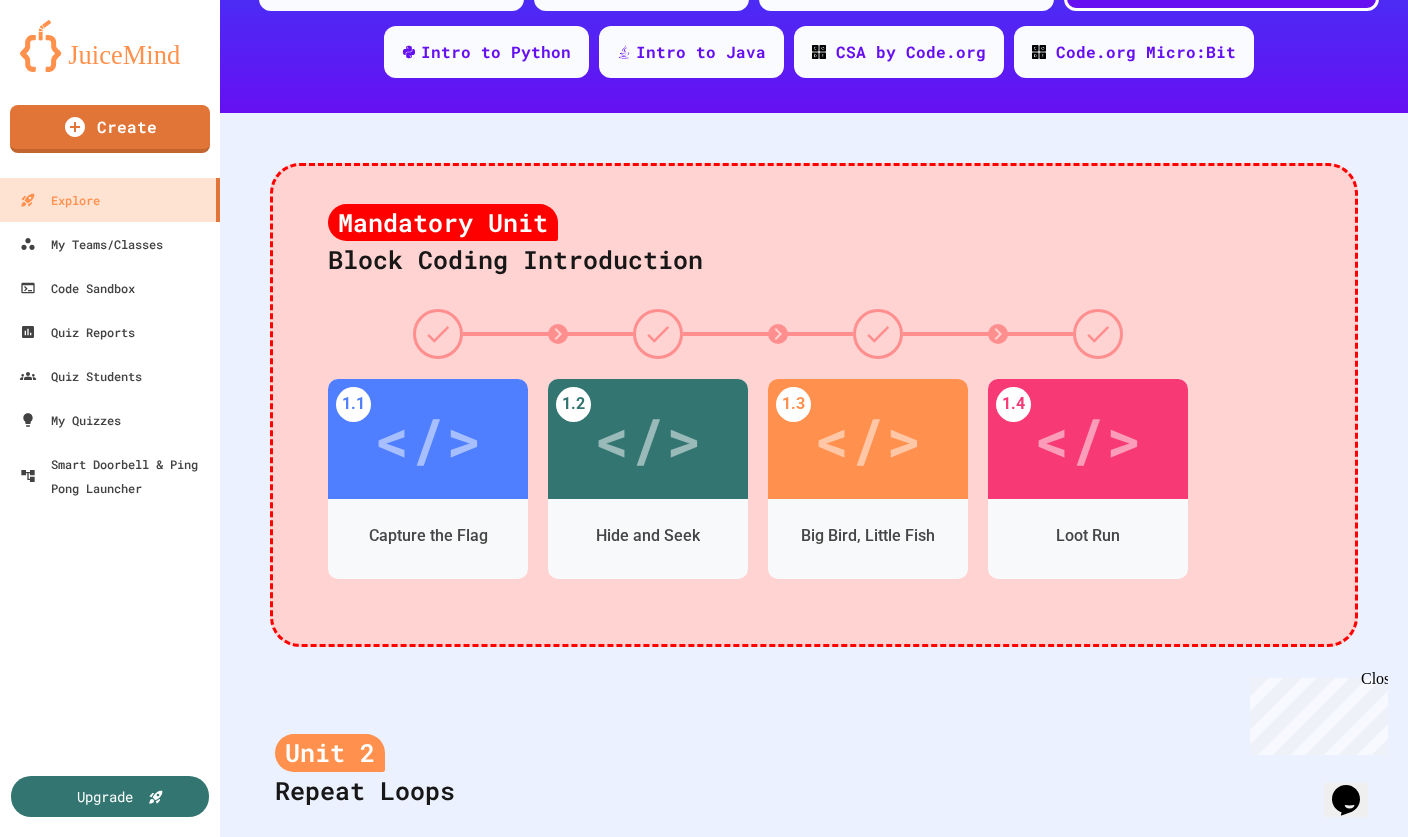 click on "</>" at bounding box center (428, 439) 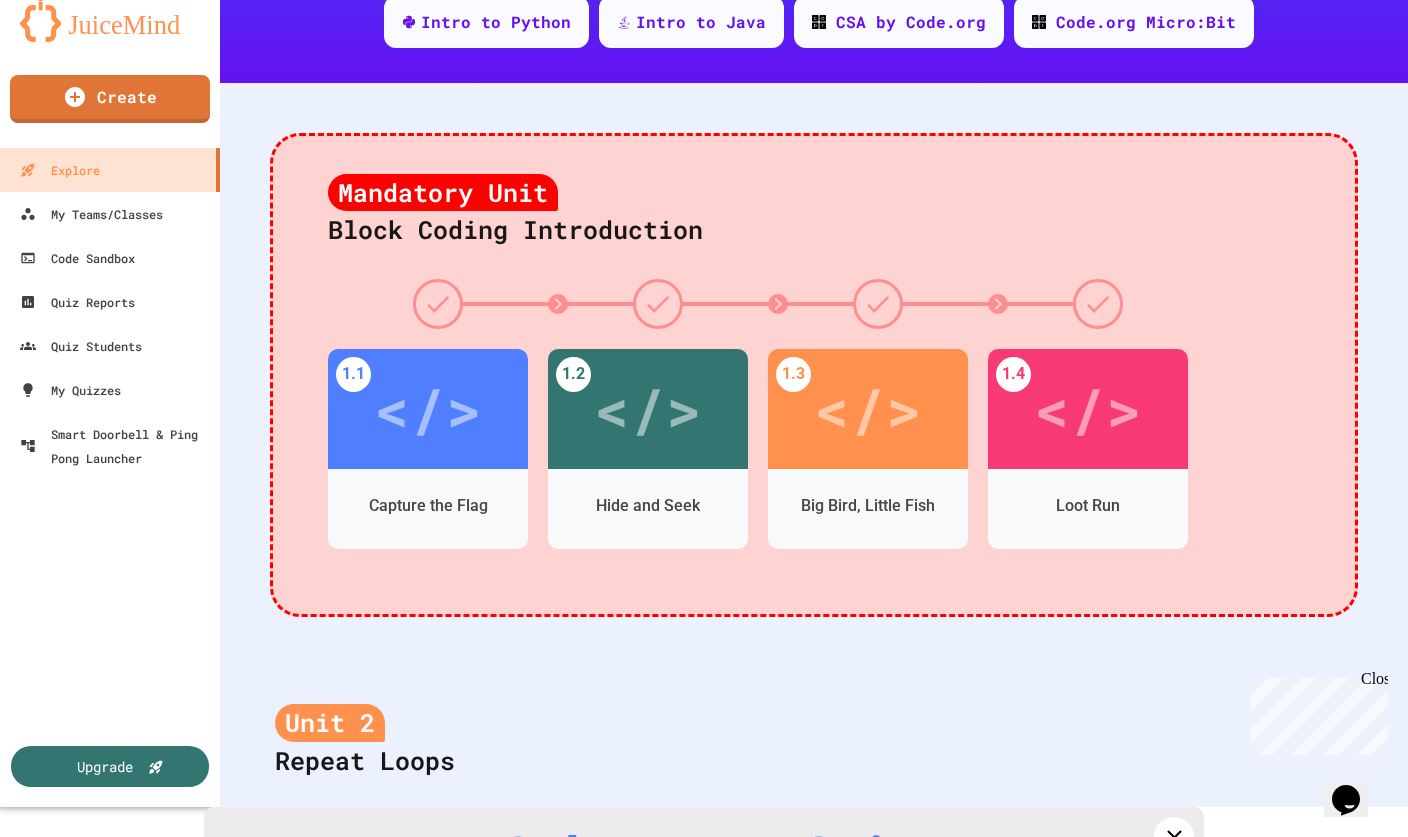 click on "</>" at bounding box center [474, 997] 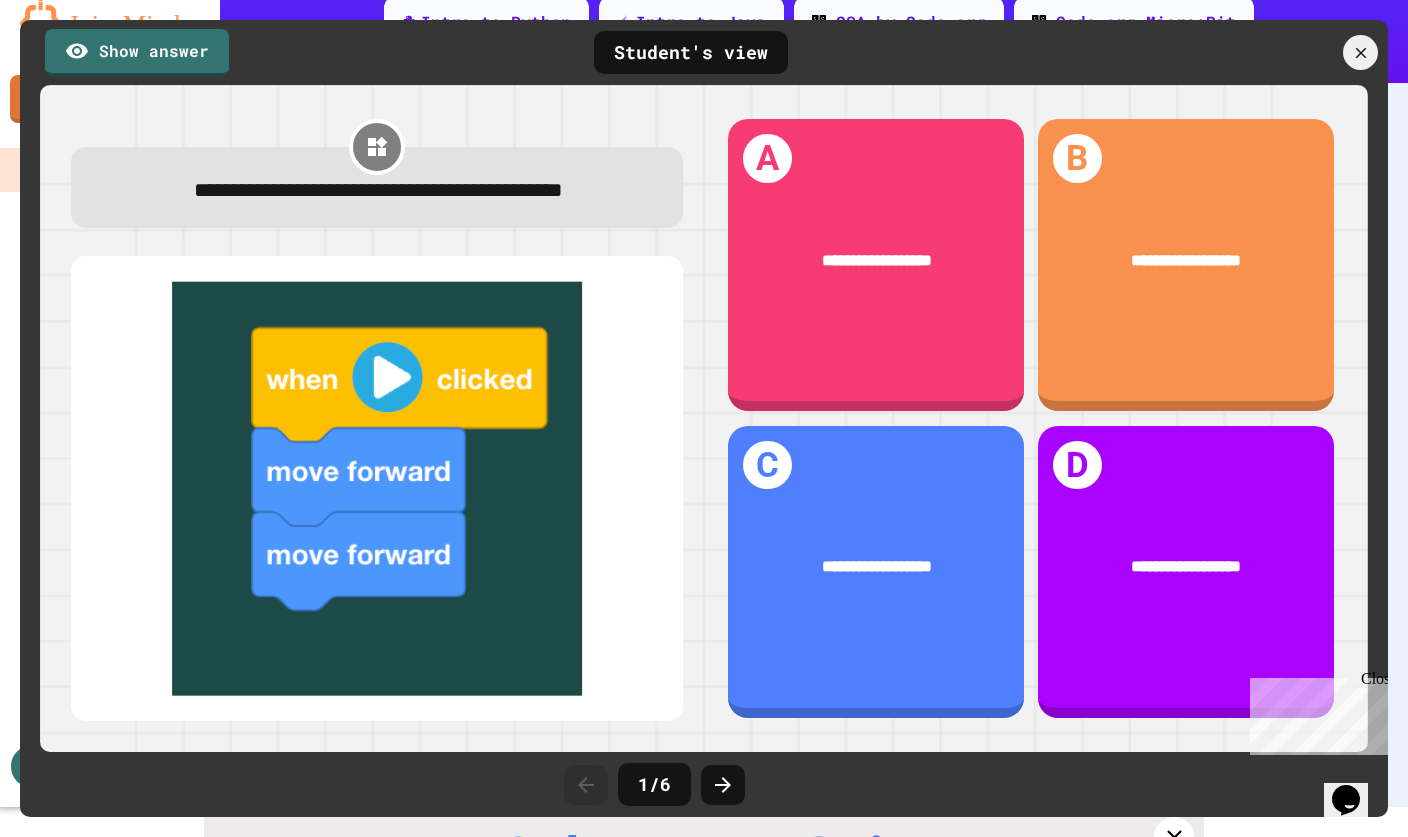 click on "Show answer" at bounding box center [137, 53] 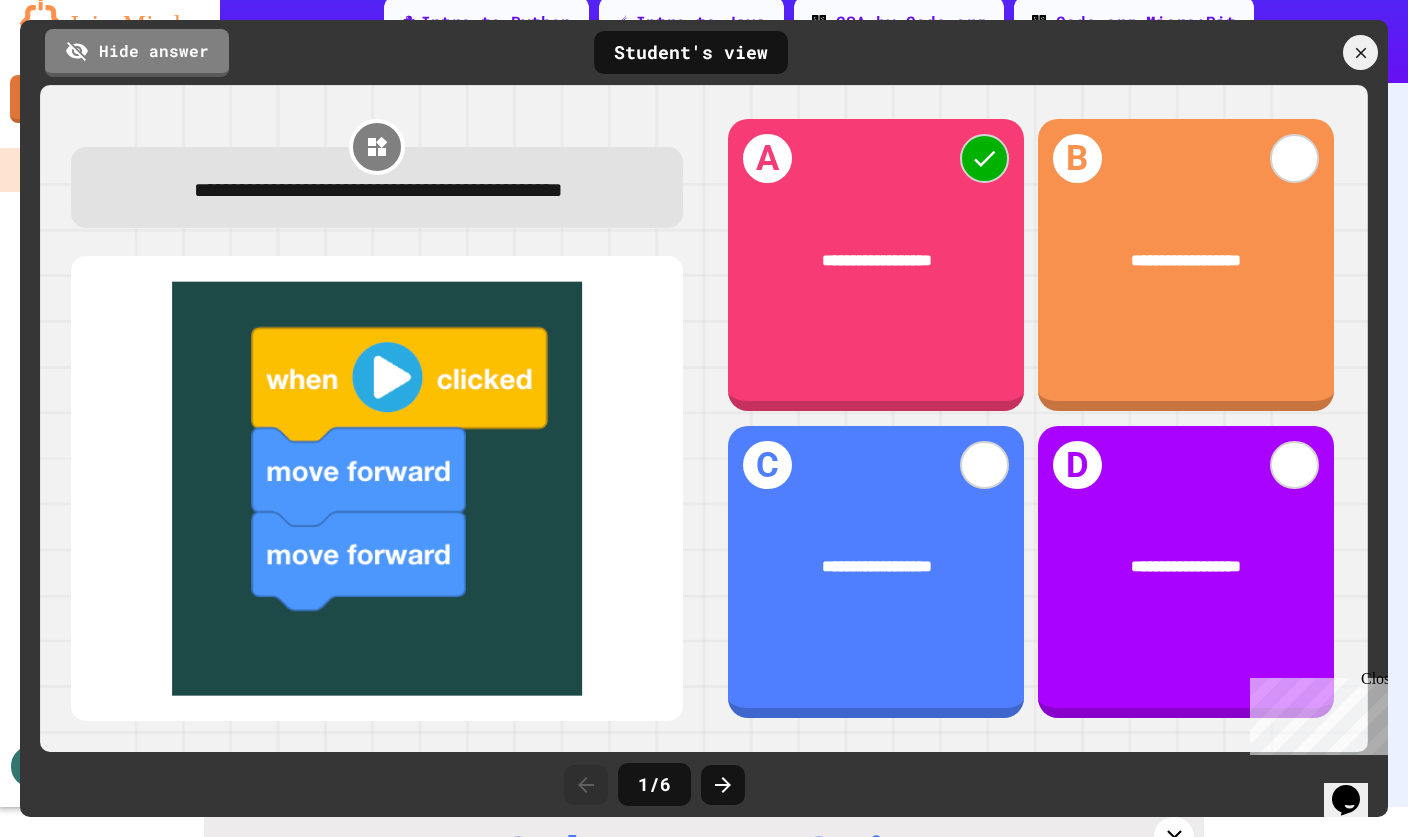 click 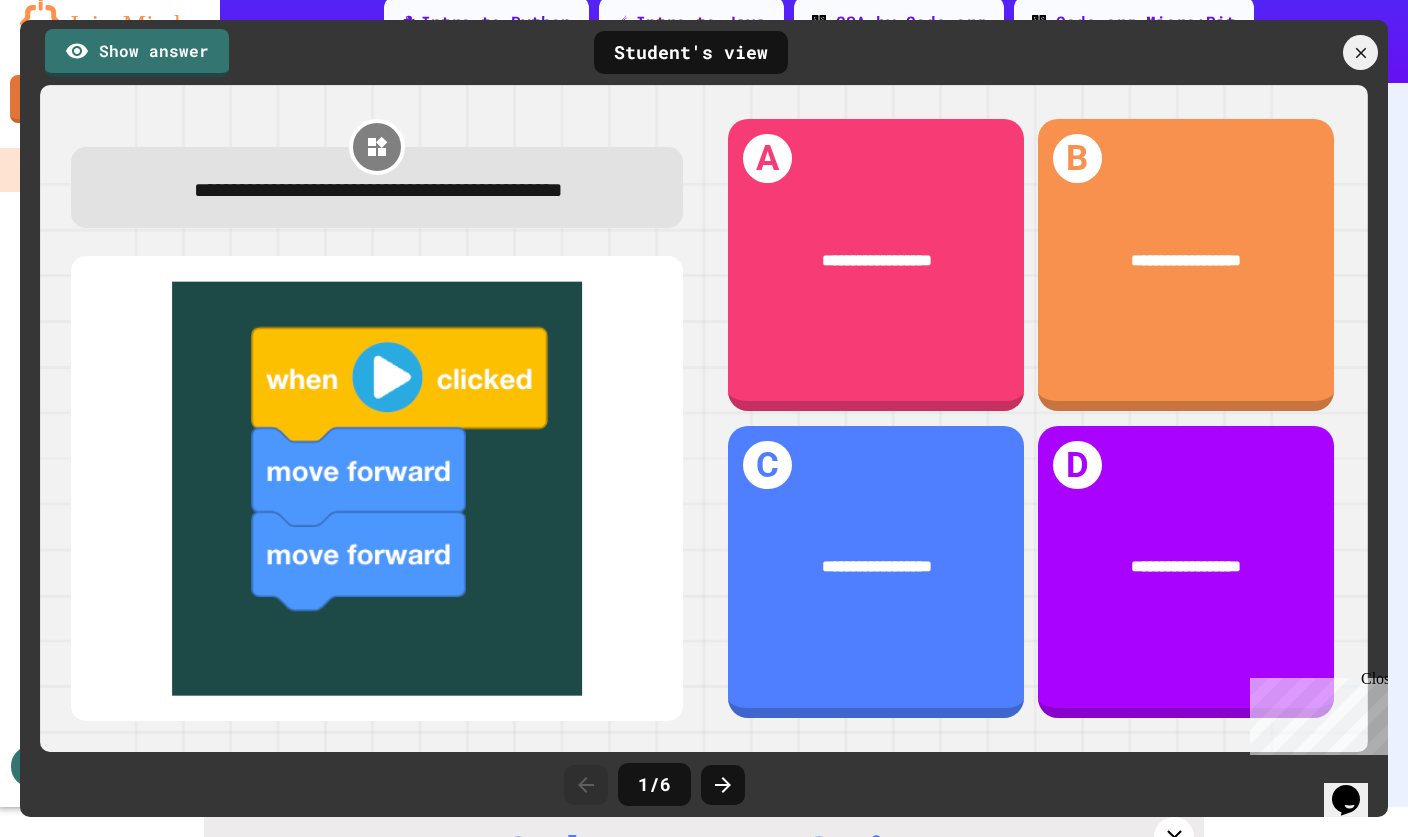 click 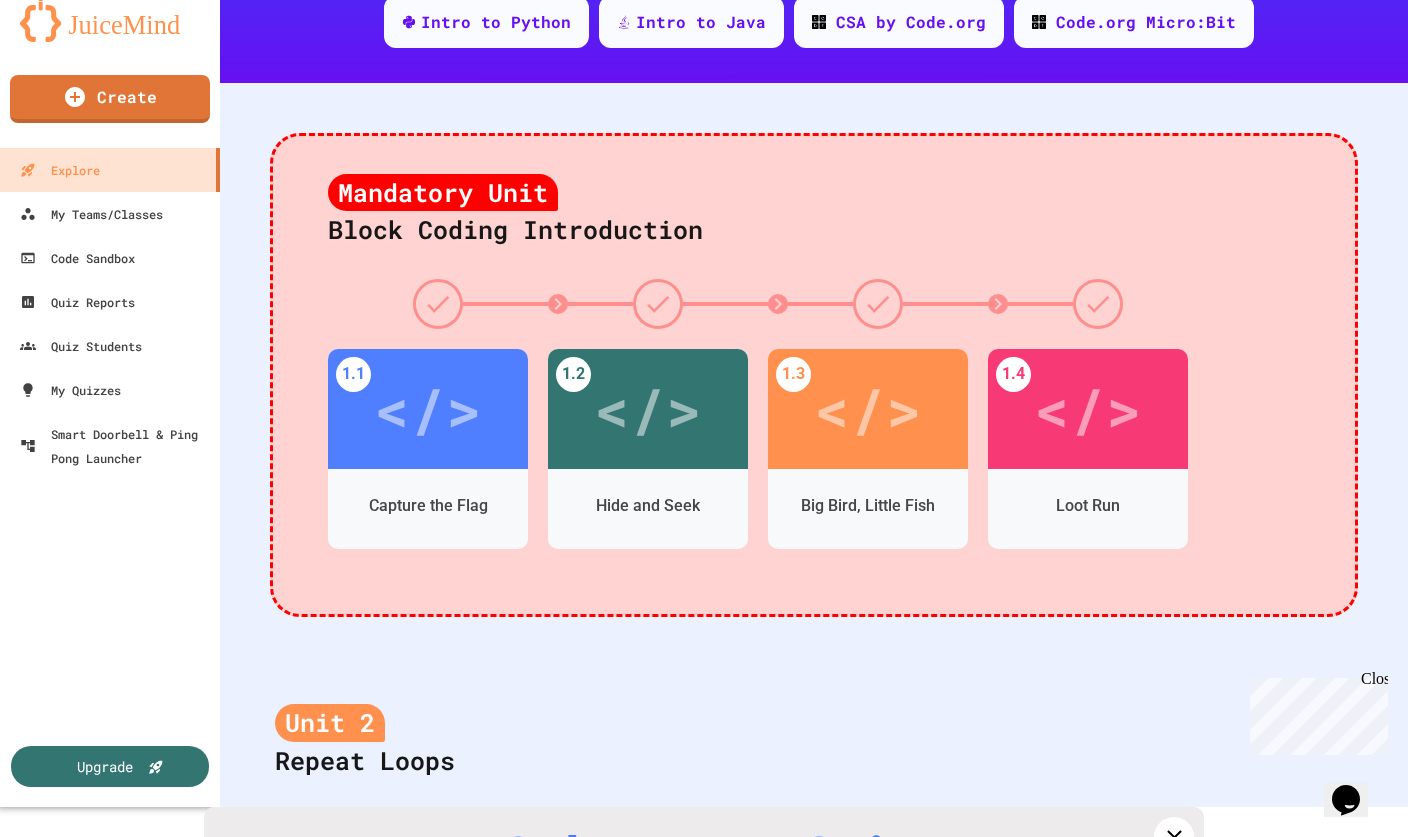 click on "2. Connect the "move forward" block to the code sequence in order to move Ollie the bird to the green flag! You can run the code by pressing the play button!" at bounding box center [989, 1876] 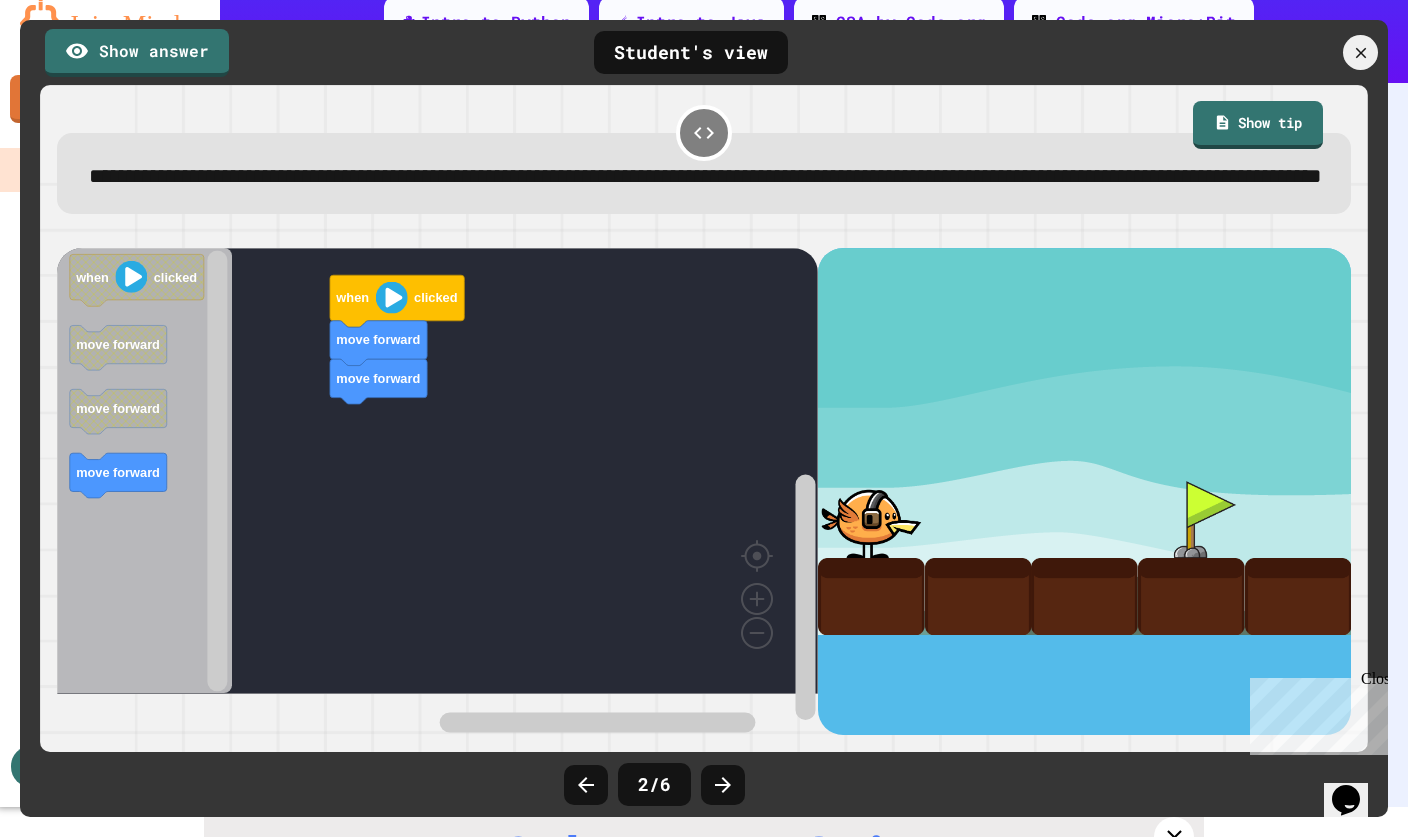 click on "Show answer" at bounding box center [137, 53] 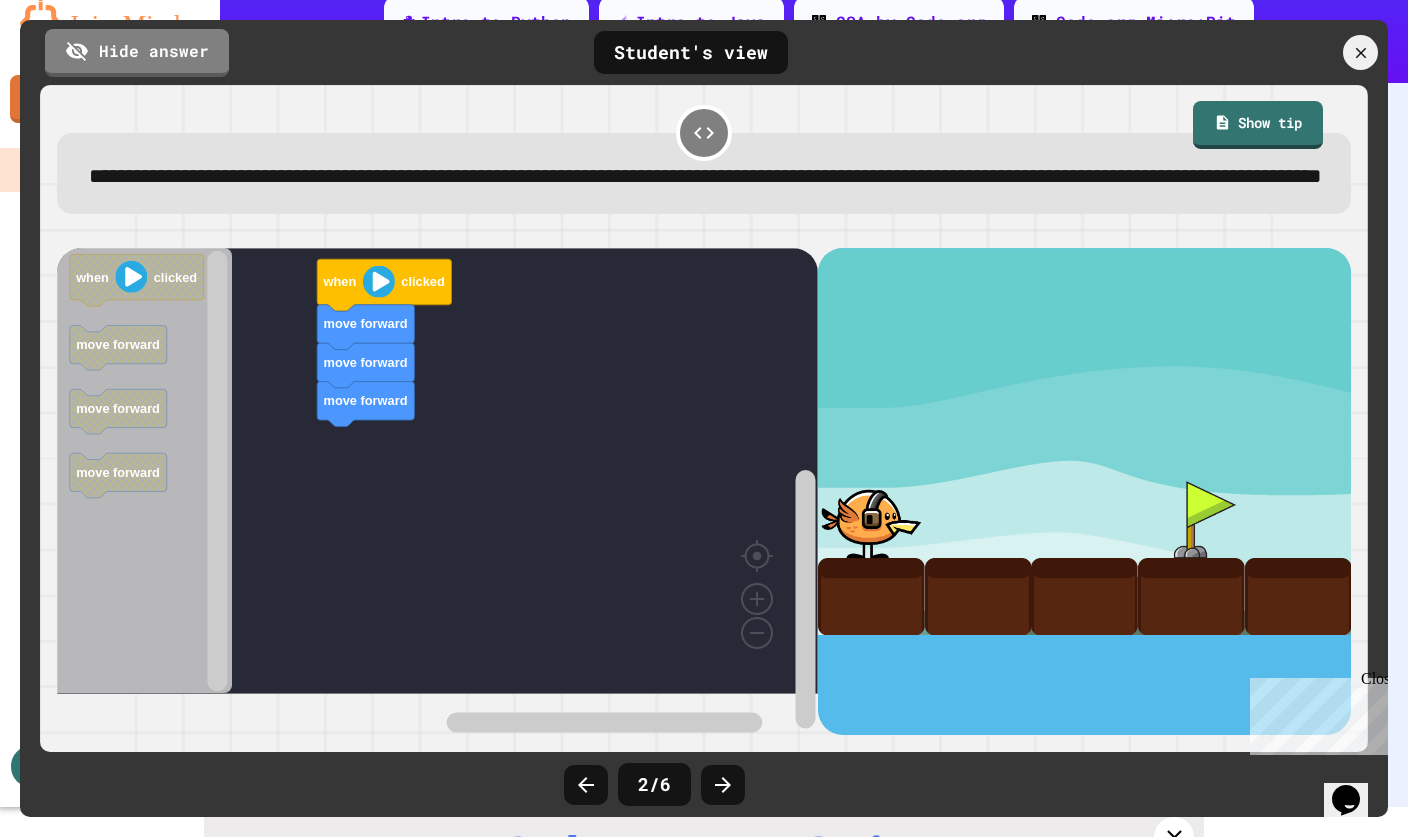 click 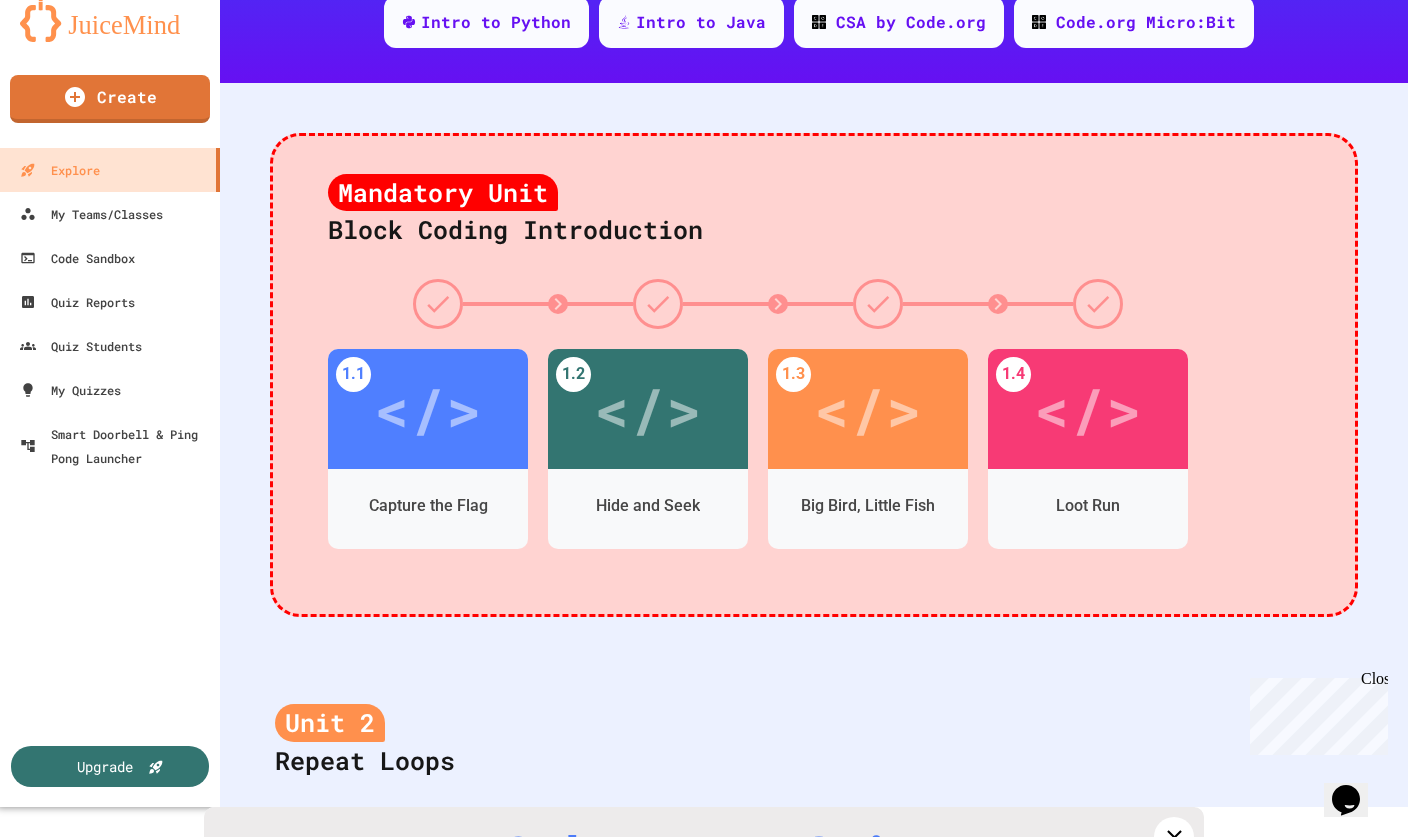 scroll, scrollTop: 221, scrollLeft: 0, axis: vertical 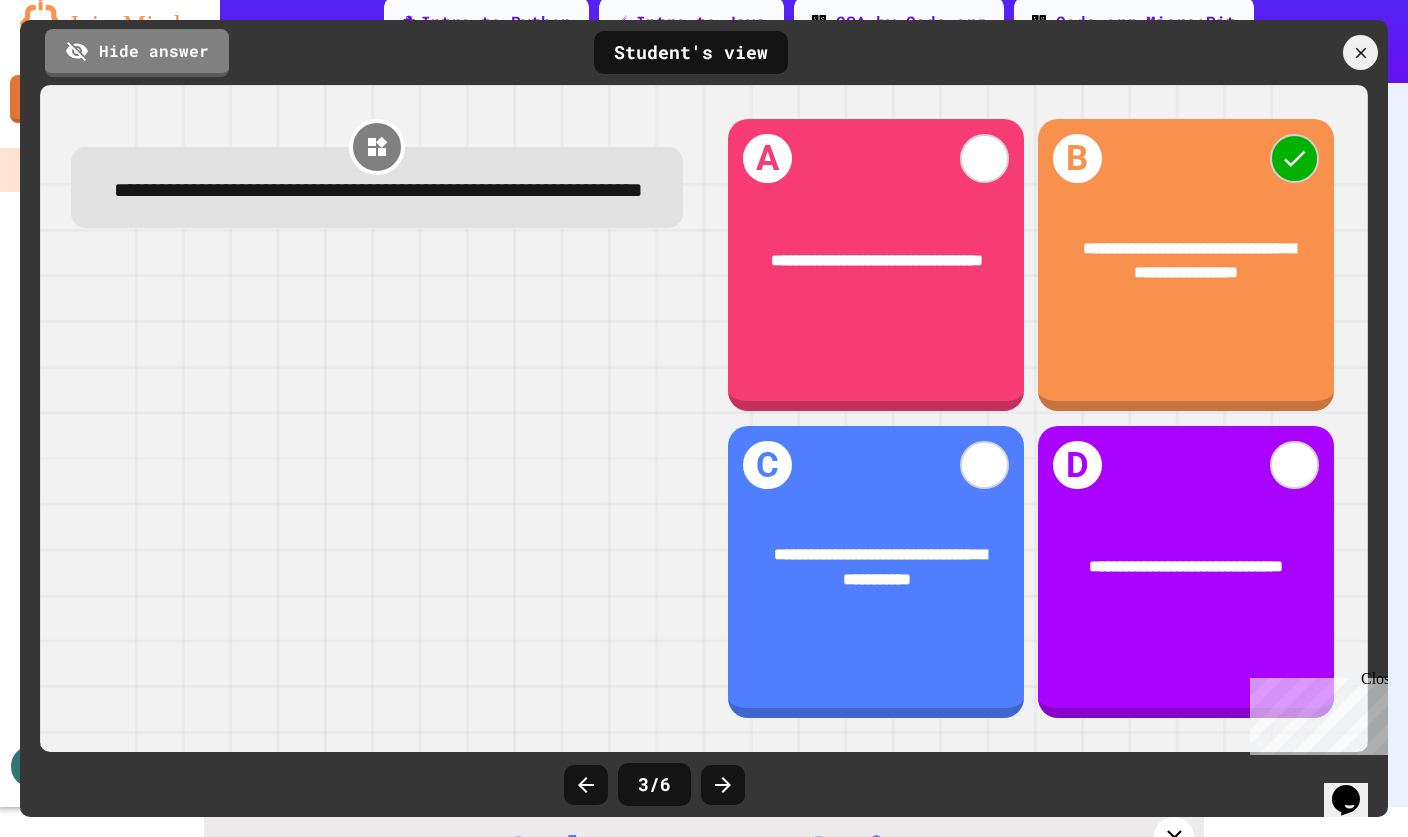 click at bounding box center [1278, 52] 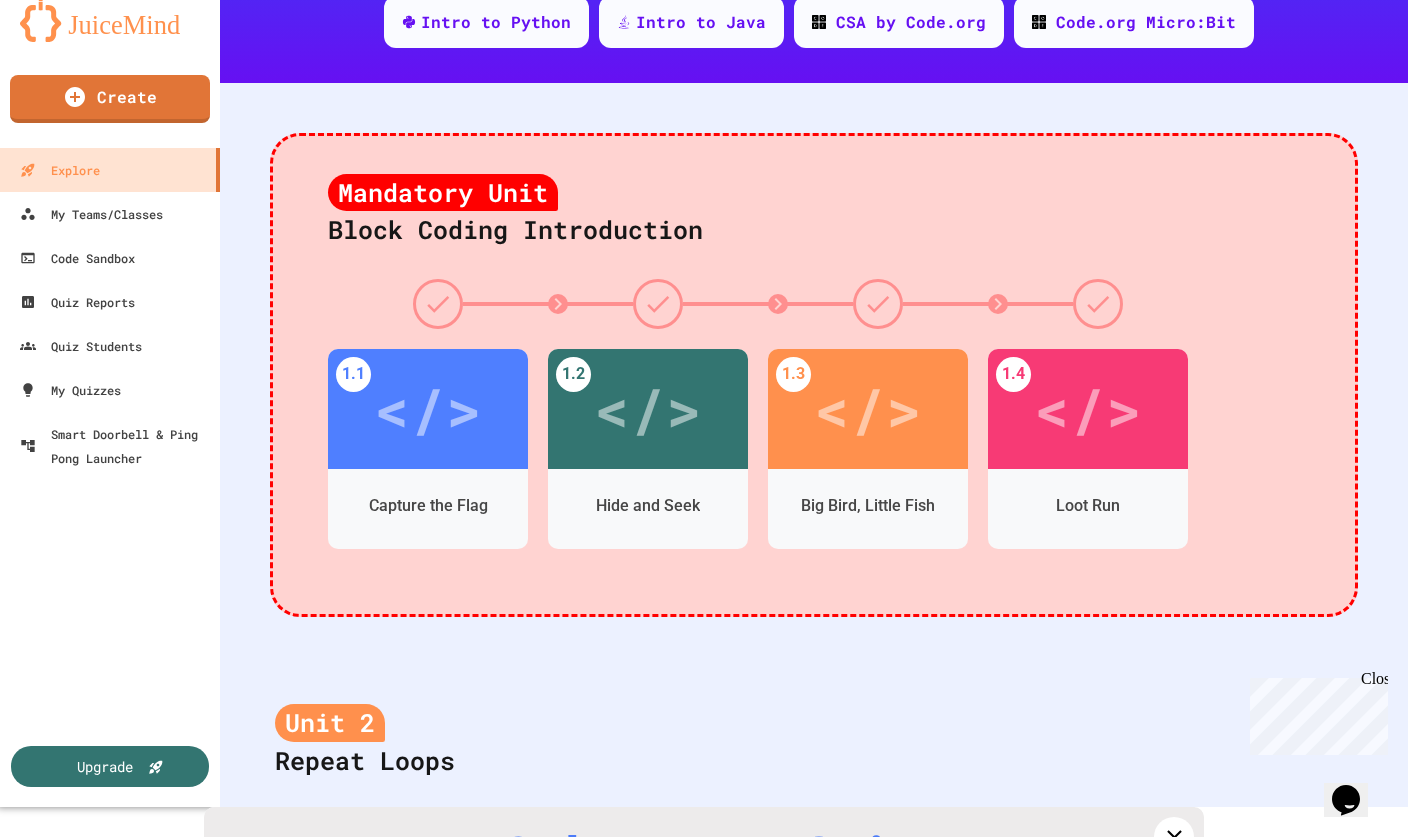 click at bounding box center [152, 1827] 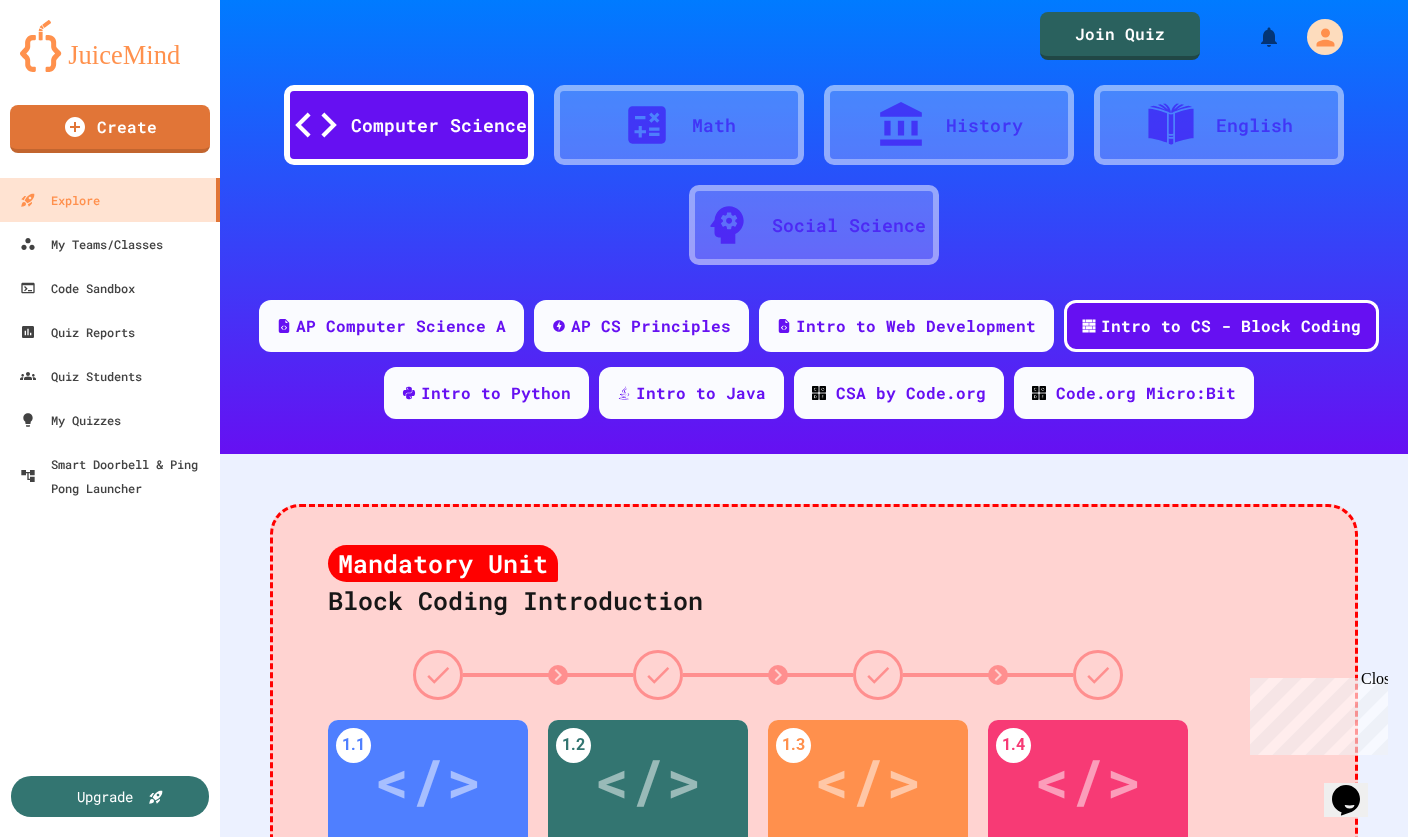 scroll, scrollTop: 0, scrollLeft: 0, axis: both 